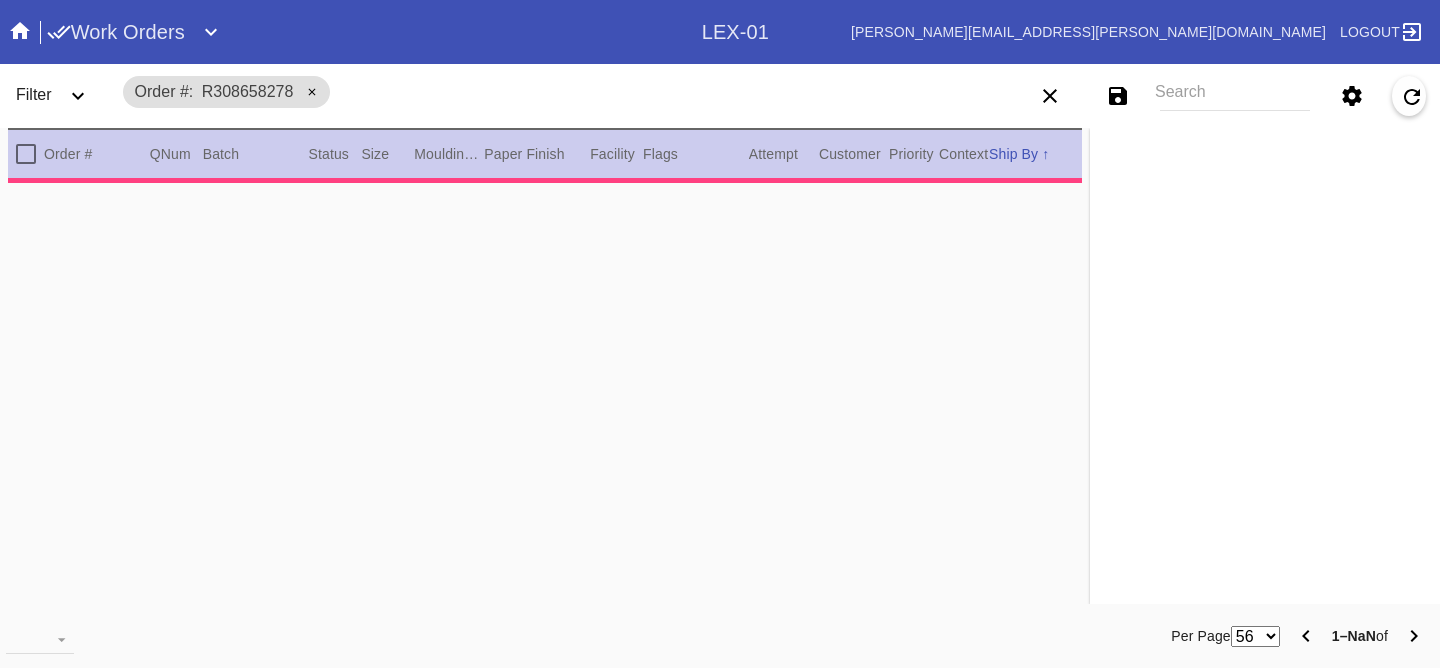 type on "0.0" 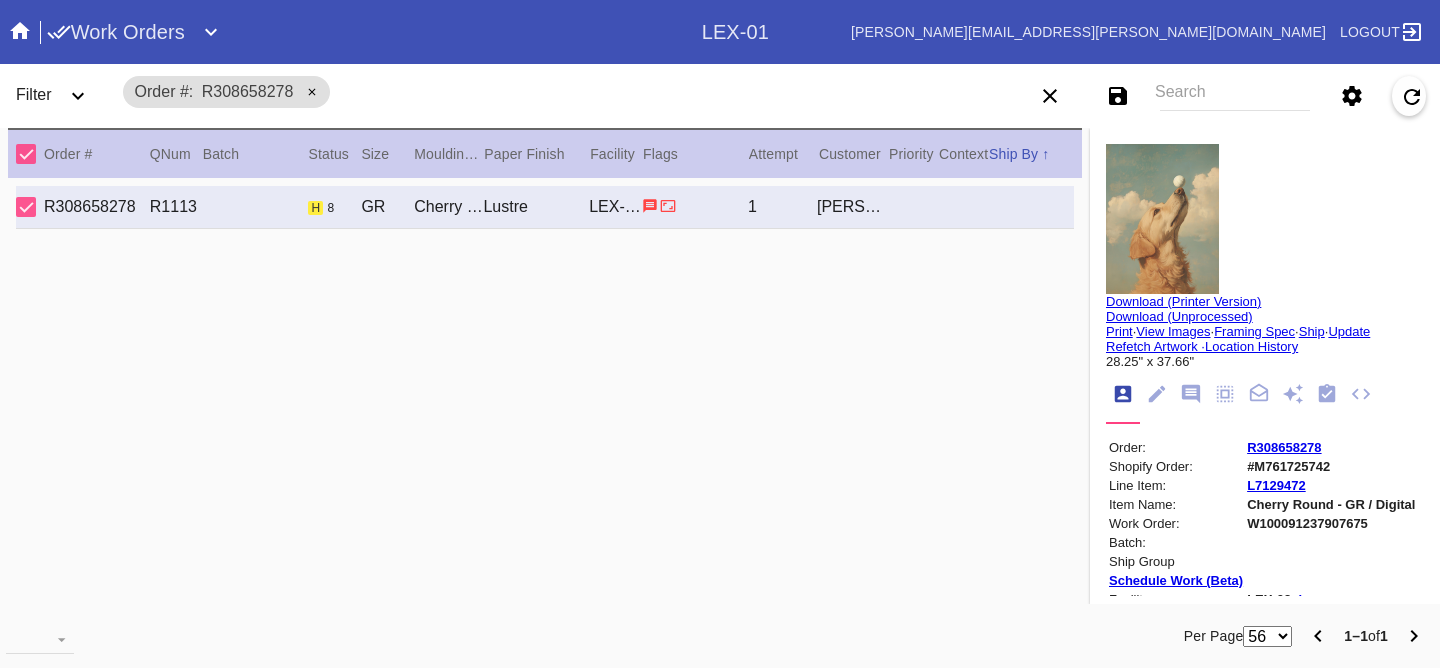 scroll, scrollTop: 0, scrollLeft: 0, axis: both 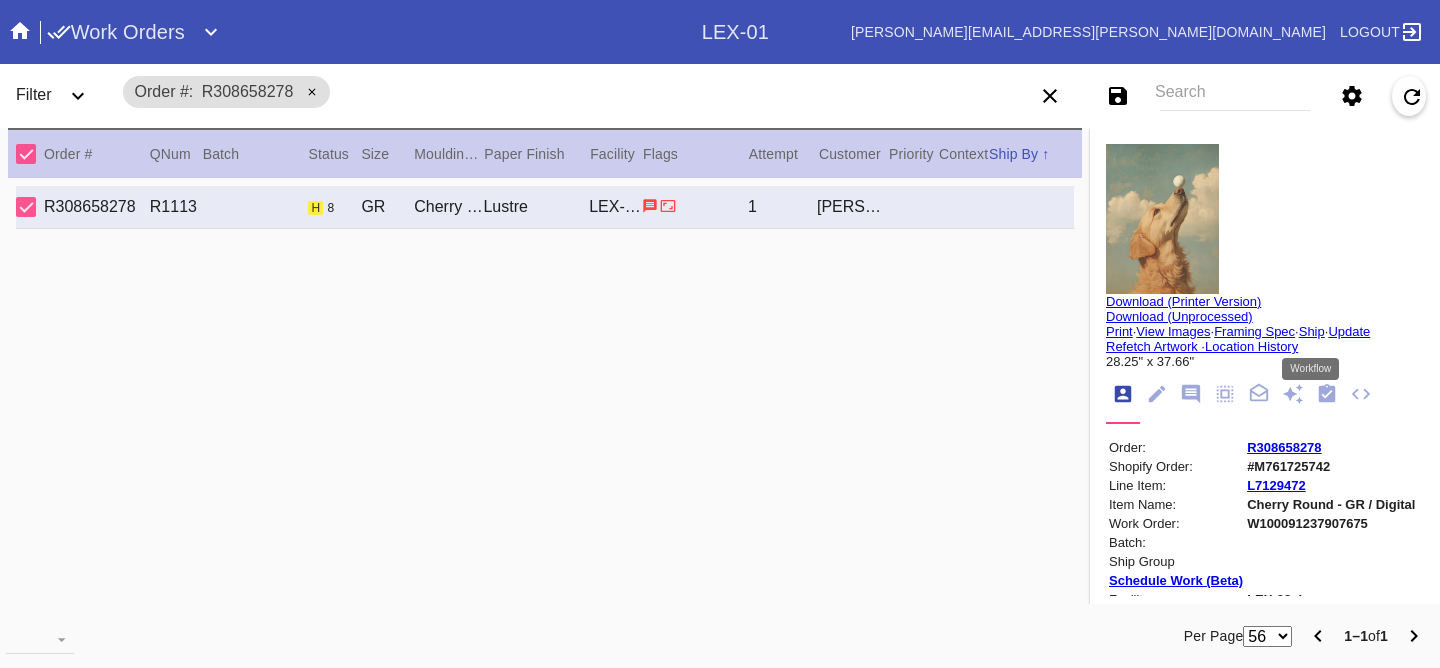 click 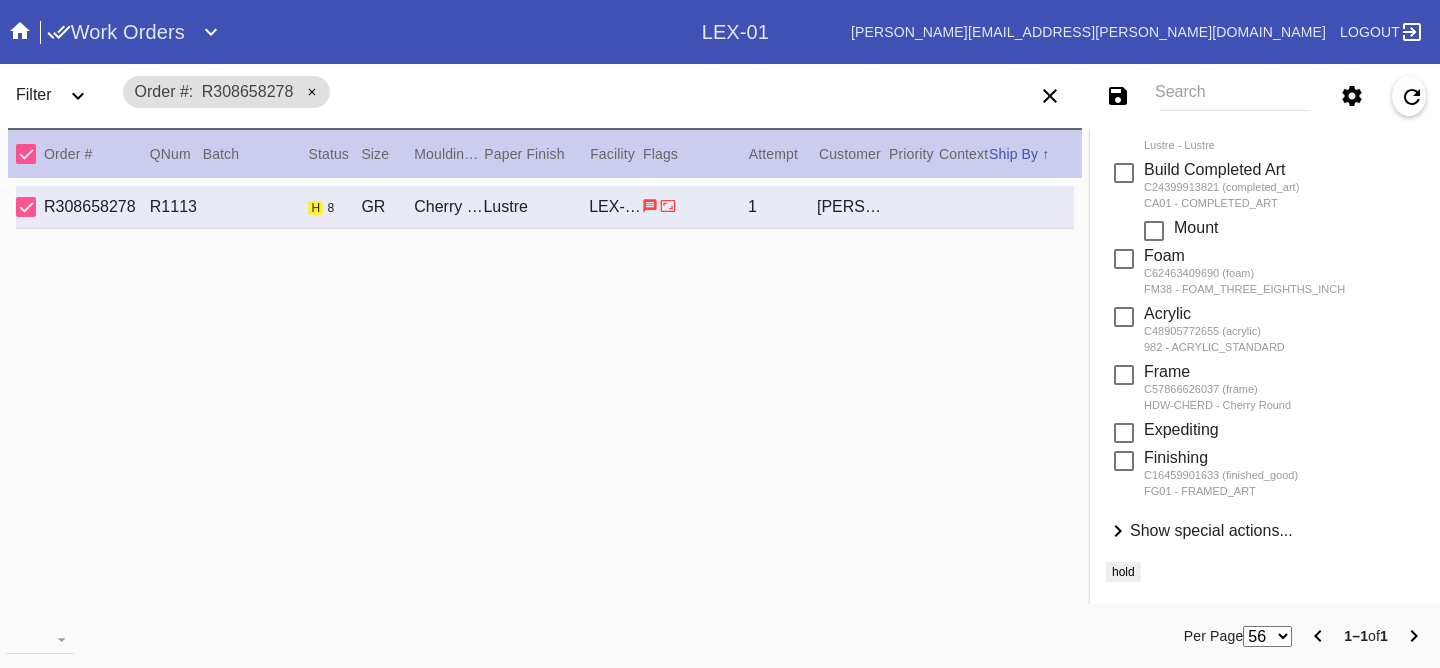 click on "Show special actions..." at bounding box center [1211, 530] 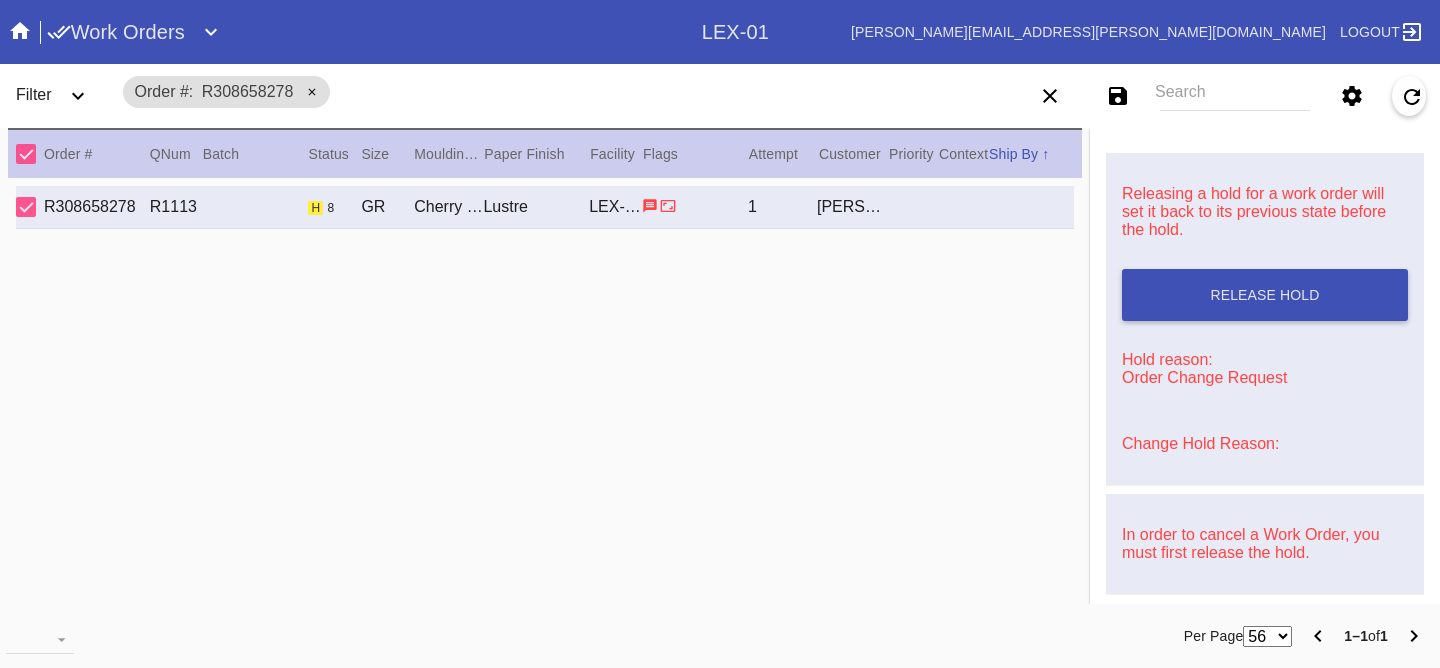 scroll, scrollTop: 851, scrollLeft: 0, axis: vertical 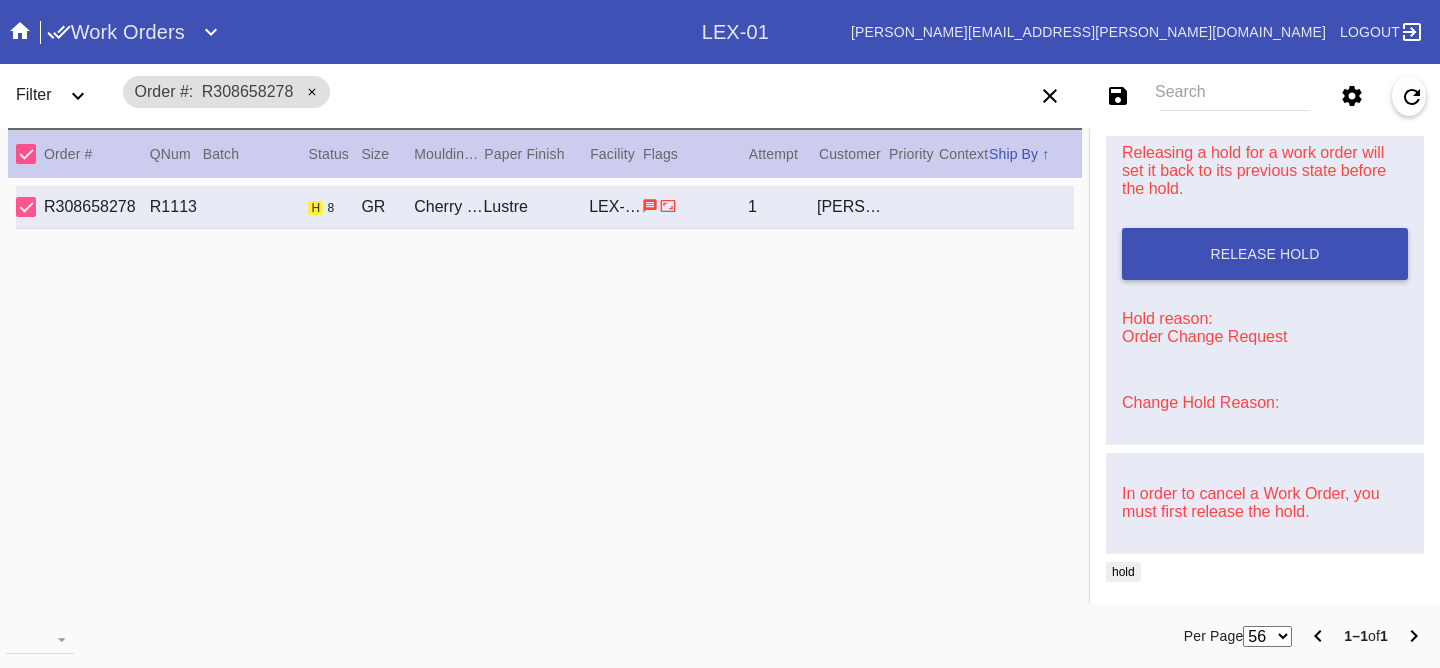 click on "Change Hold Reason:" at bounding box center (1200, 402) 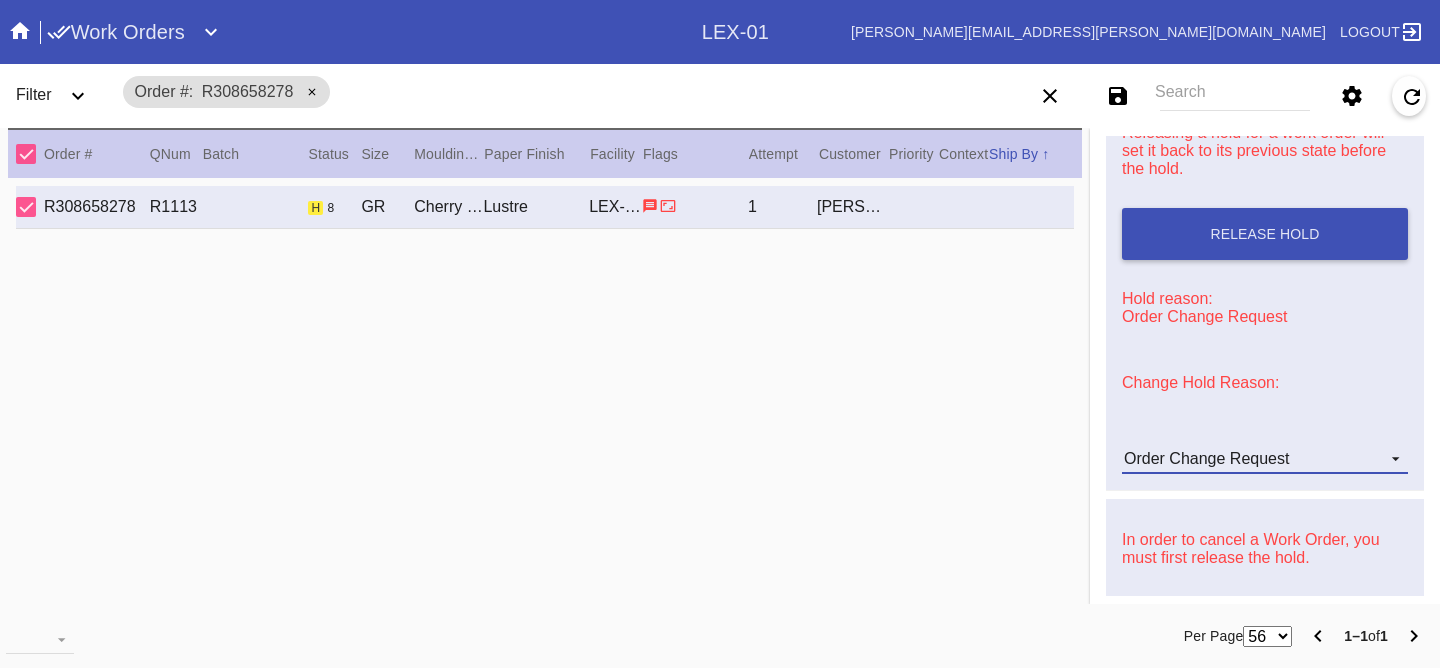 click on "Order Change Request" at bounding box center [1206, 458] 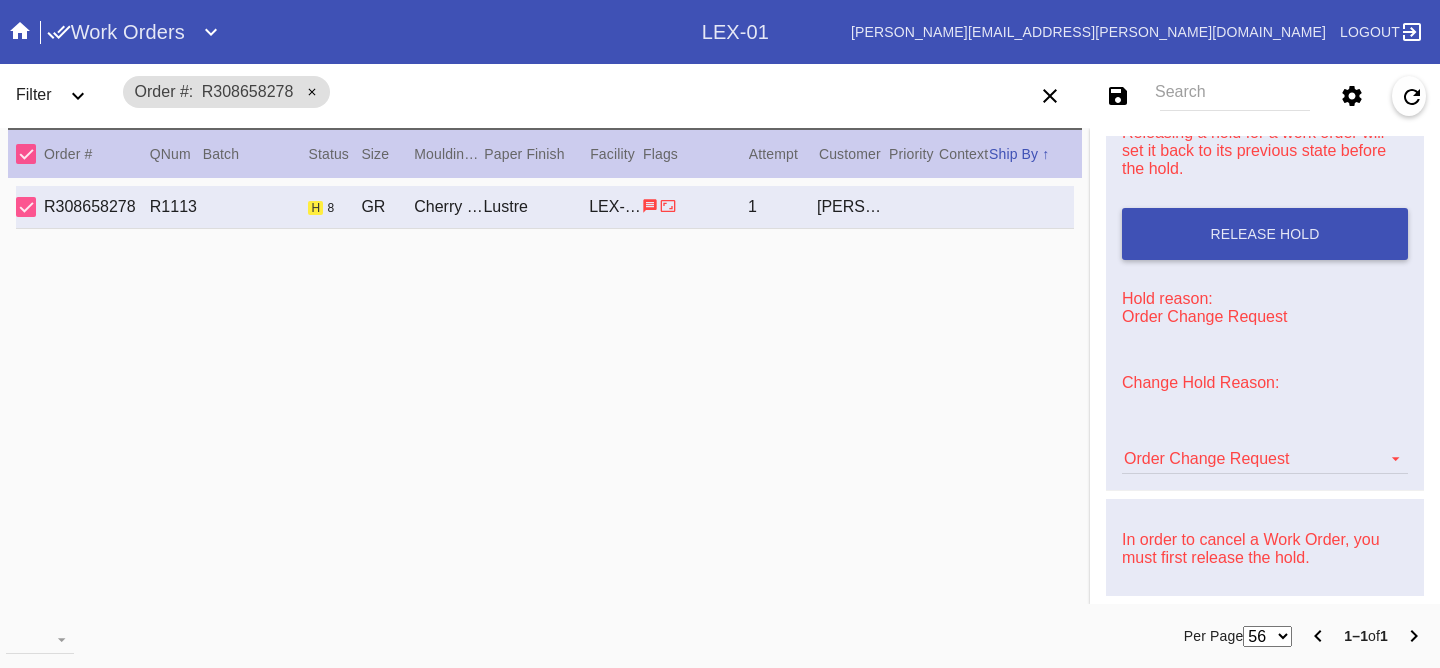 scroll, scrollTop: 376, scrollLeft: 0, axis: vertical 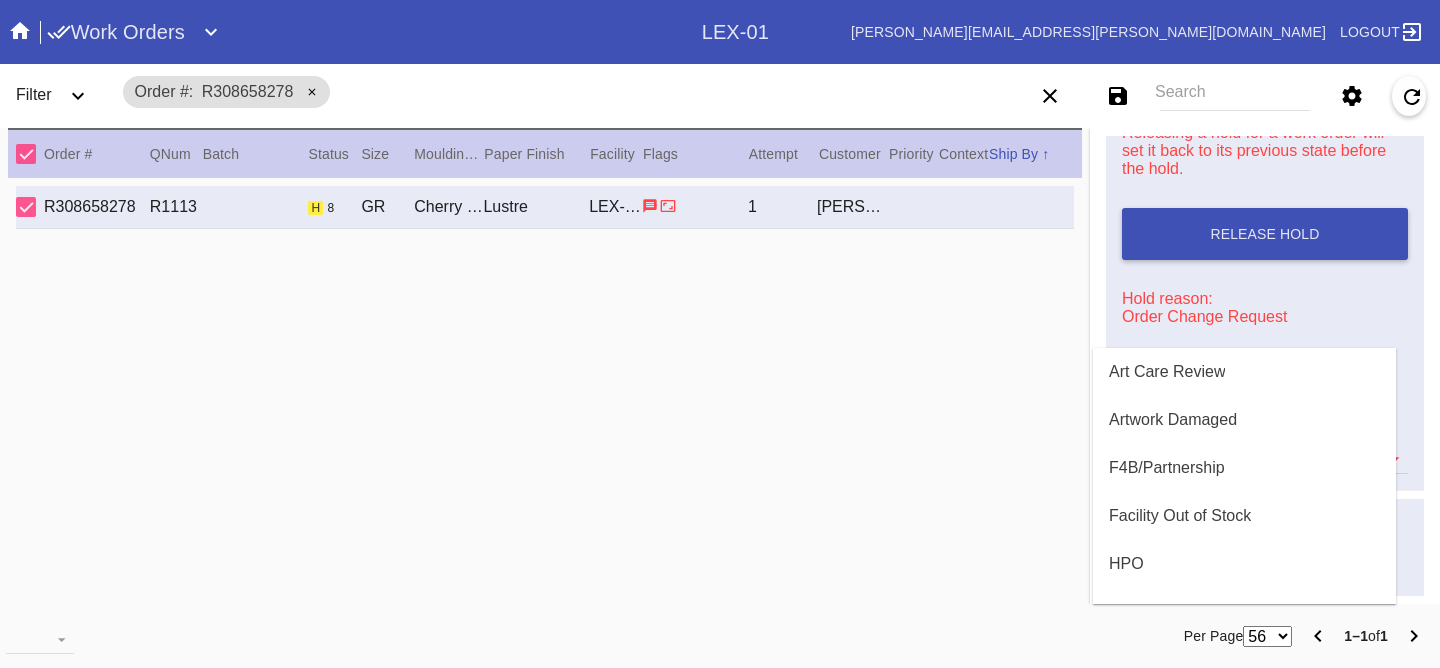 click at bounding box center [720, 334] 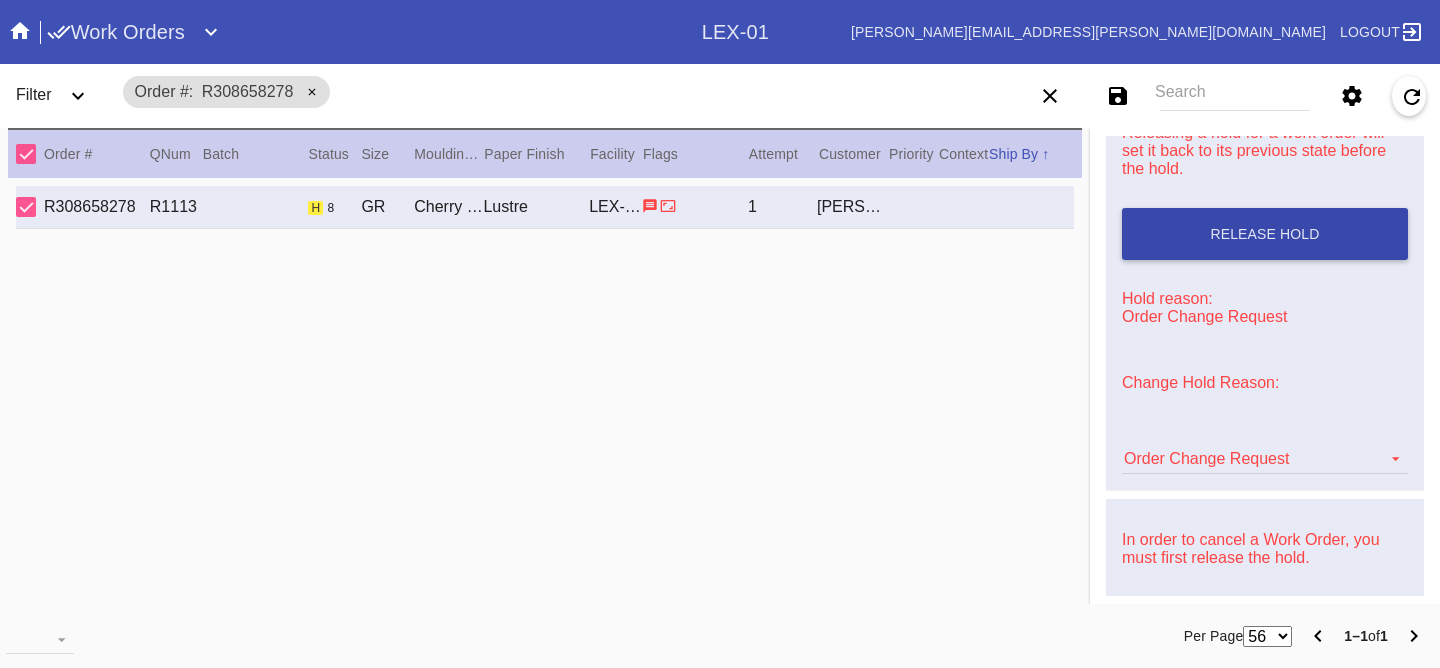 click on "Release Hold" at bounding box center [1265, 234] 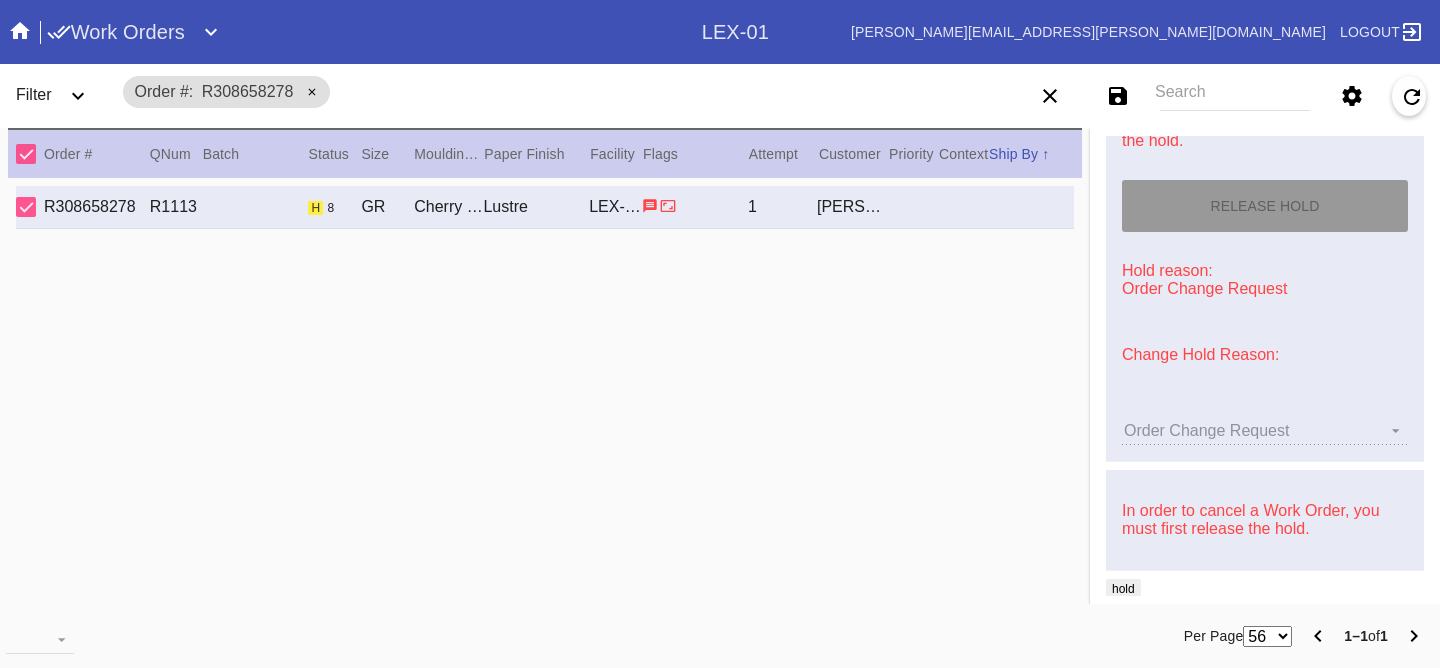 scroll, scrollTop: 916, scrollLeft: 0, axis: vertical 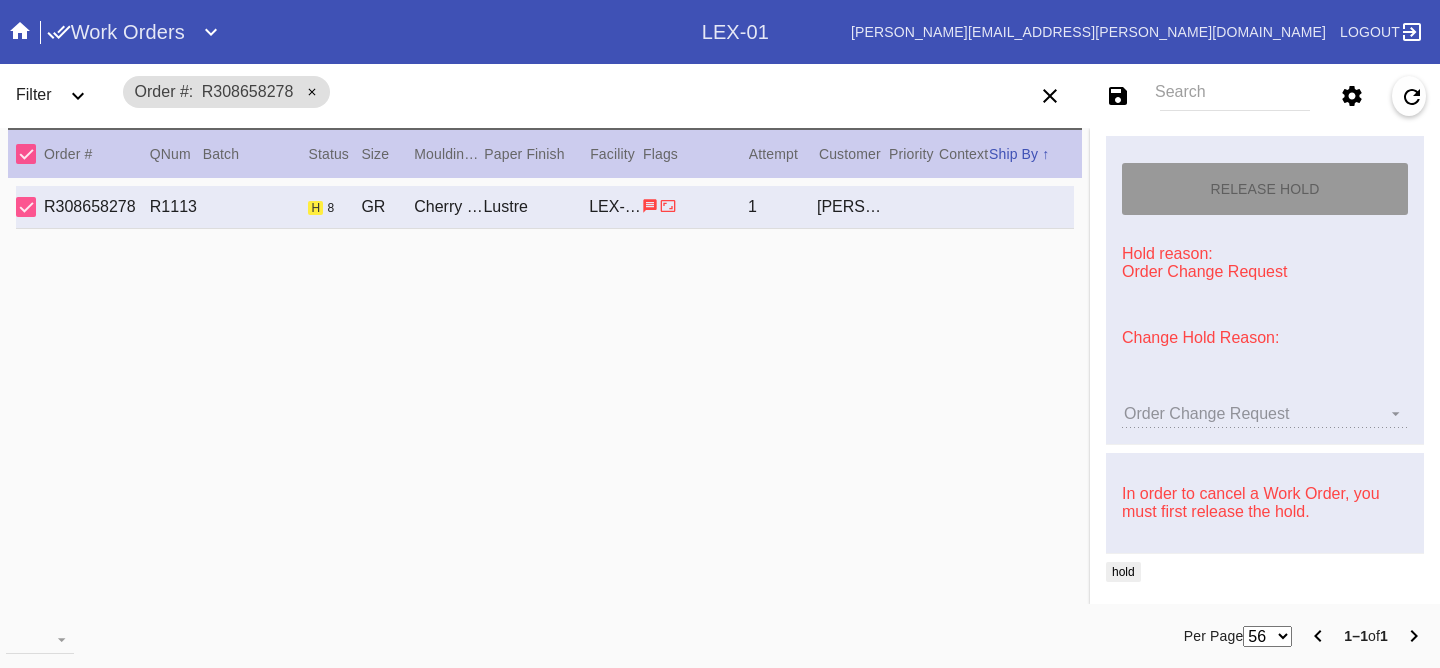 type on "7/12/2025" 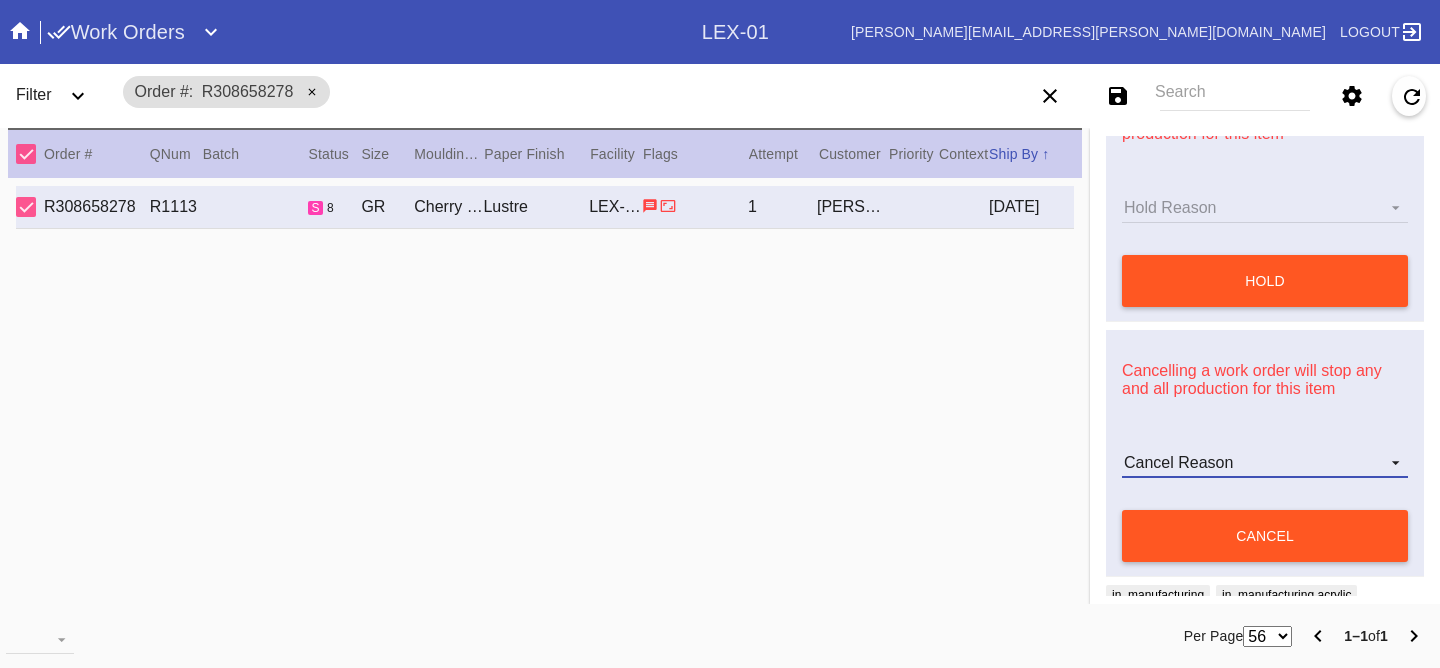 click on "Cancel Reason Customer mid-stream change: Accent mat addition Customer mid-stream change: Add frame stand Customer mid-stream change: Conveyance type change Customer mid-stream change: Designer's choice change Customer mid-stream change: Image change Customer mid-stream change: Mat width change Customer mid-stream change: Mounting type change Customer mid-stream change: Overnight shipping speed Customer mid-stream change: Personalized mat change Customer mid-stream change: Size change Framebridge Cancel: Frame kit not offered Framebridge Cancel: Material too delicate Framebridge Cancel: Material too heavy Framebridge Cancel: Mounting type not offered Framebridge Cancel: Not necessary Framebridge Cancel: Oversize piece Framebridge Cancel: Piece too thick (shadowbox) Framebridge Cancel: Print quality Framebridge Cancel: Turn buttons not offered Other: Customer changed mind Other: Lost/Damaged art - no replacement available Other: Lost/Damaged art - no replacement desired" at bounding box center (1265, 463) 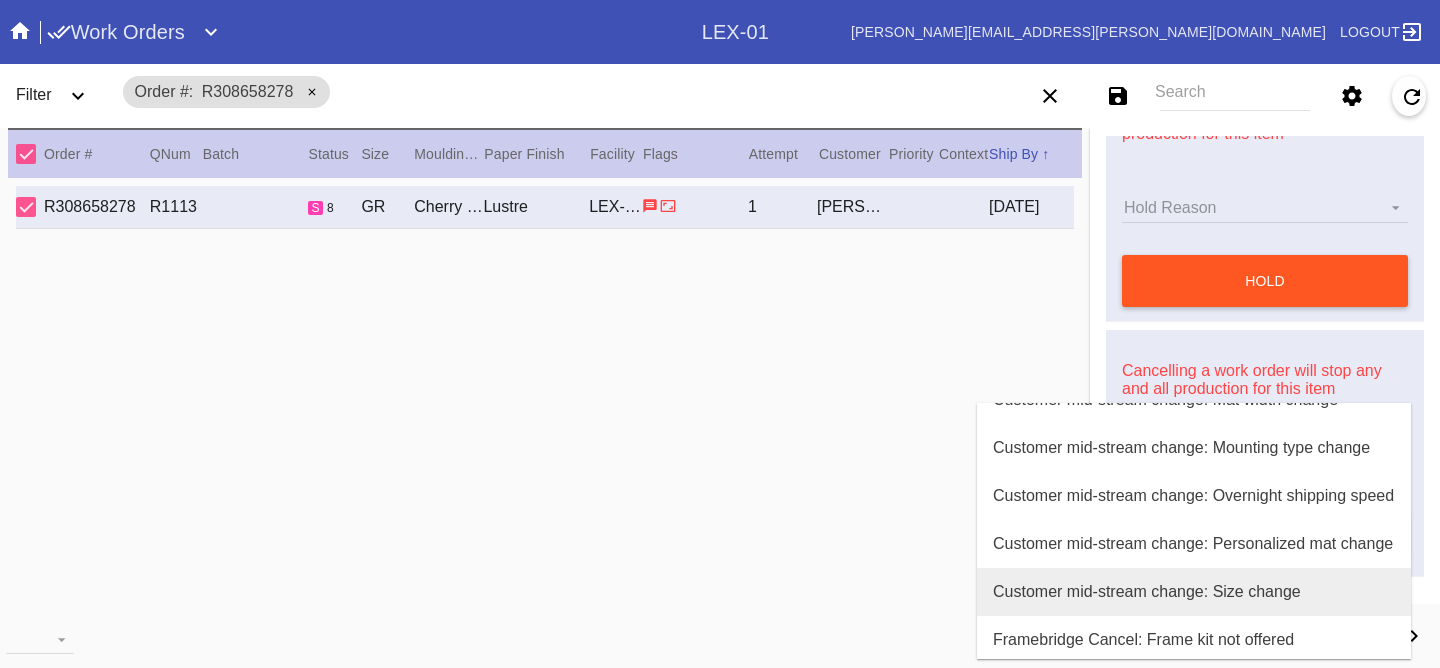 scroll, scrollTop: 267, scrollLeft: 0, axis: vertical 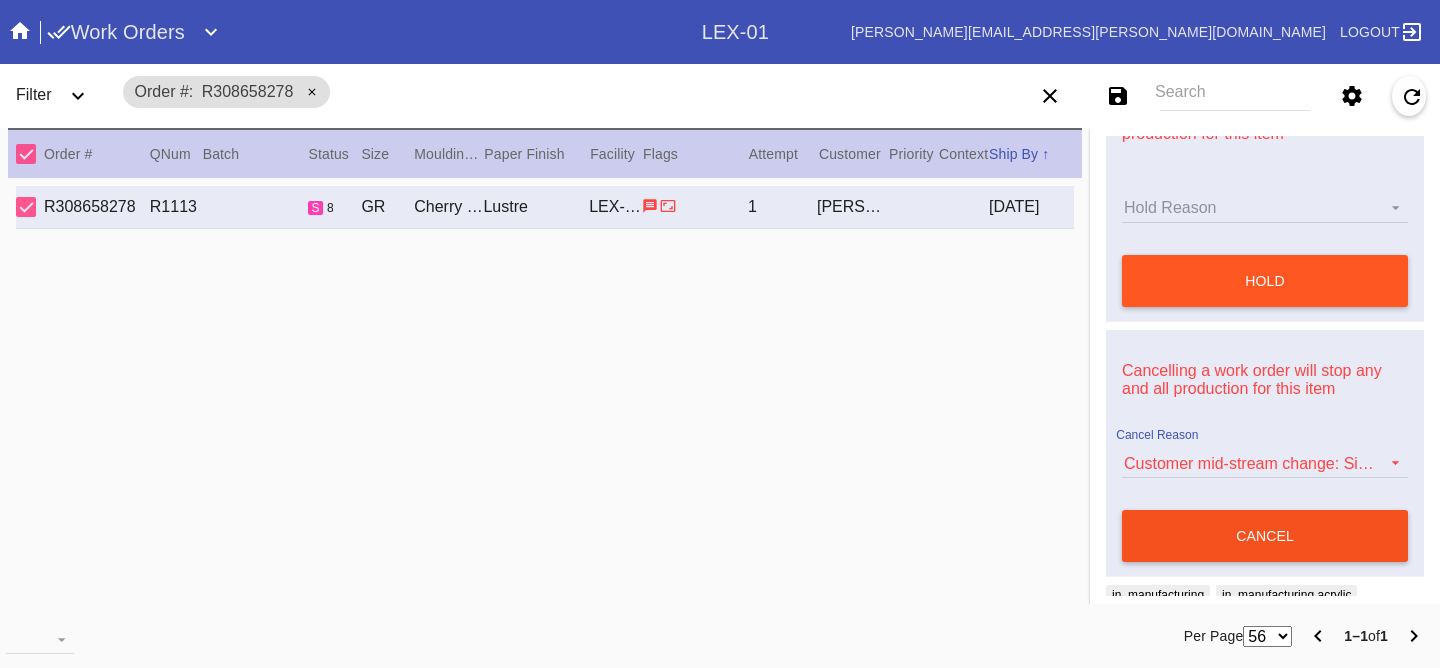 click on "cancel" at bounding box center (1265, 536) 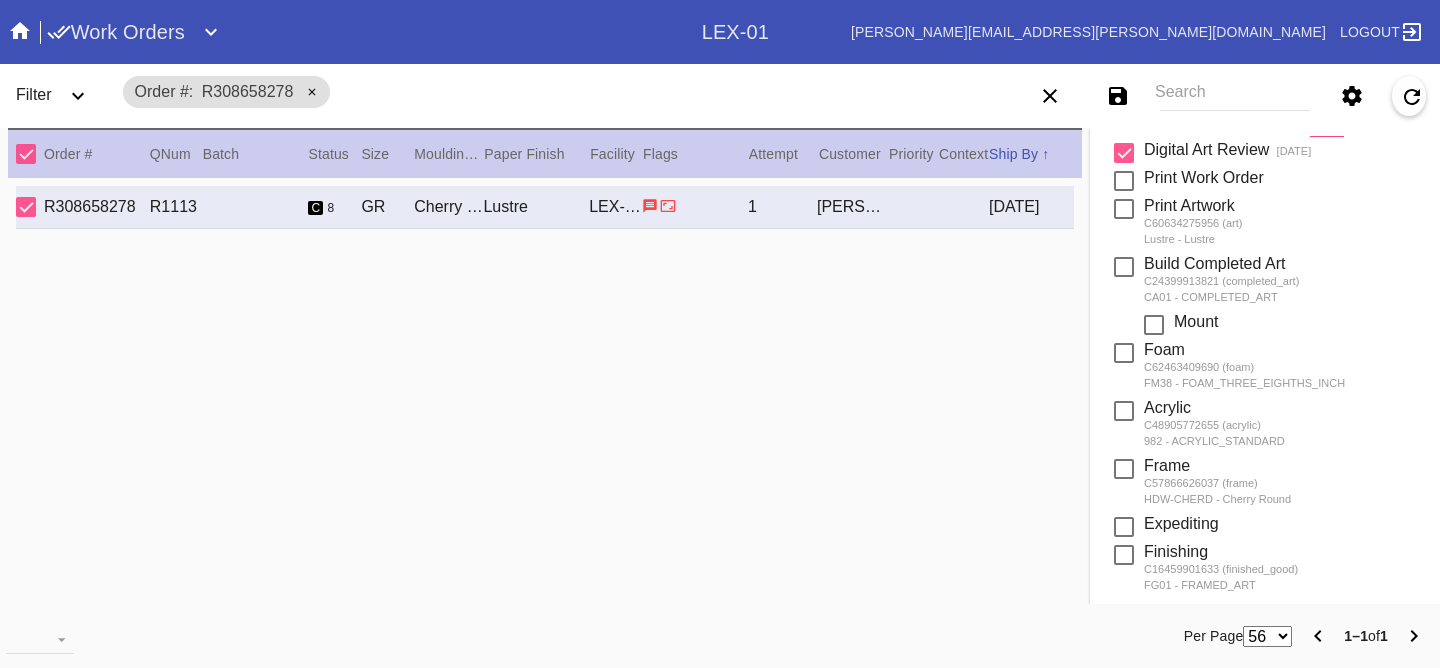 scroll, scrollTop: 0, scrollLeft: 0, axis: both 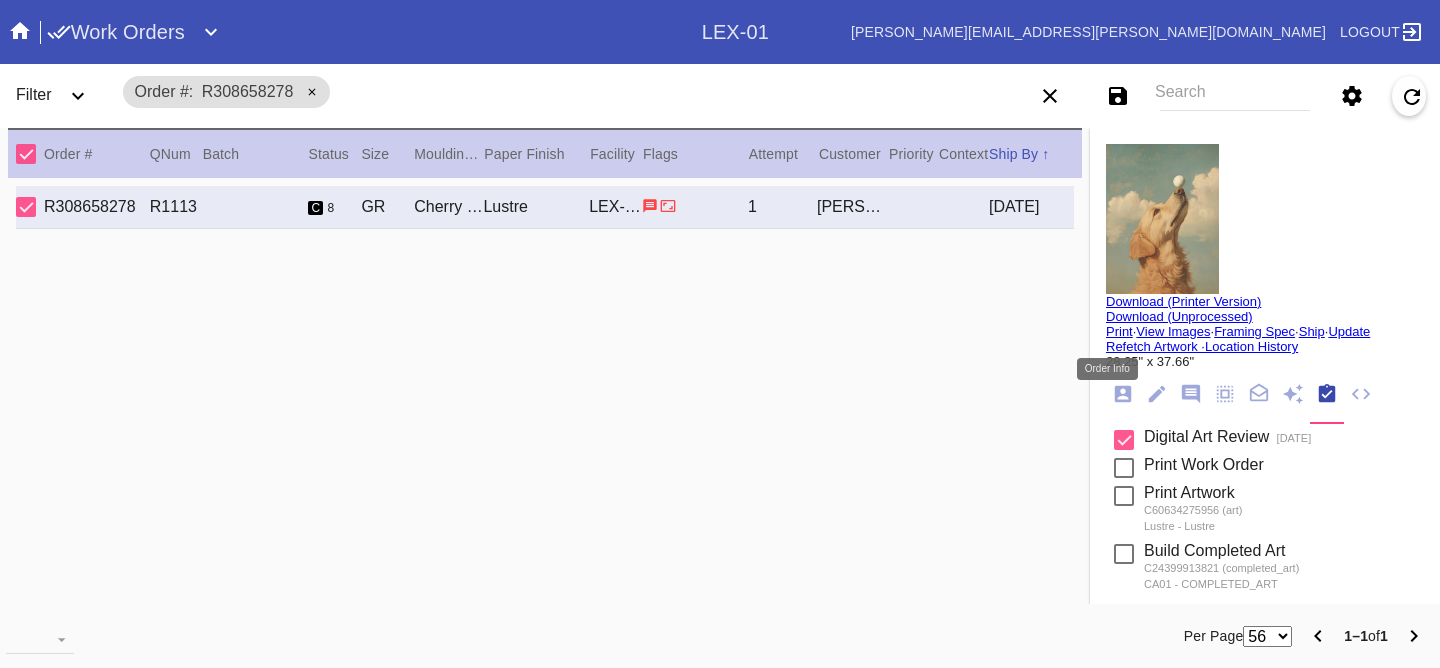 click 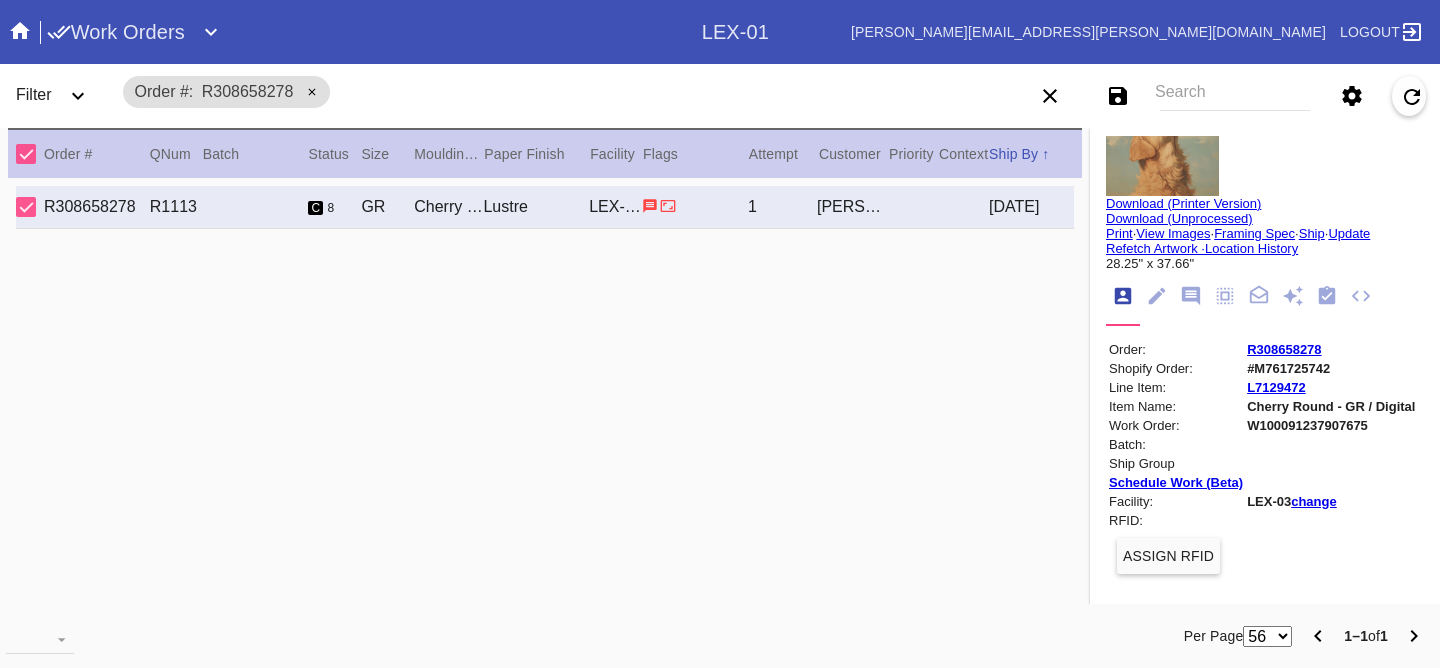 scroll, scrollTop: 0, scrollLeft: 0, axis: both 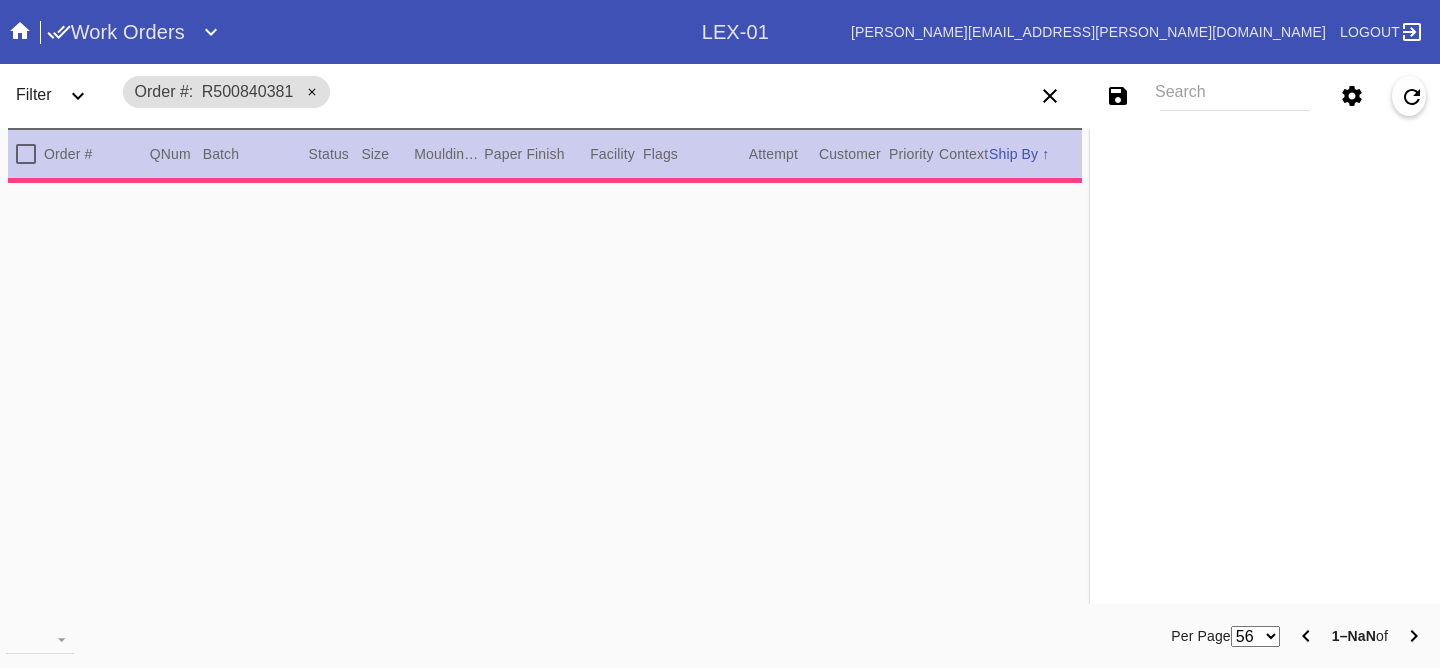 type on "0.0" 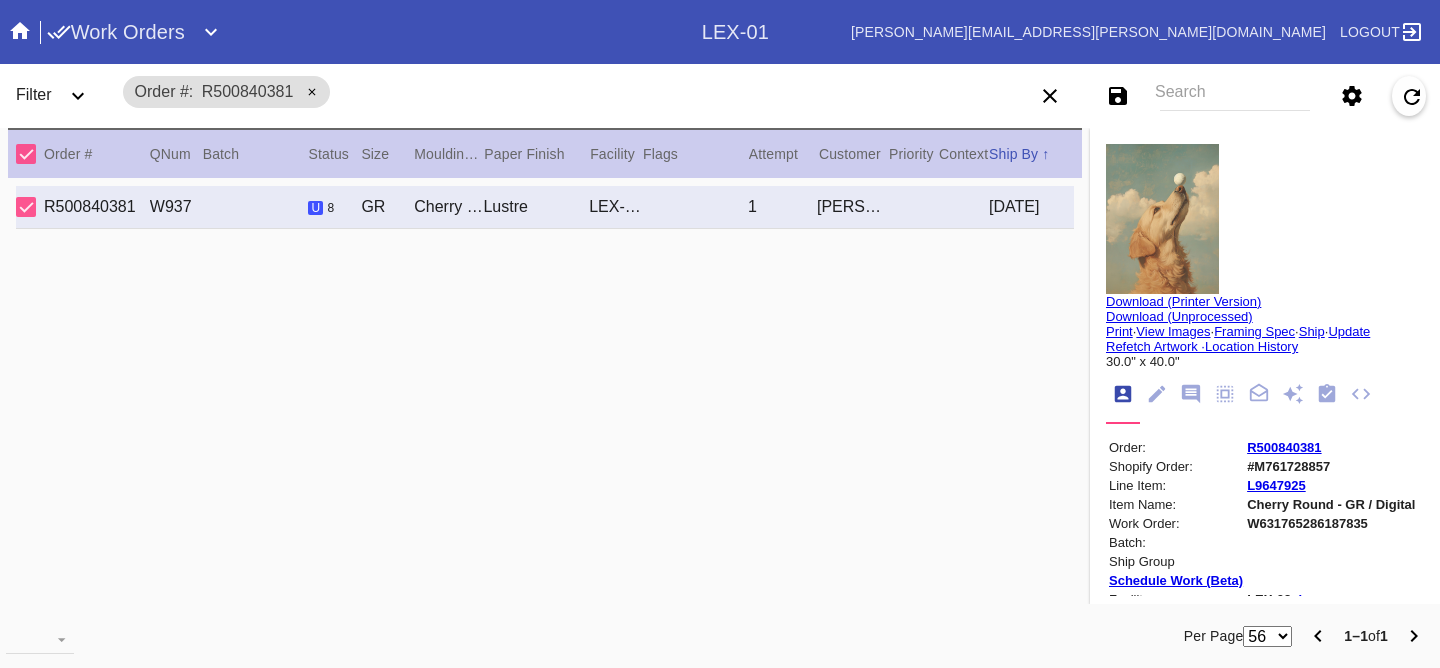 scroll, scrollTop: 0, scrollLeft: 0, axis: both 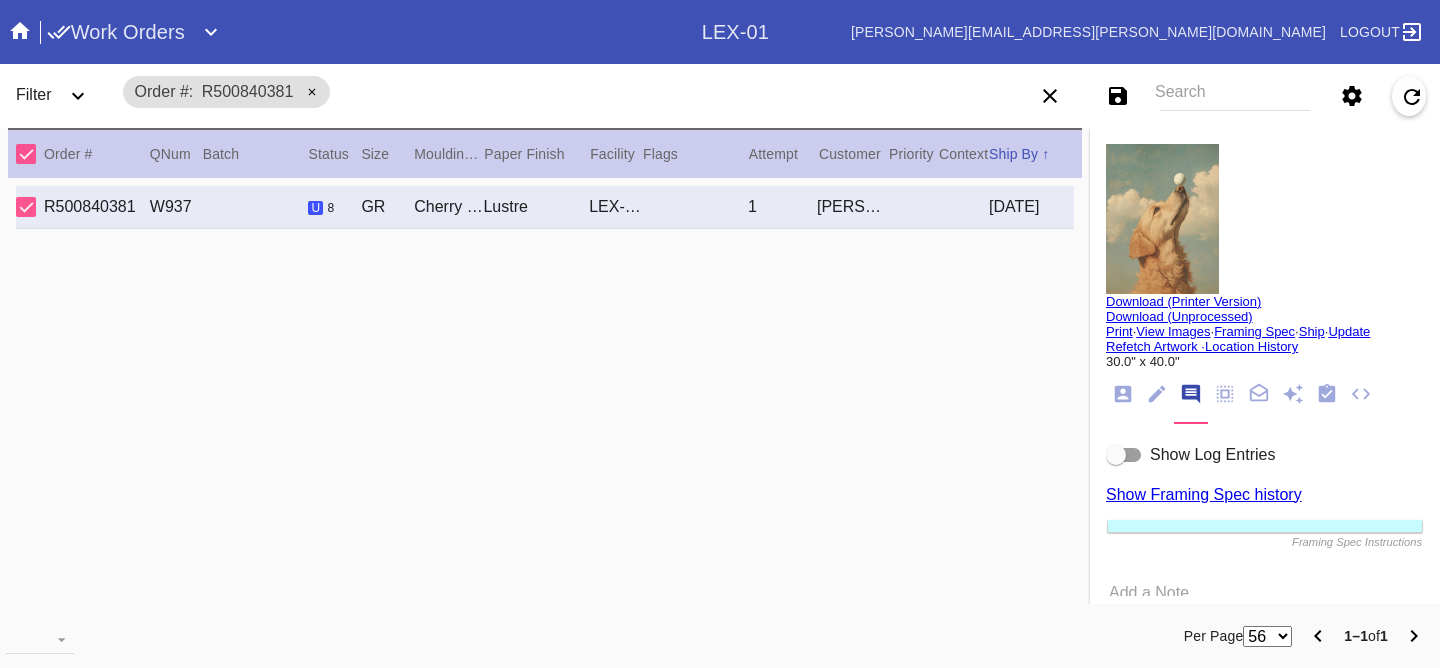 click on "Show Log Entries
Show Framing Spec history
Framing Spec Instructions
Add a Note
Post" at bounding box center [1265, 546] 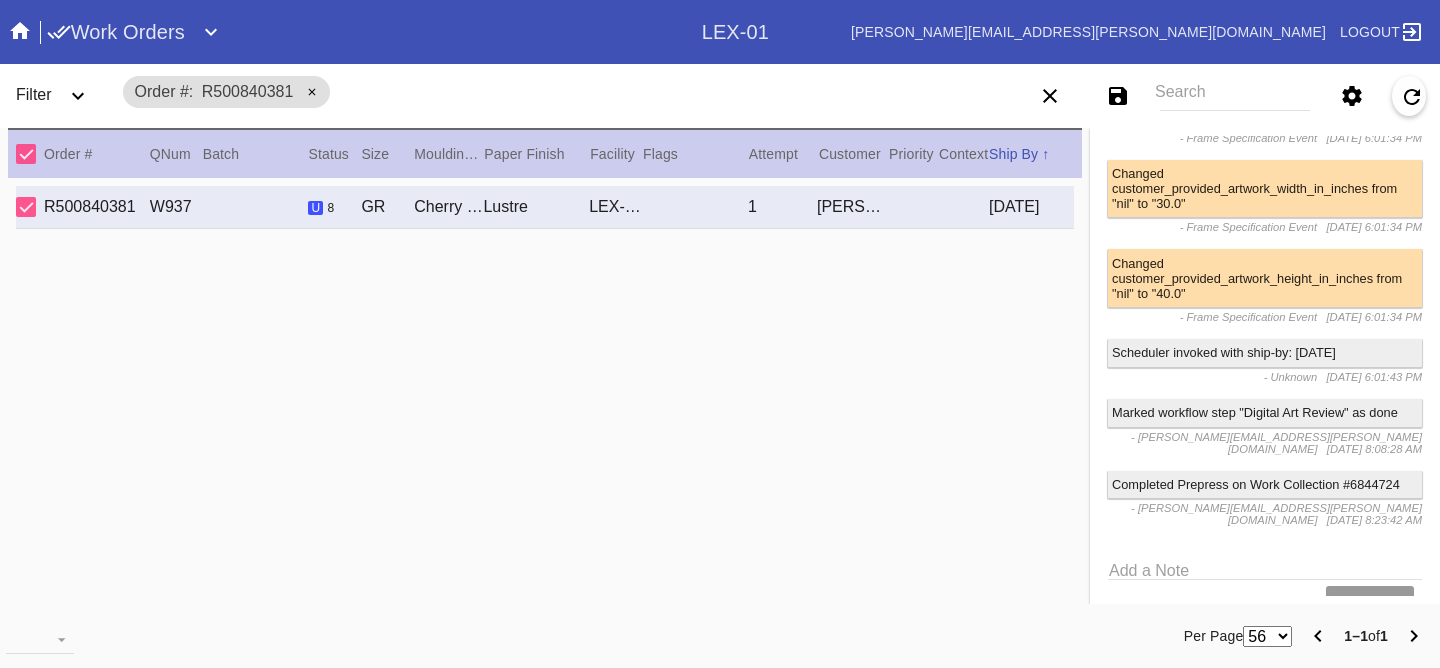 scroll, scrollTop: 974, scrollLeft: 0, axis: vertical 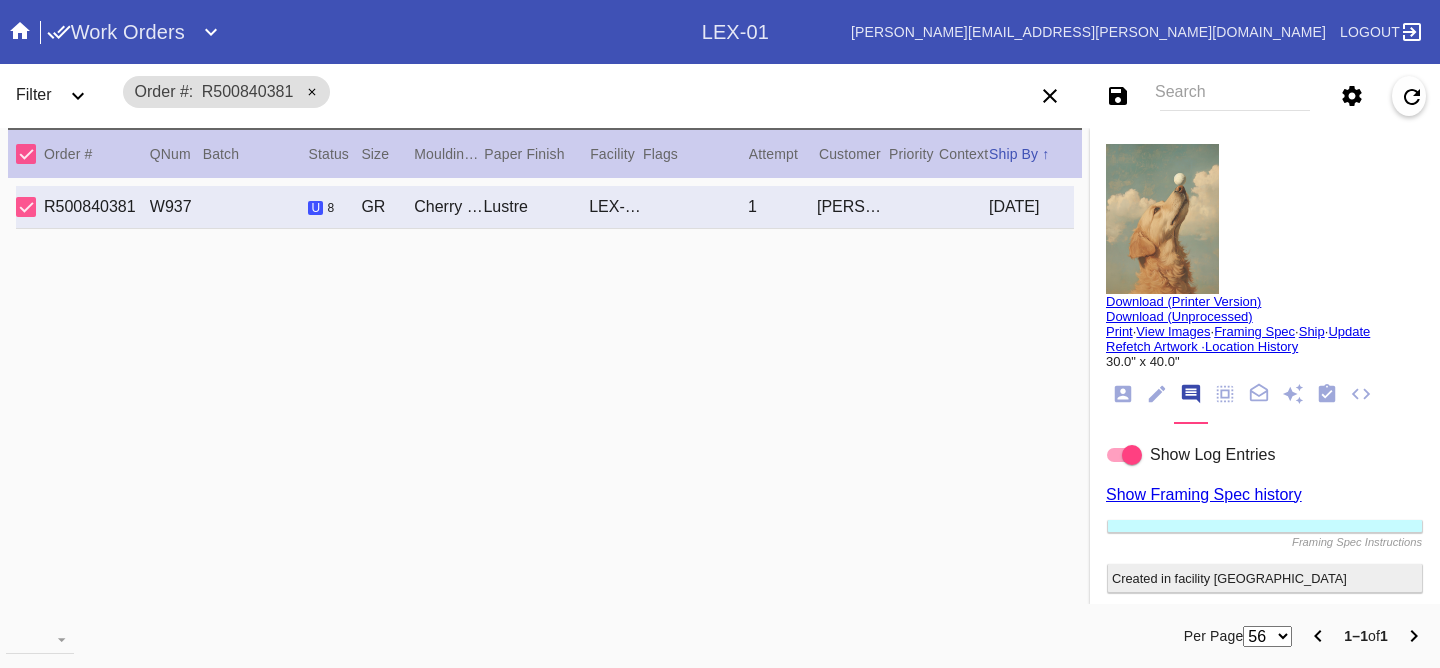 click 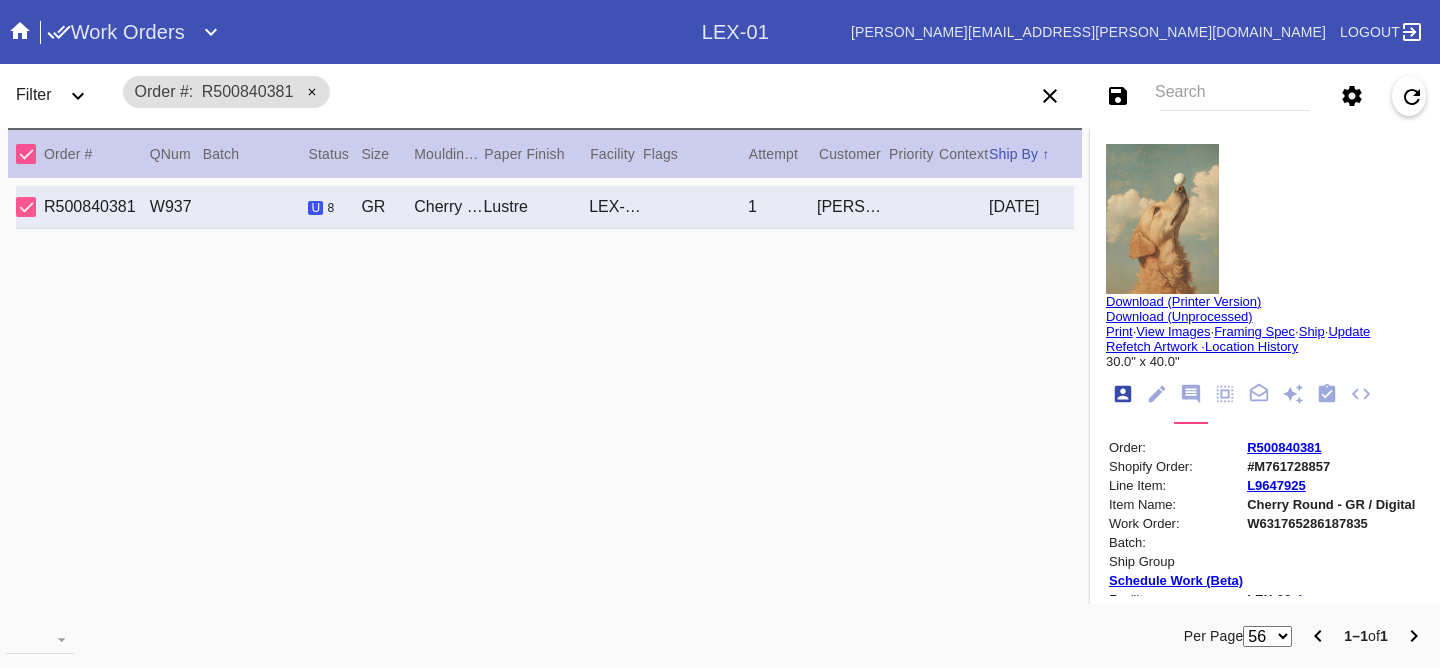 scroll, scrollTop: 24, scrollLeft: 0, axis: vertical 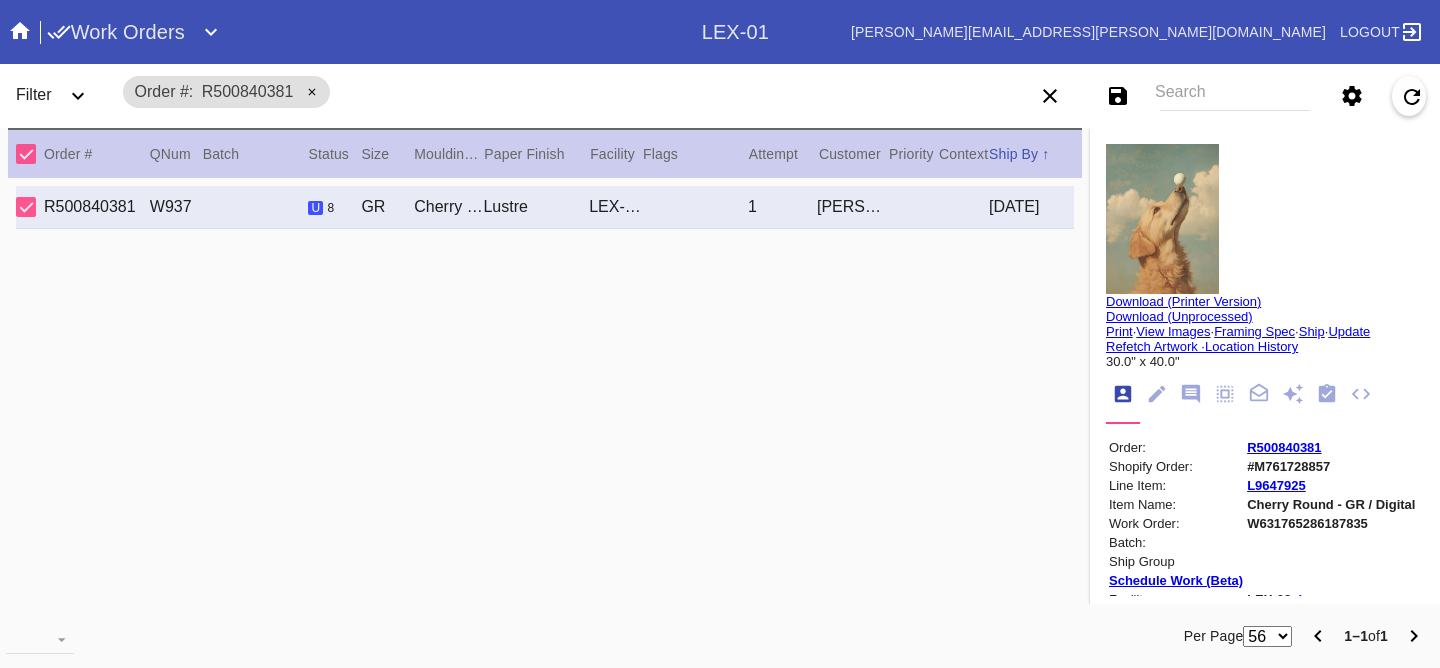 click on "R500840381" at bounding box center [1284, 447] 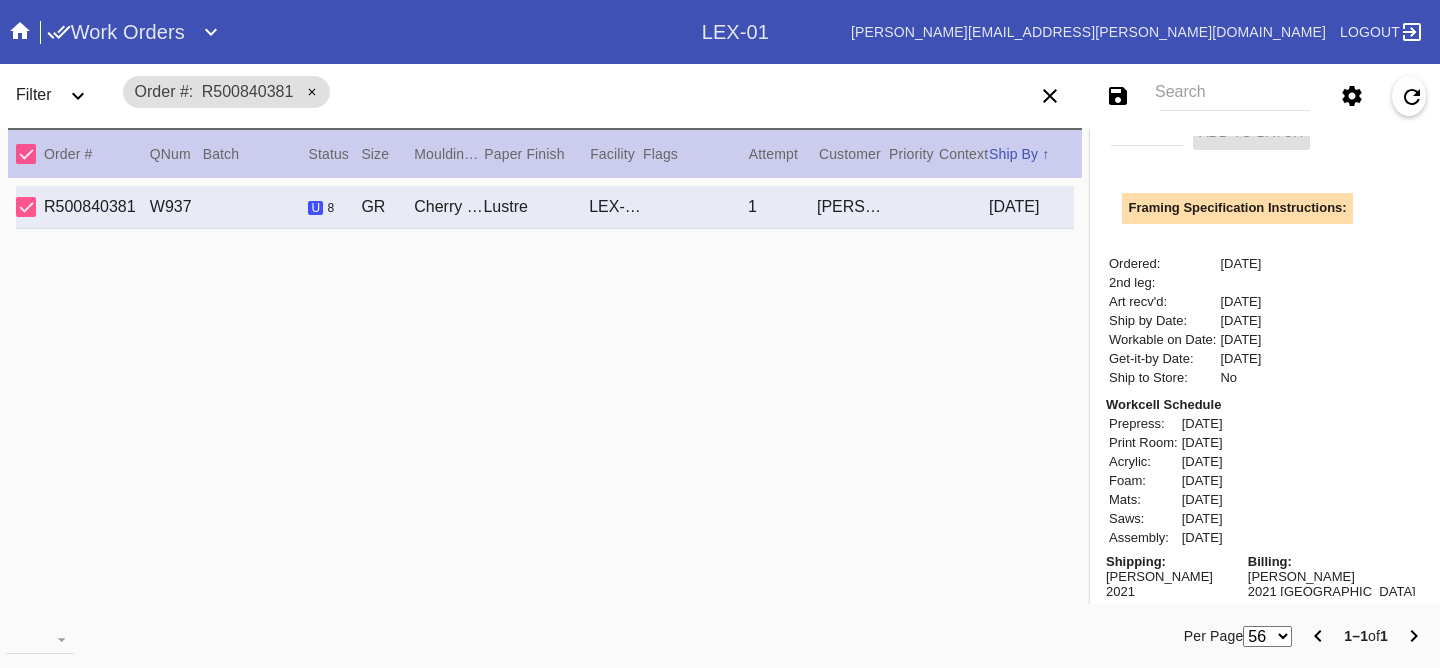 scroll, scrollTop: 817, scrollLeft: 0, axis: vertical 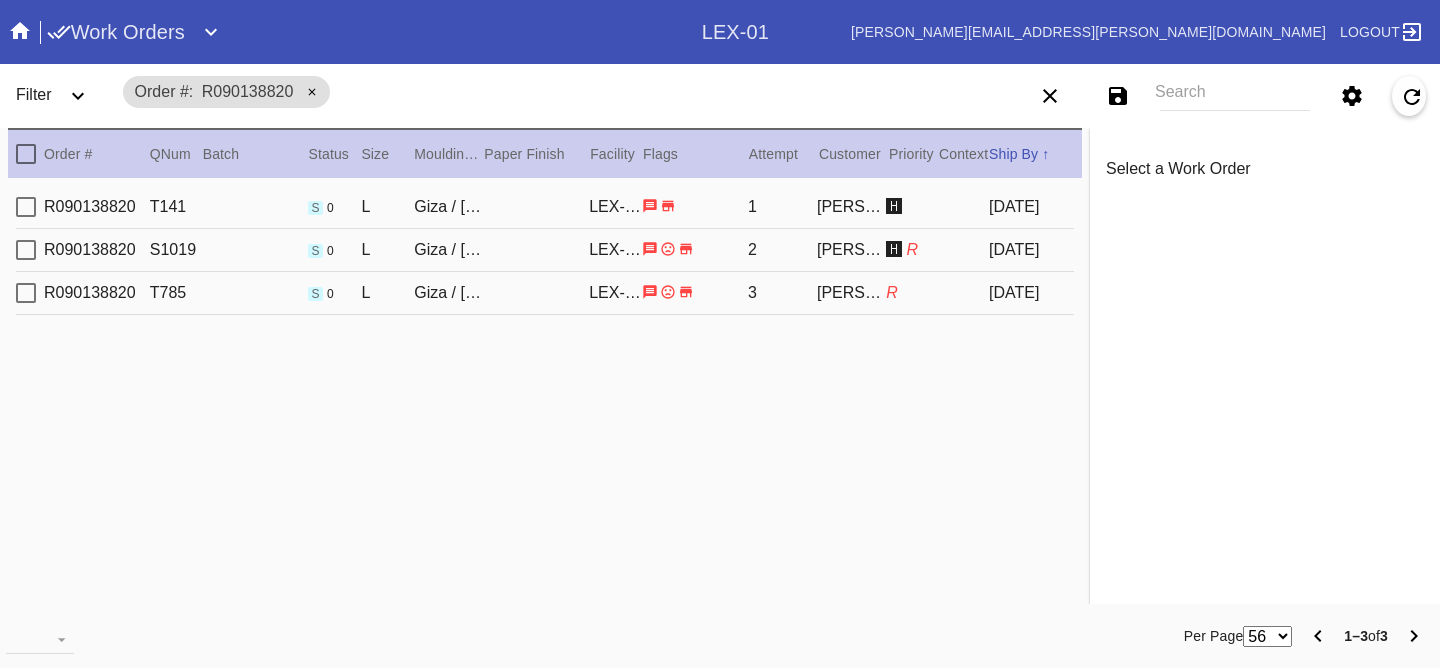 click on "2025-06-26" at bounding box center [1031, 293] 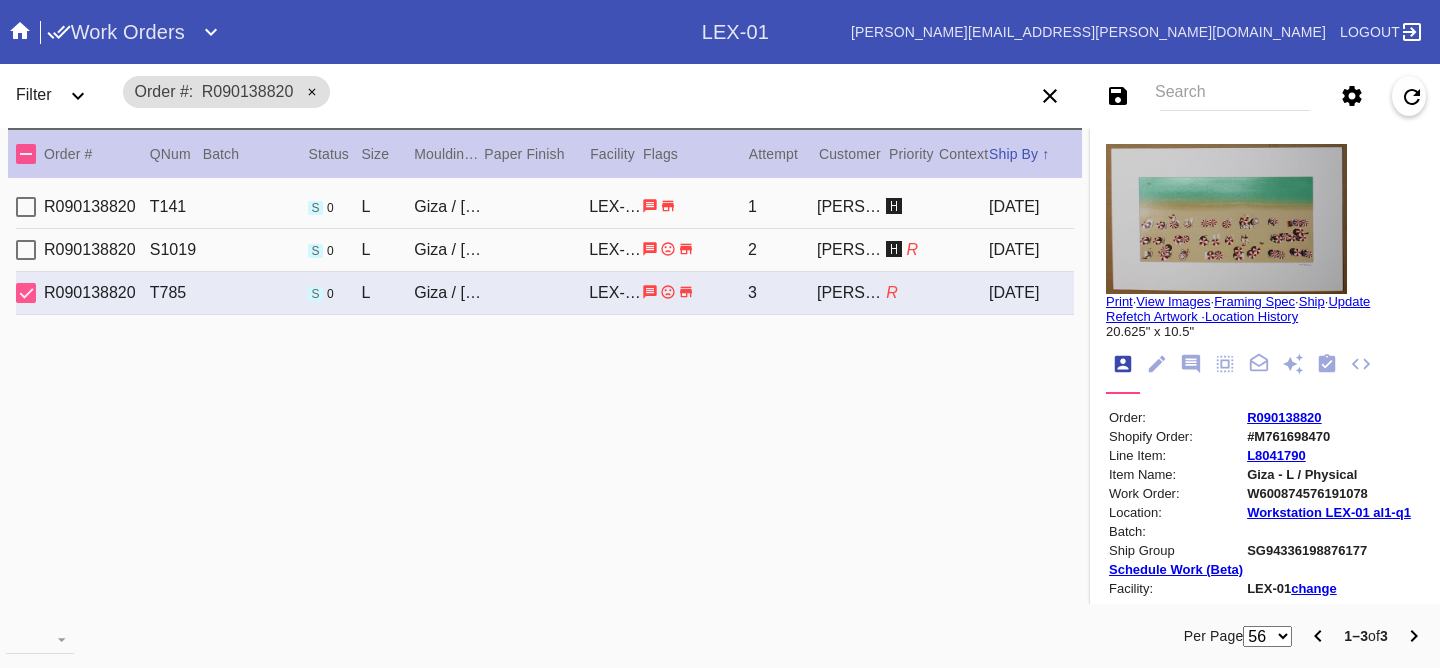click 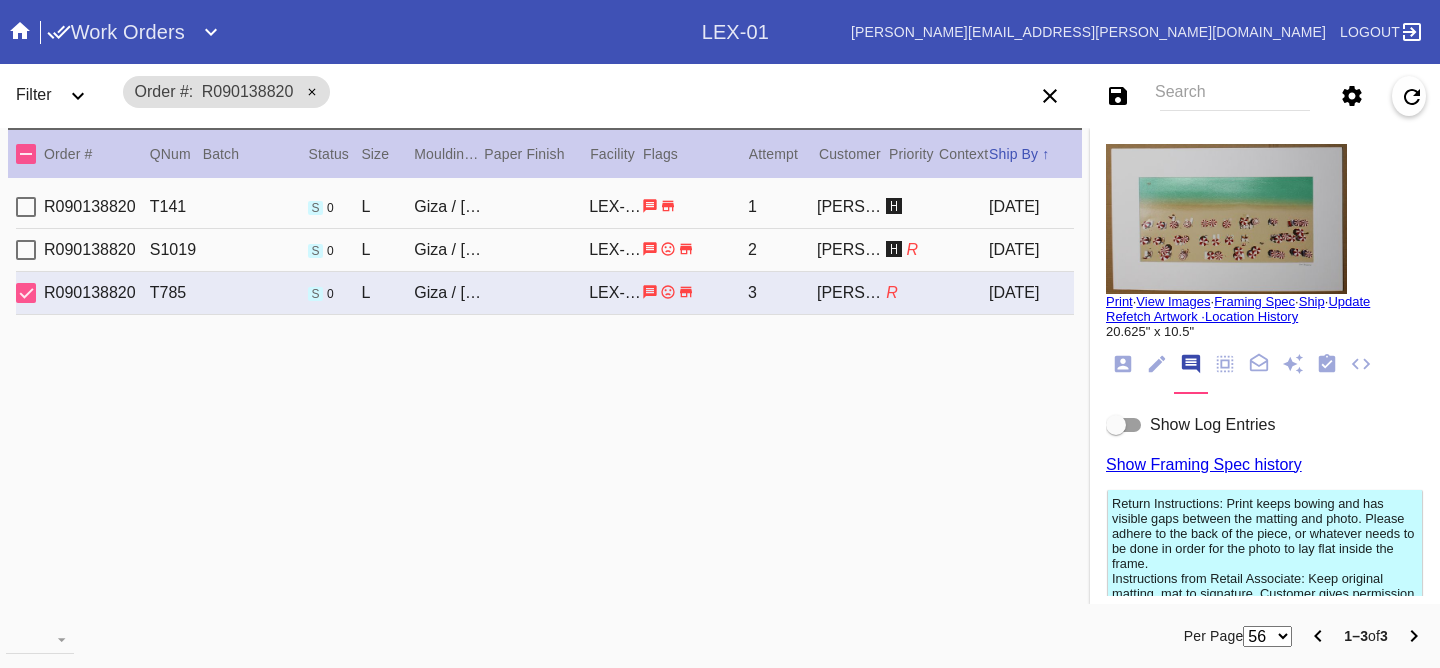 click on "Show Log Entries" at bounding box center [1265, 425] 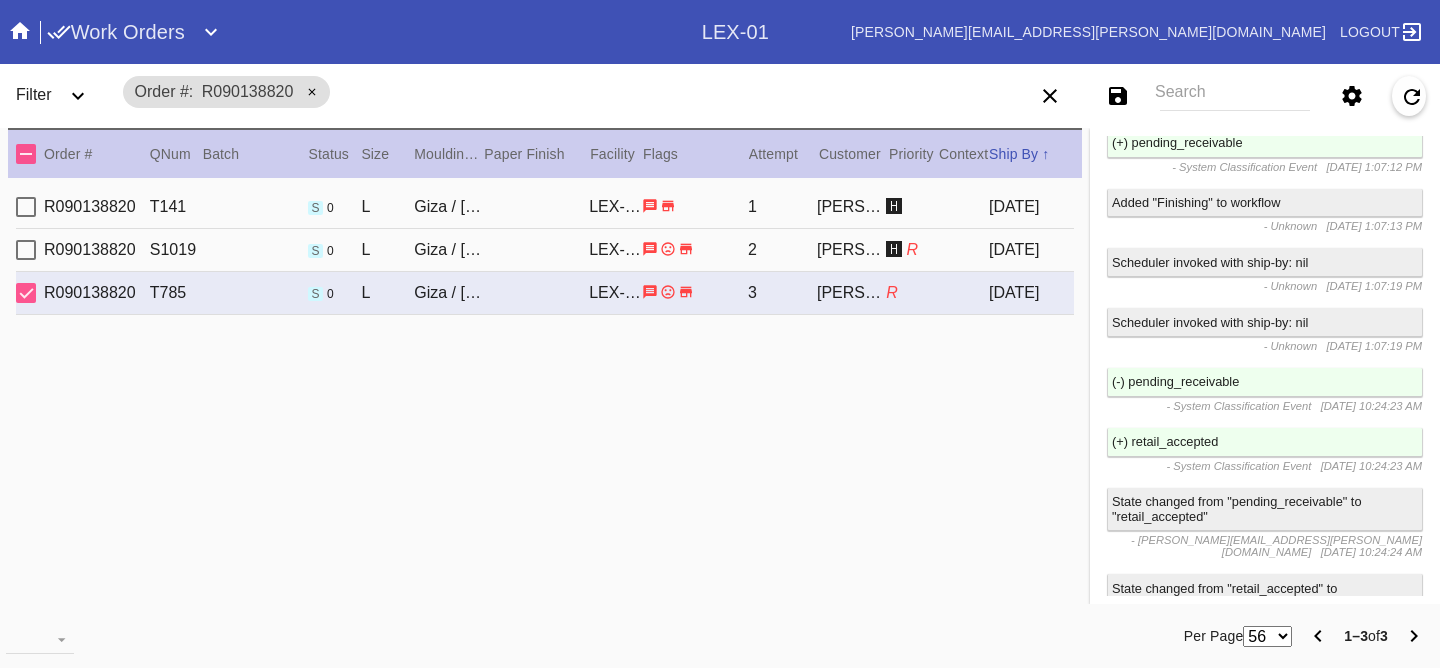 scroll, scrollTop: 0, scrollLeft: 0, axis: both 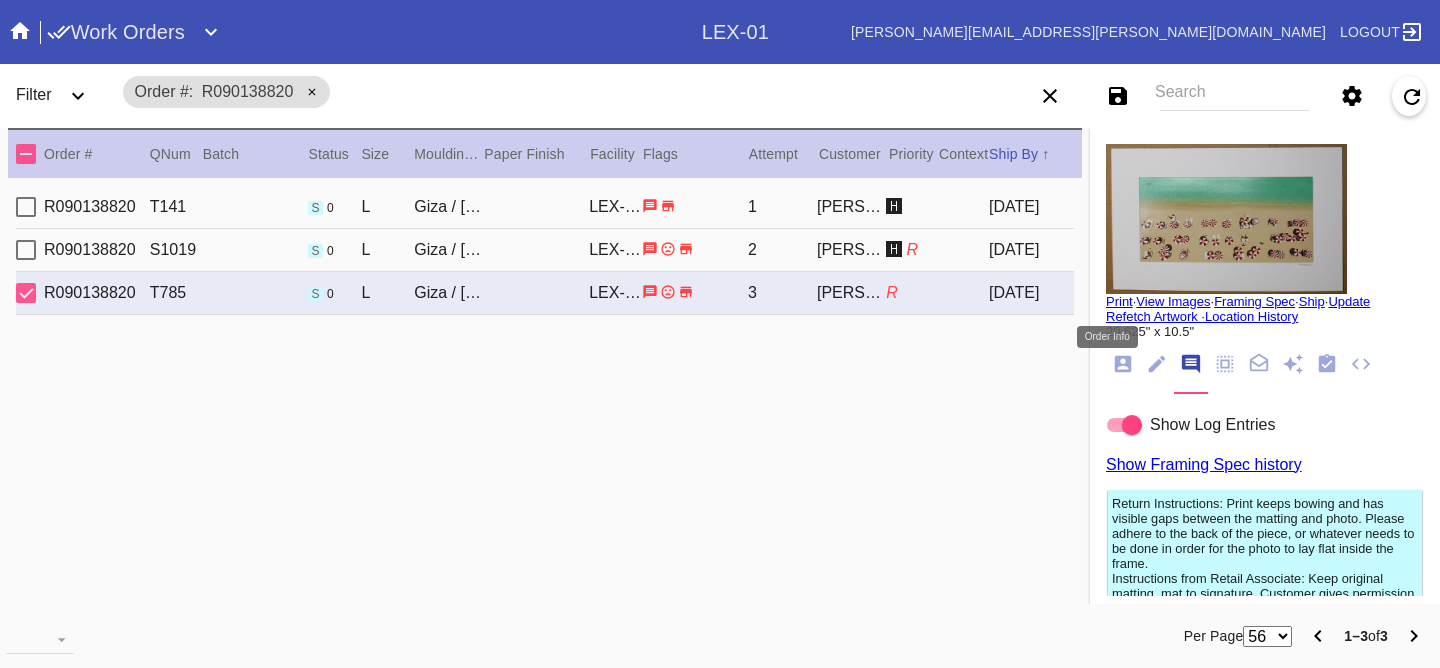 click 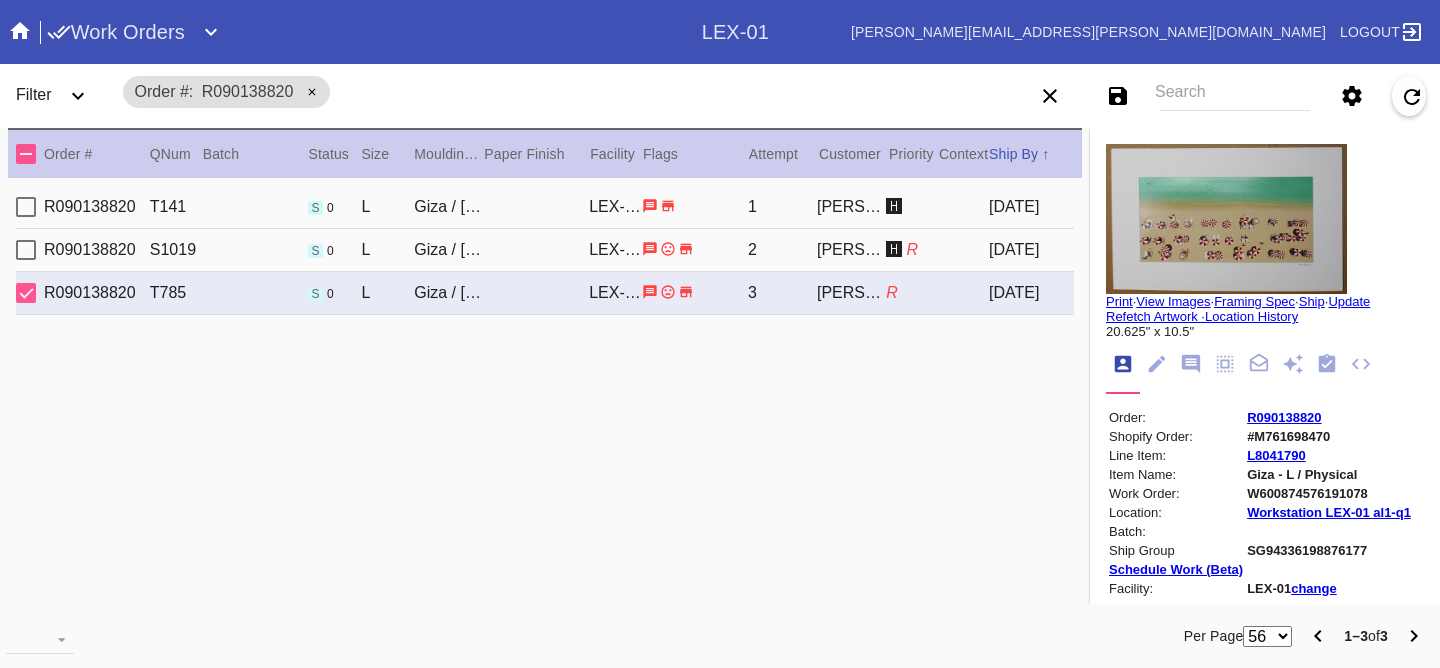 click on "W600874576191078" at bounding box center [1329, 493] 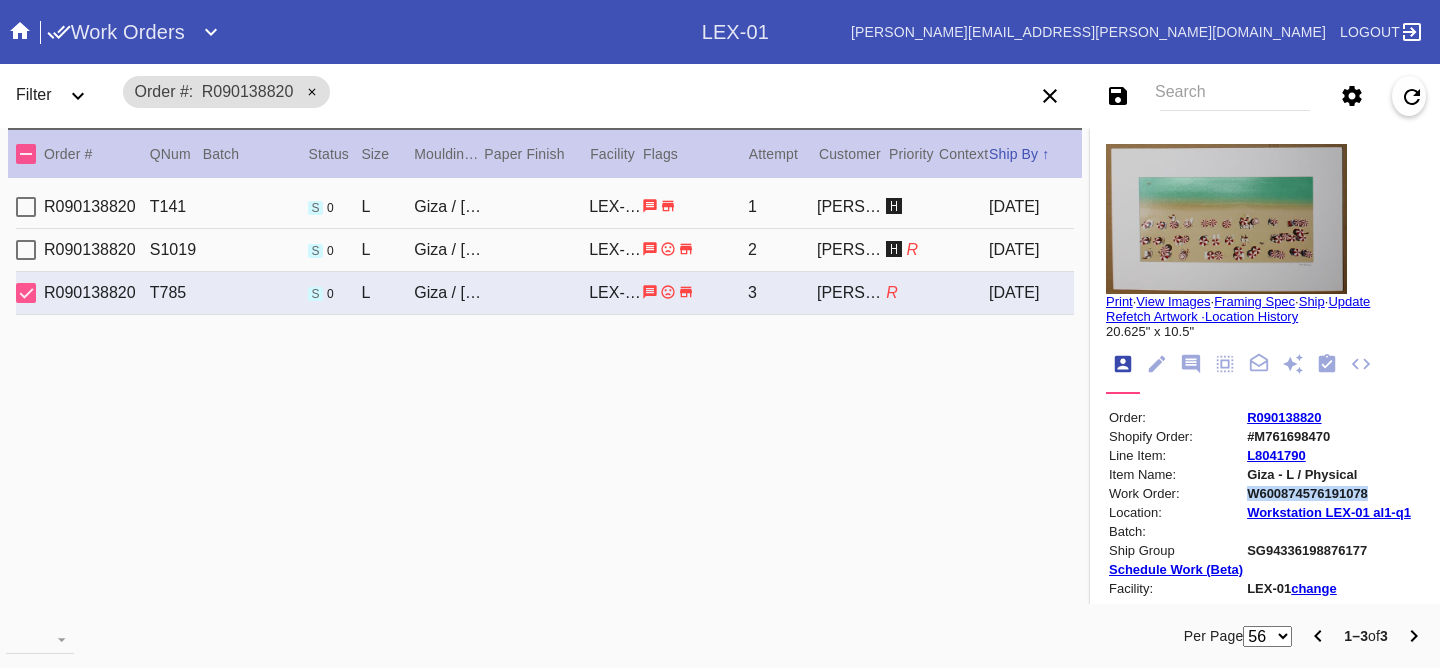 click on "W600874576191078" at bounding box center (1329, 493) 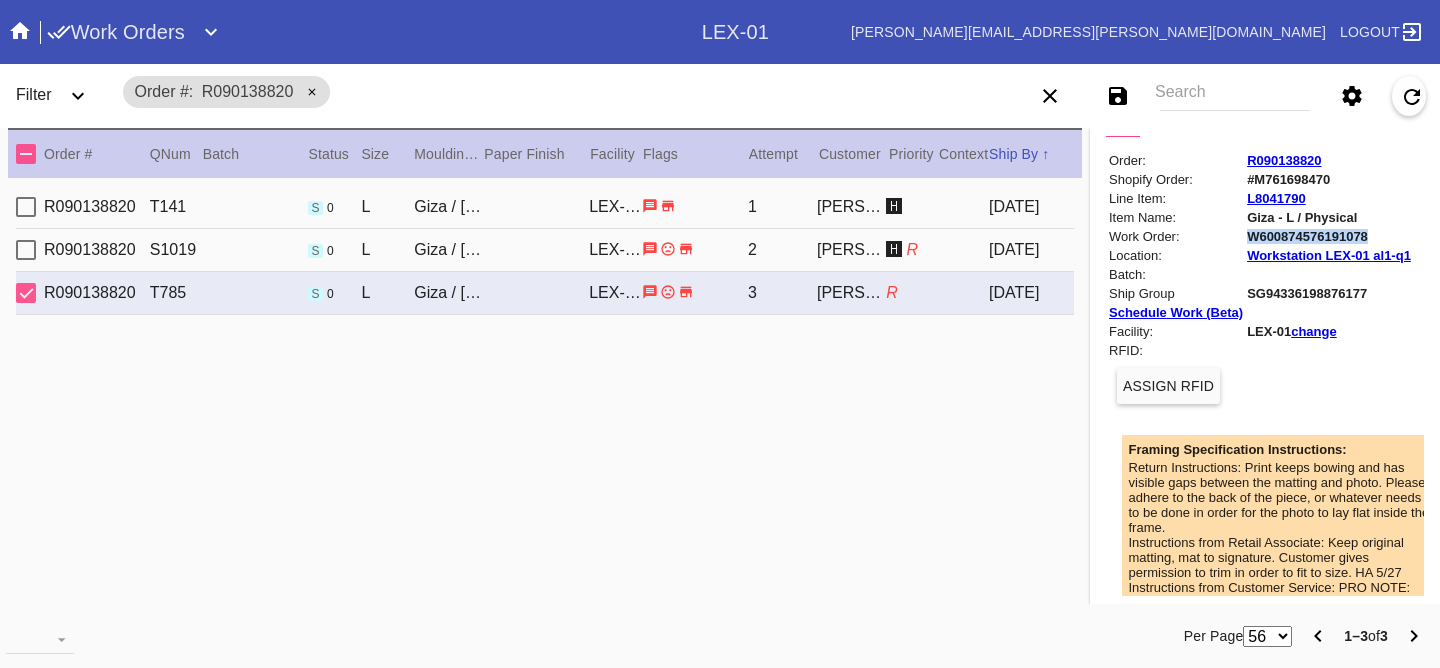scroll, scrollTop: 0, scrollLeft: 0, axis: both 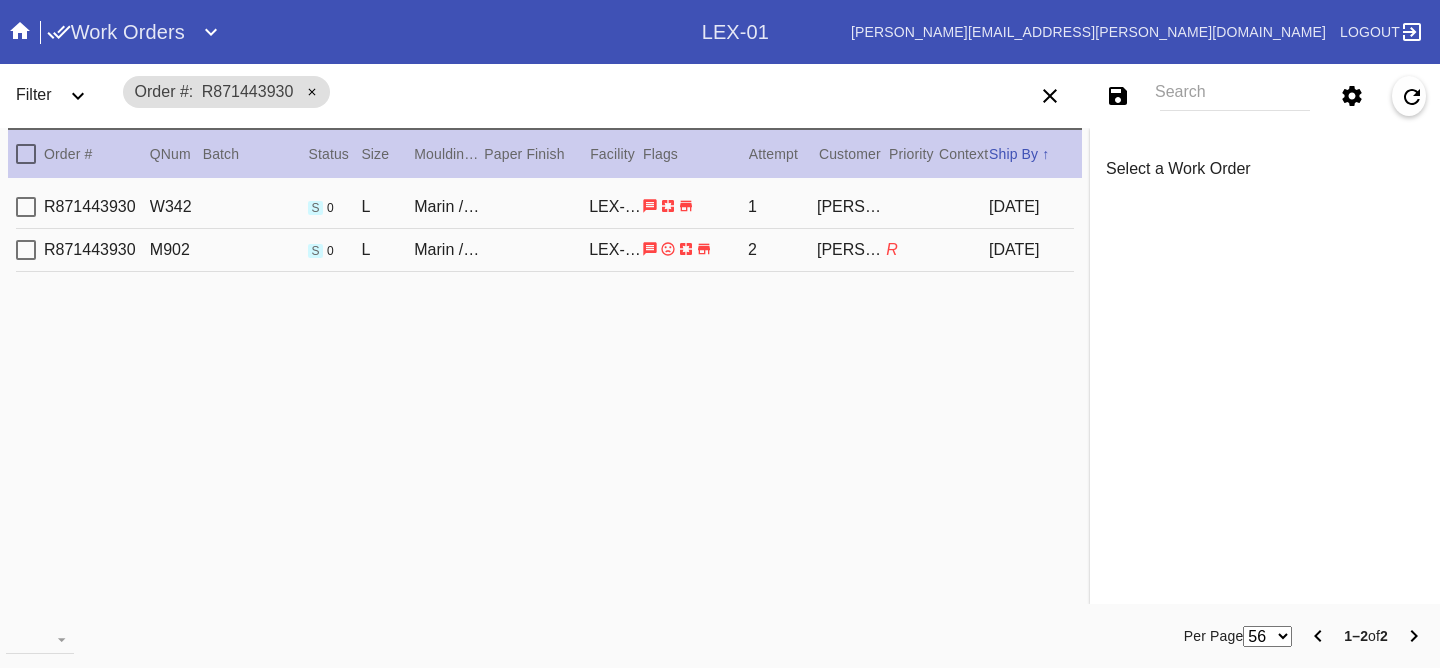 click on "R871443930 M902 s   0 L Marin / White LEX-01 2 [PERSON_NAME]
R
[DATE]" at bounding box center (545, 250) 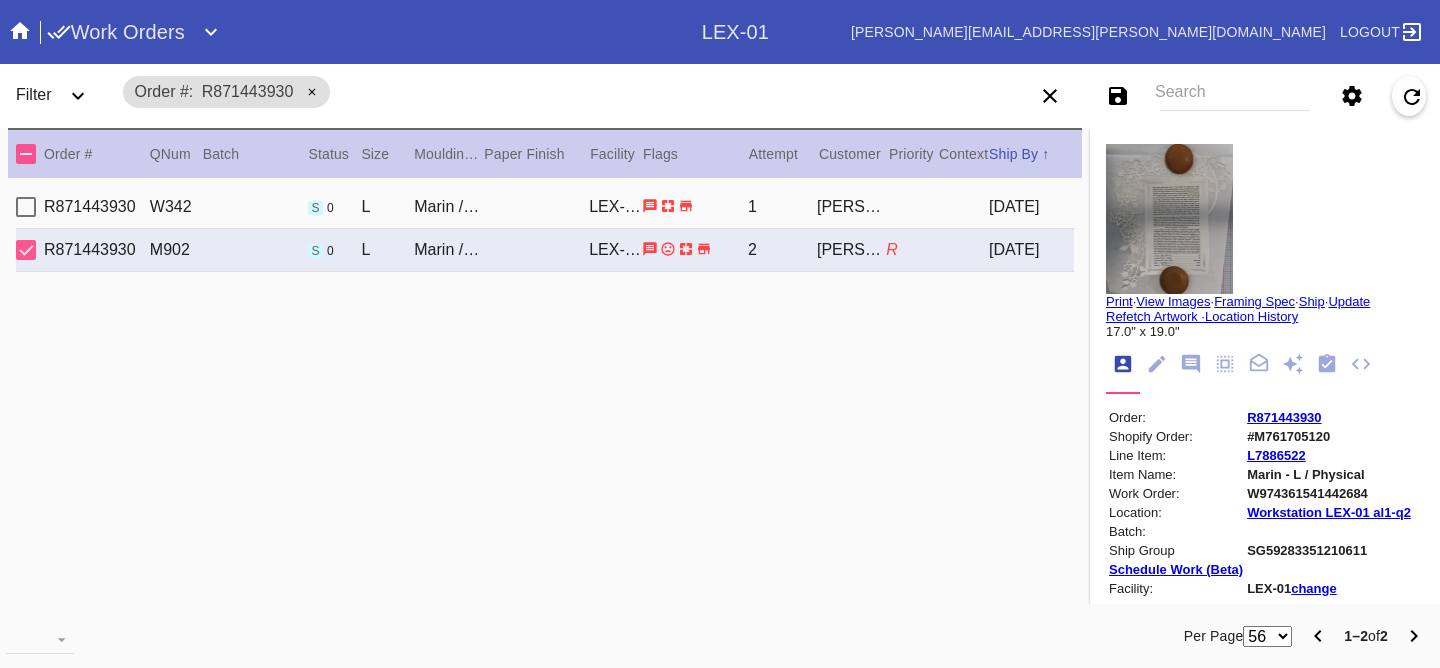 click on "2025-06-13" at bounding box center [1031, 207] 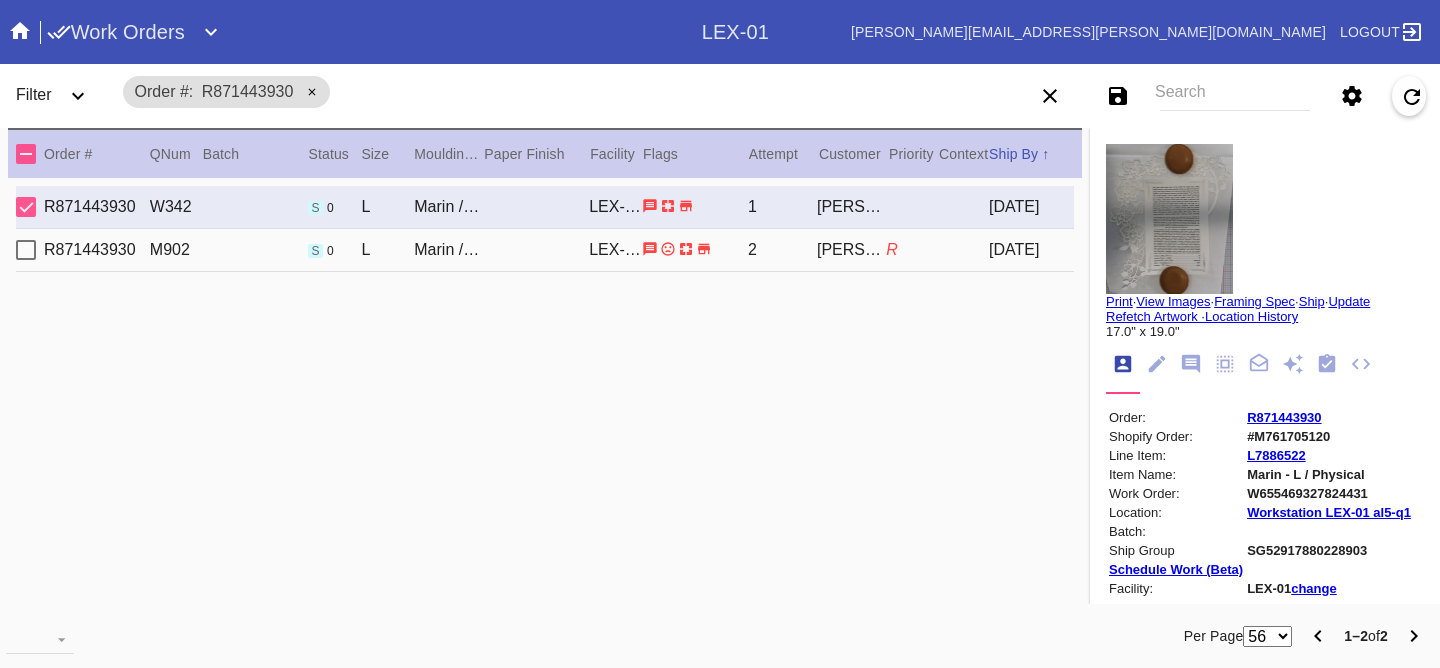 click on "2025-07-06" at bounding box center [1031, 250] 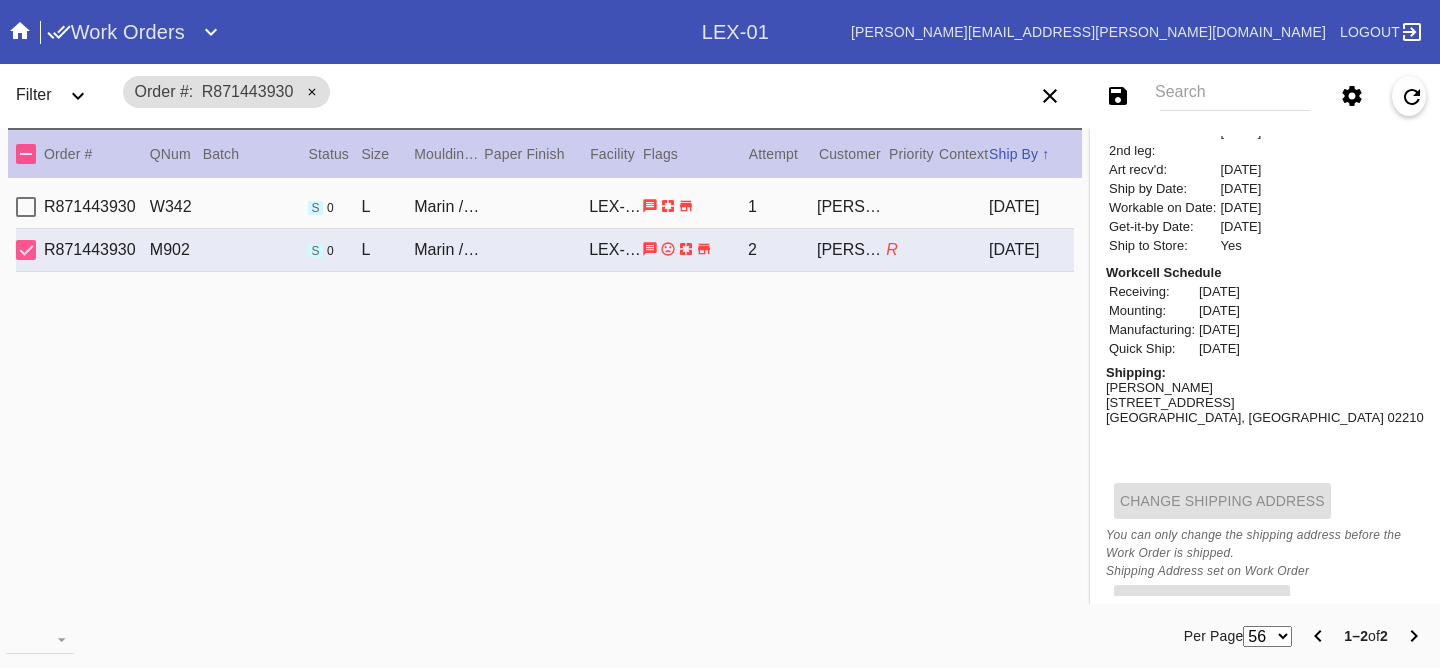 scroll, scrollTop: 0, scrollLeft: 0, axis: both 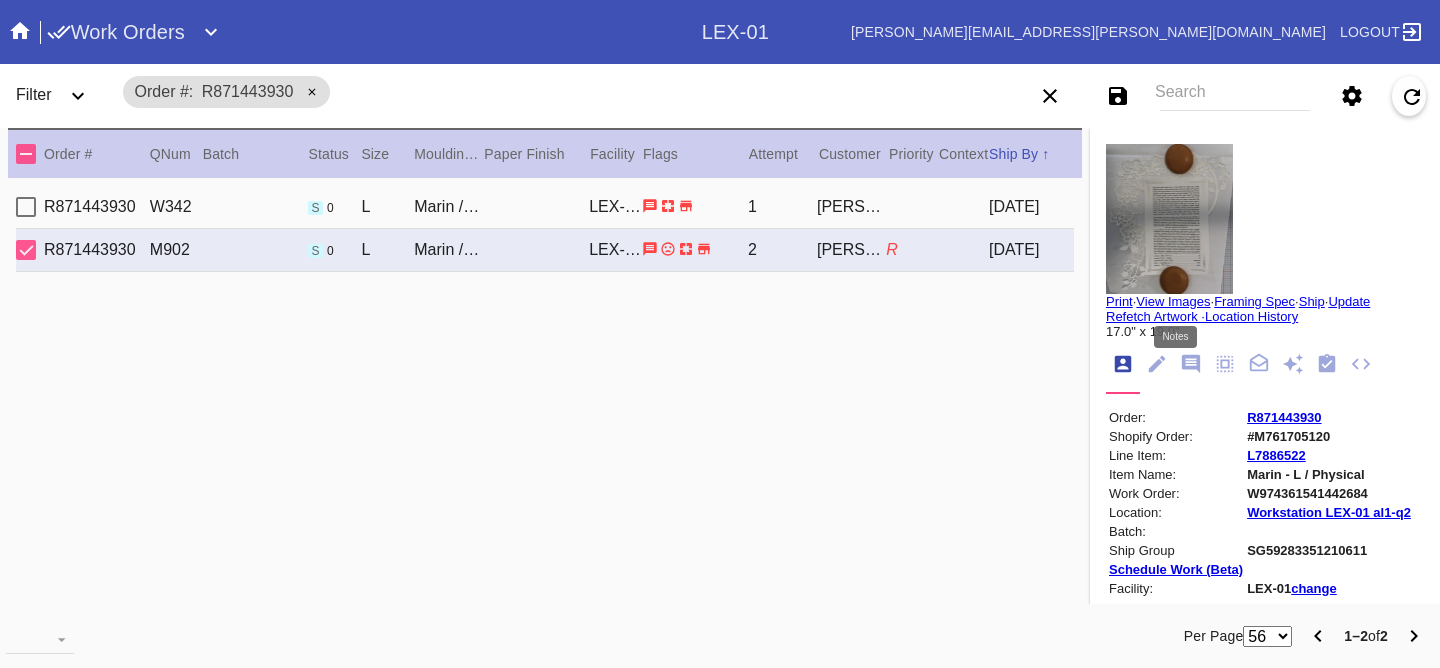 click 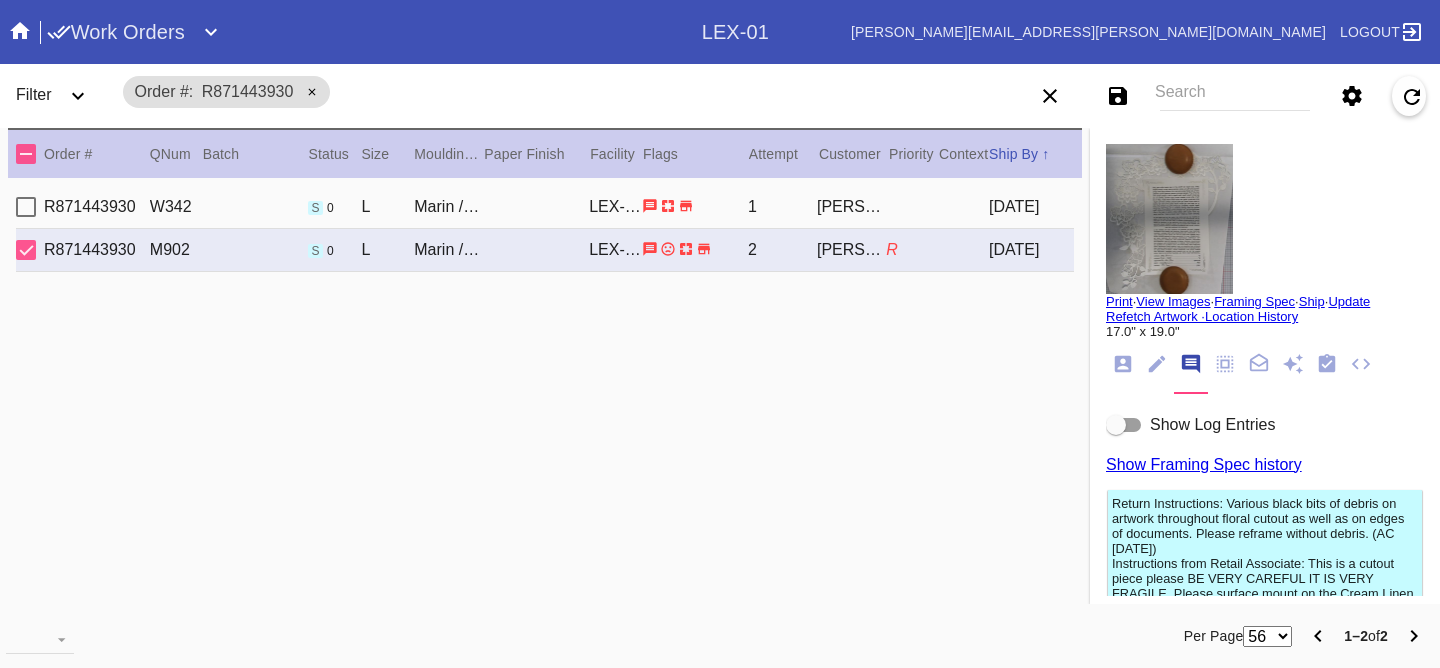 click on "Show Log Entries" at bounding box center [1212, 425] 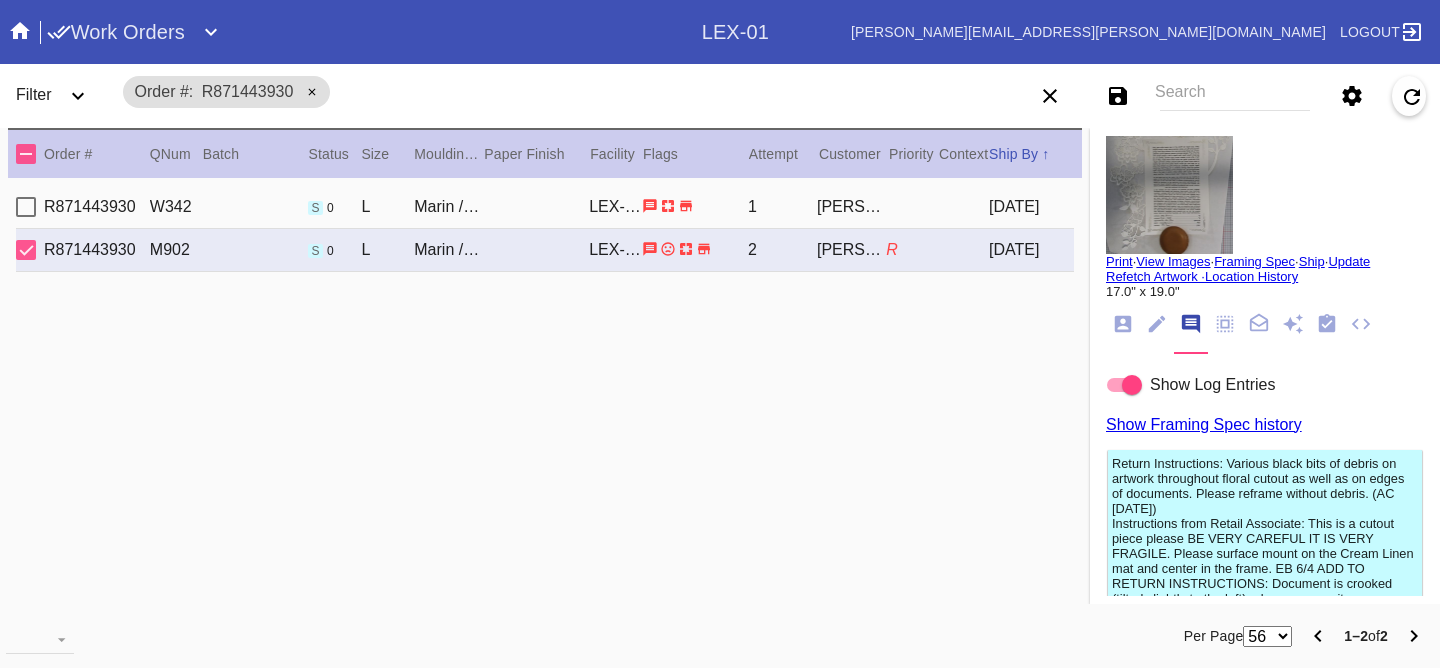 scroll, scrollTop: 0, scrollLeft: 0, axis: both 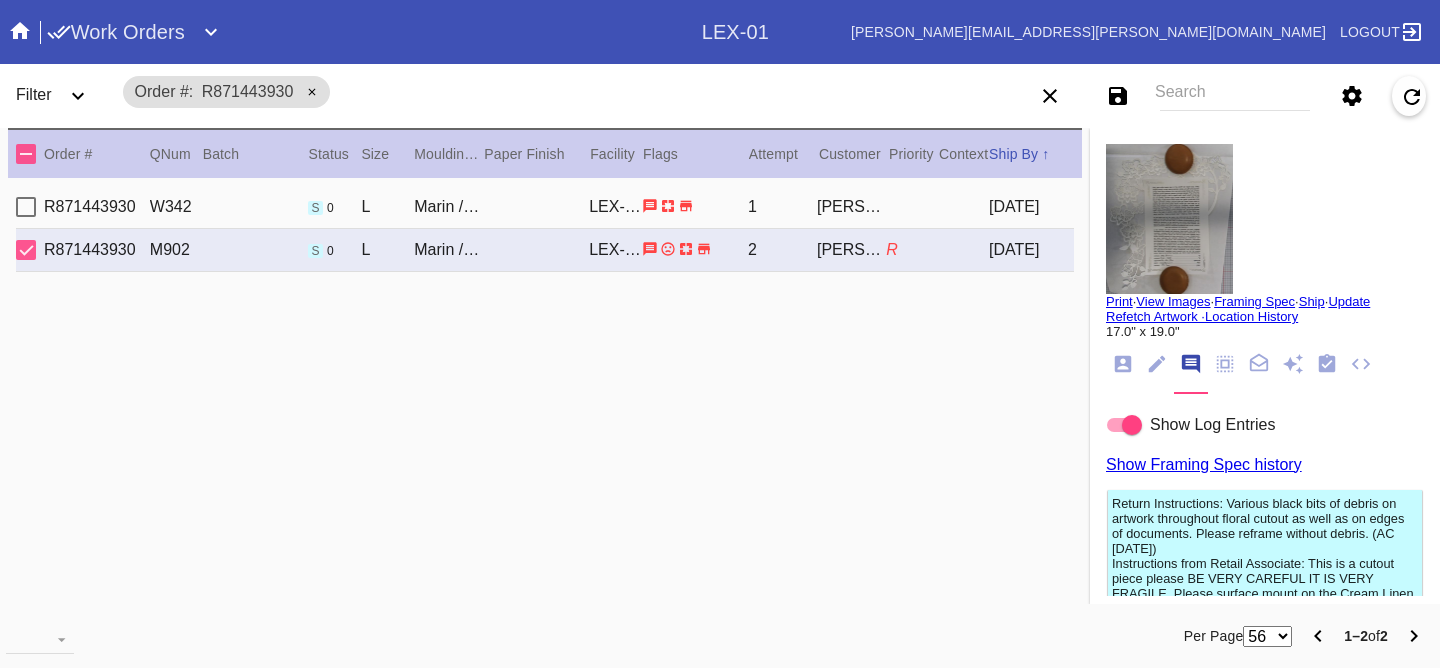 click 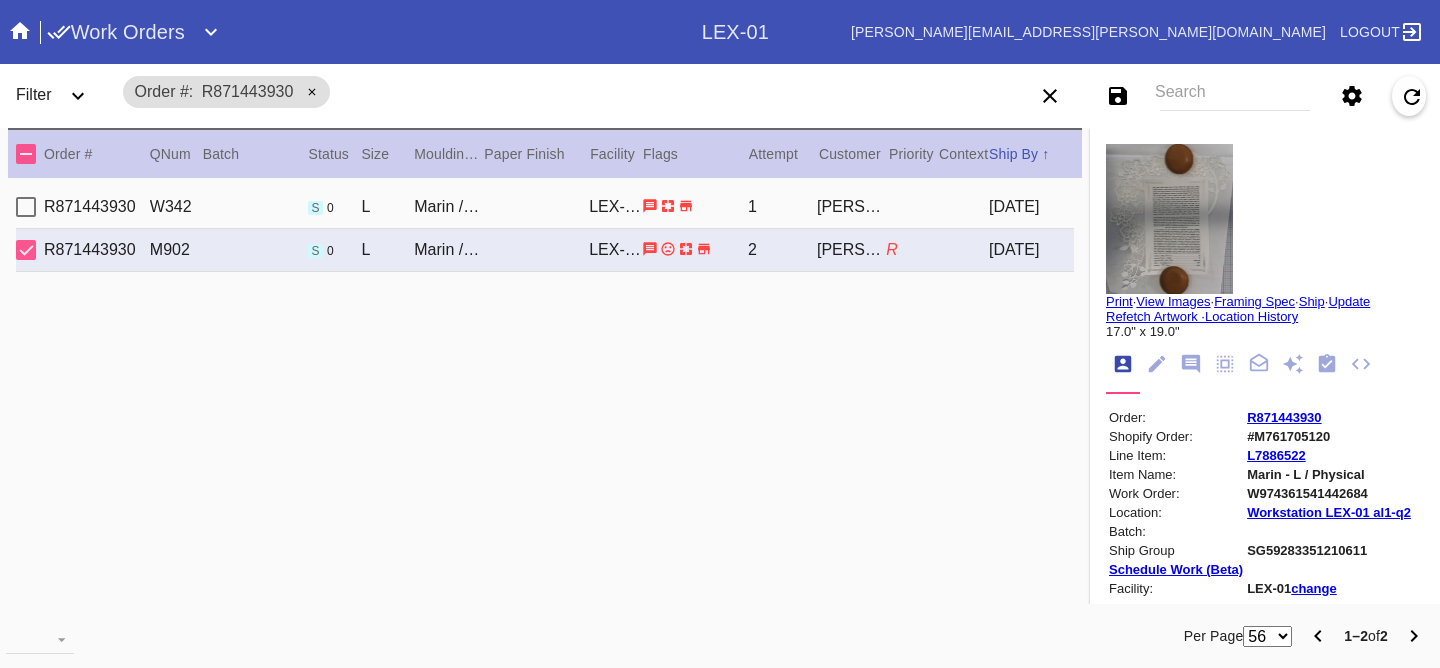 click on "W974361541442684" at bounding box center (1329, 493) 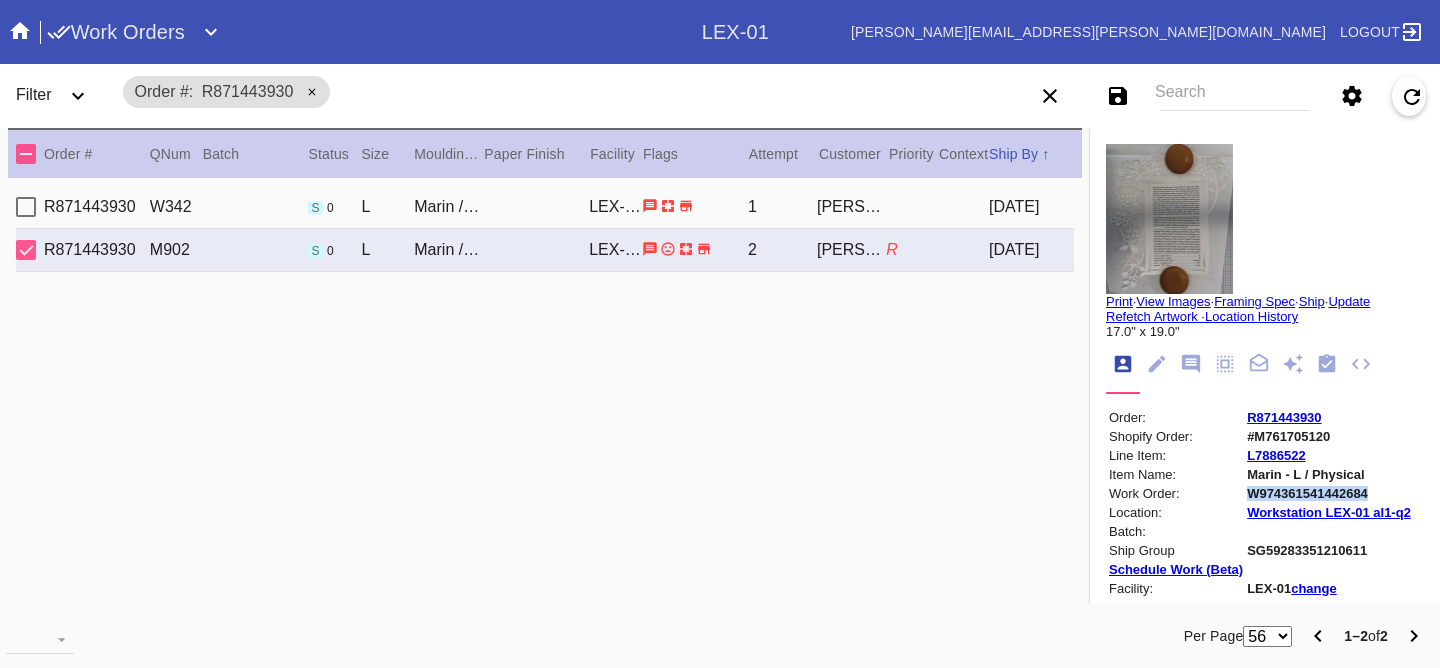 click on "W974361541442684" at bounding box center [1329, 493] 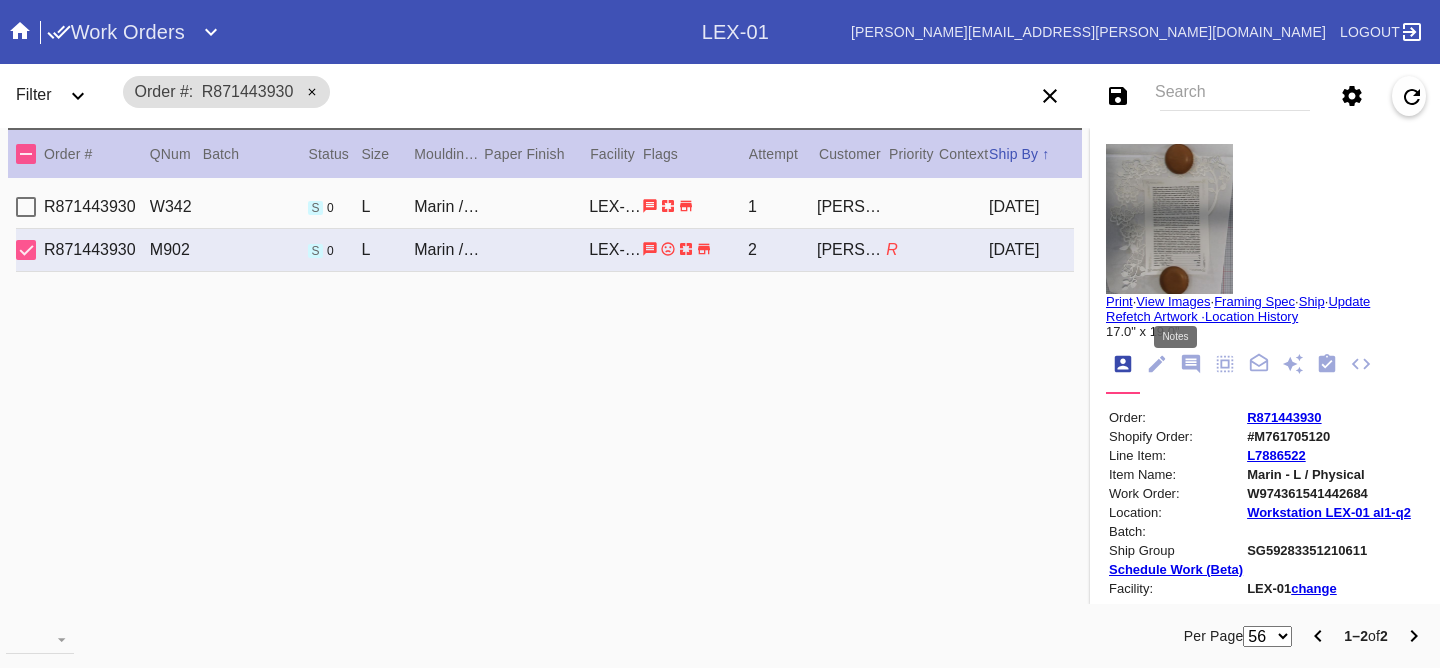 drag, startPoint x: 1178, startPoint y: 364, endPoint x: 1185, endPoint y: 383, distance: 20.248457 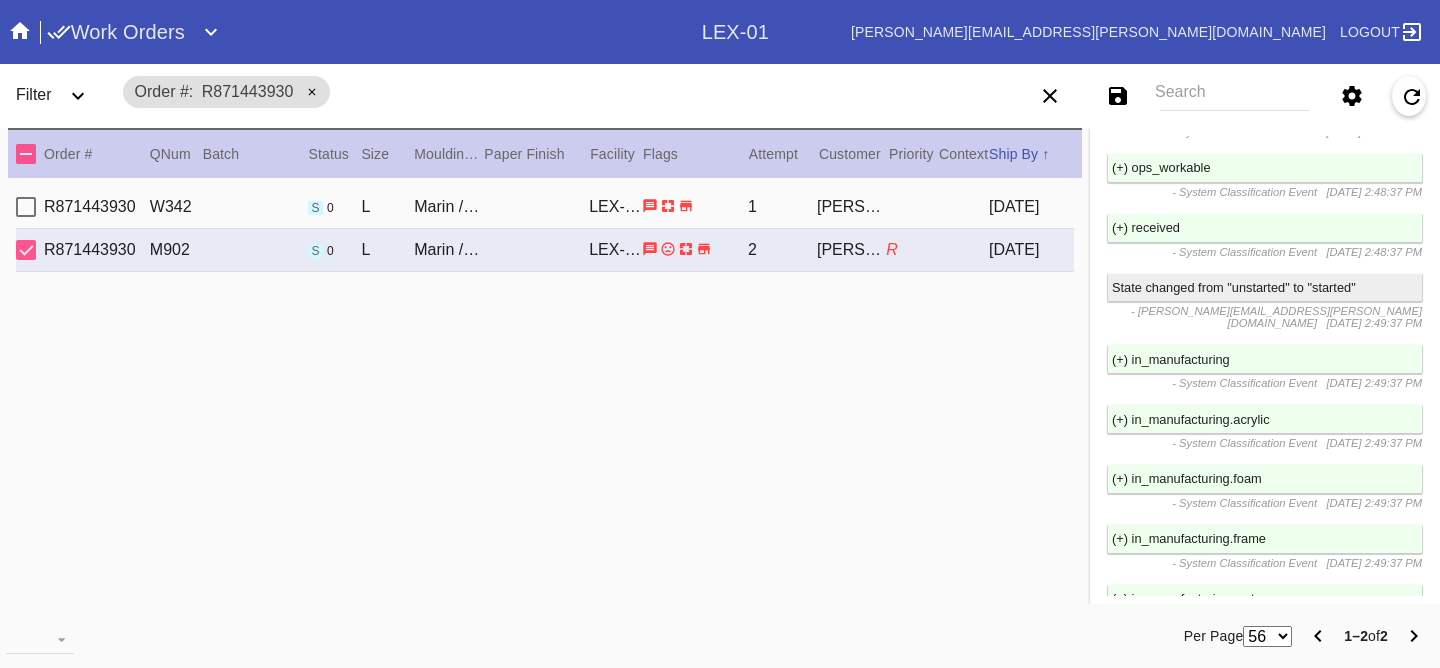 scroll, scrollTop: 5678, scrollLeft: 0, axis: vertical 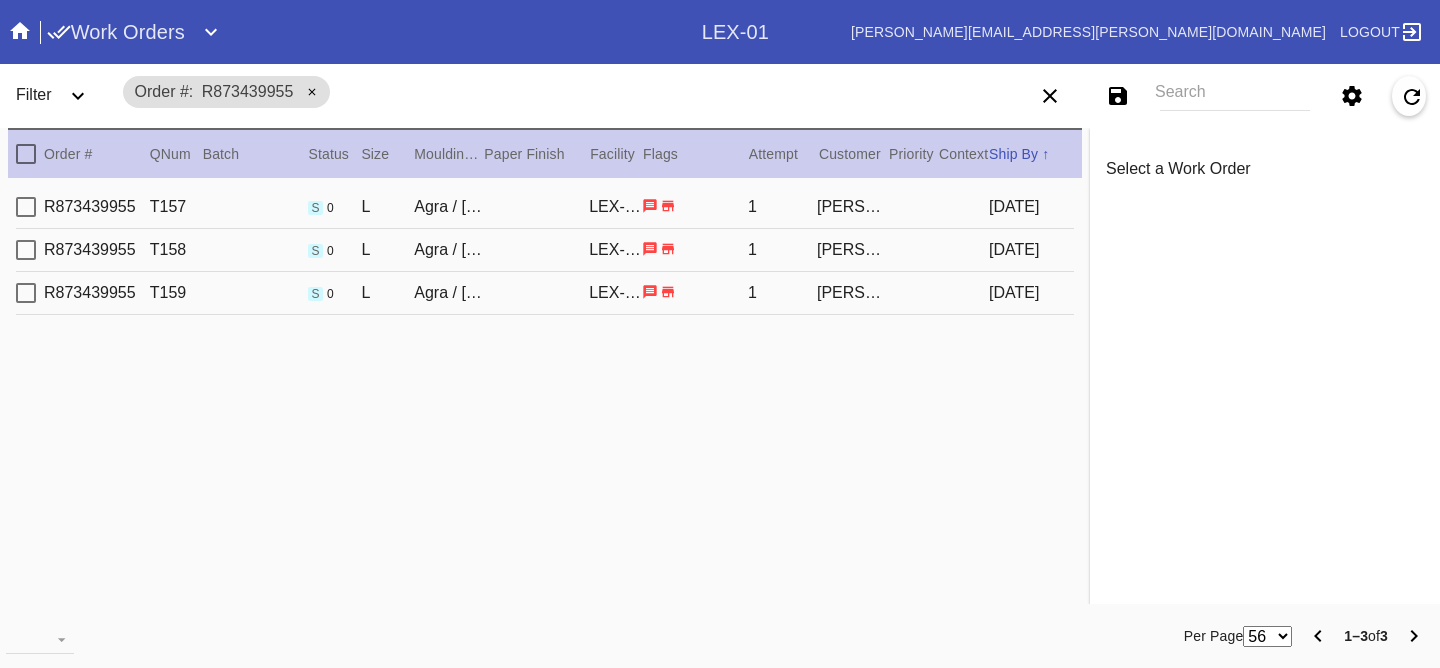 click on "2025-06-27" at bounding box center (1031, 207) 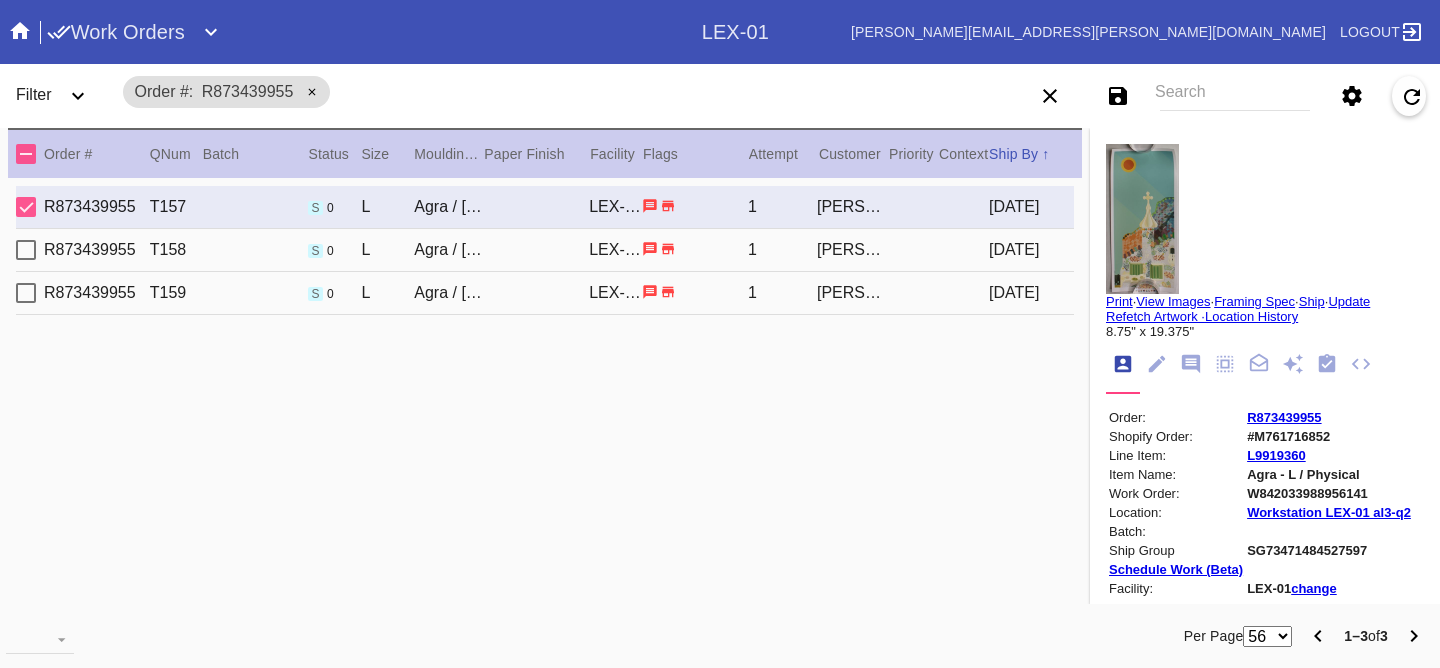 click on "View Images" at bounding box center [1173, 301] 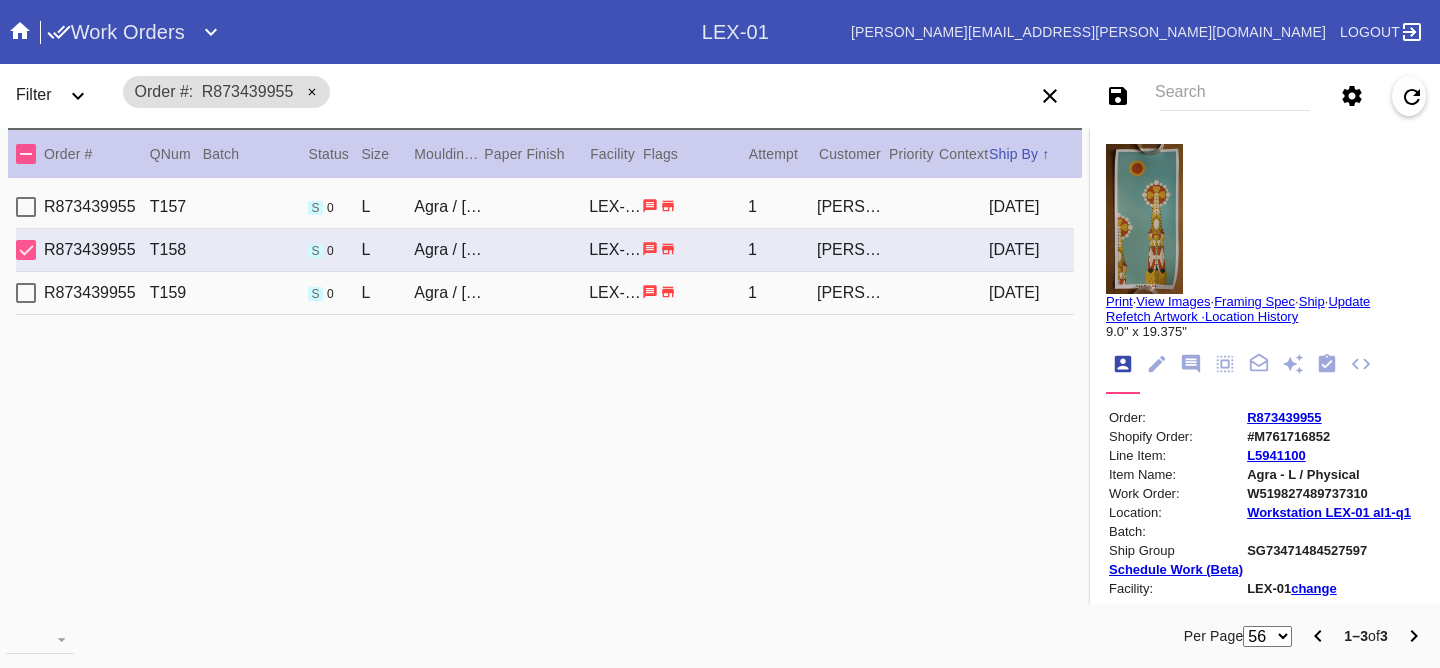 click on "View Images" at bounding box center [1173, 301] 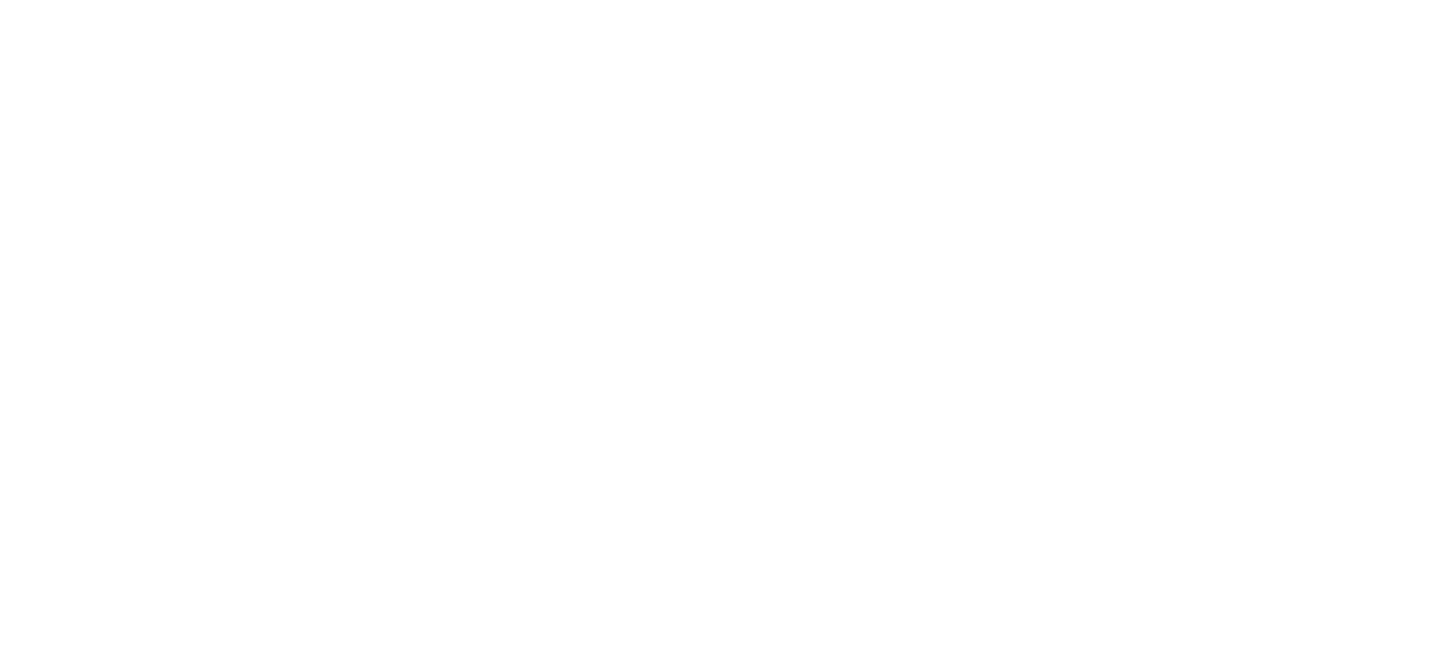 scroll, scrollTop: 0, scrollLeft: 0, axis: both 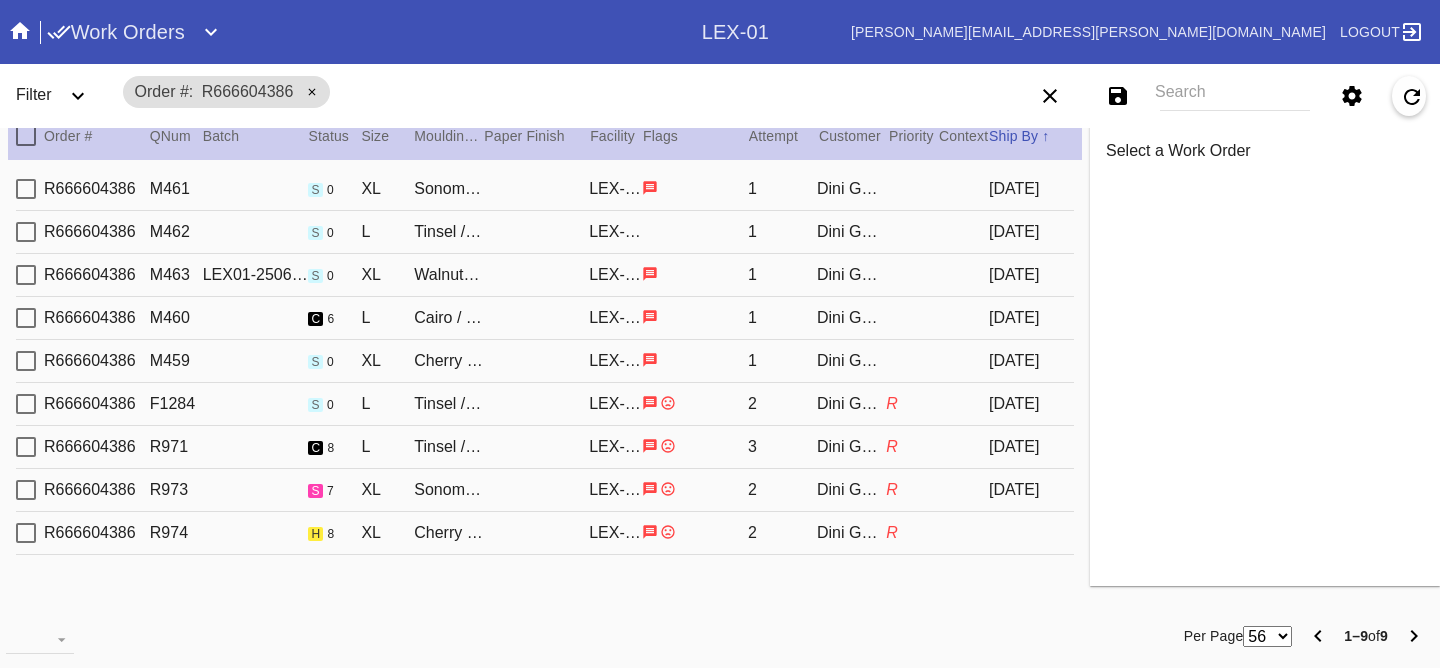 click on "Dini Golden" at bounding box center [851, 447] 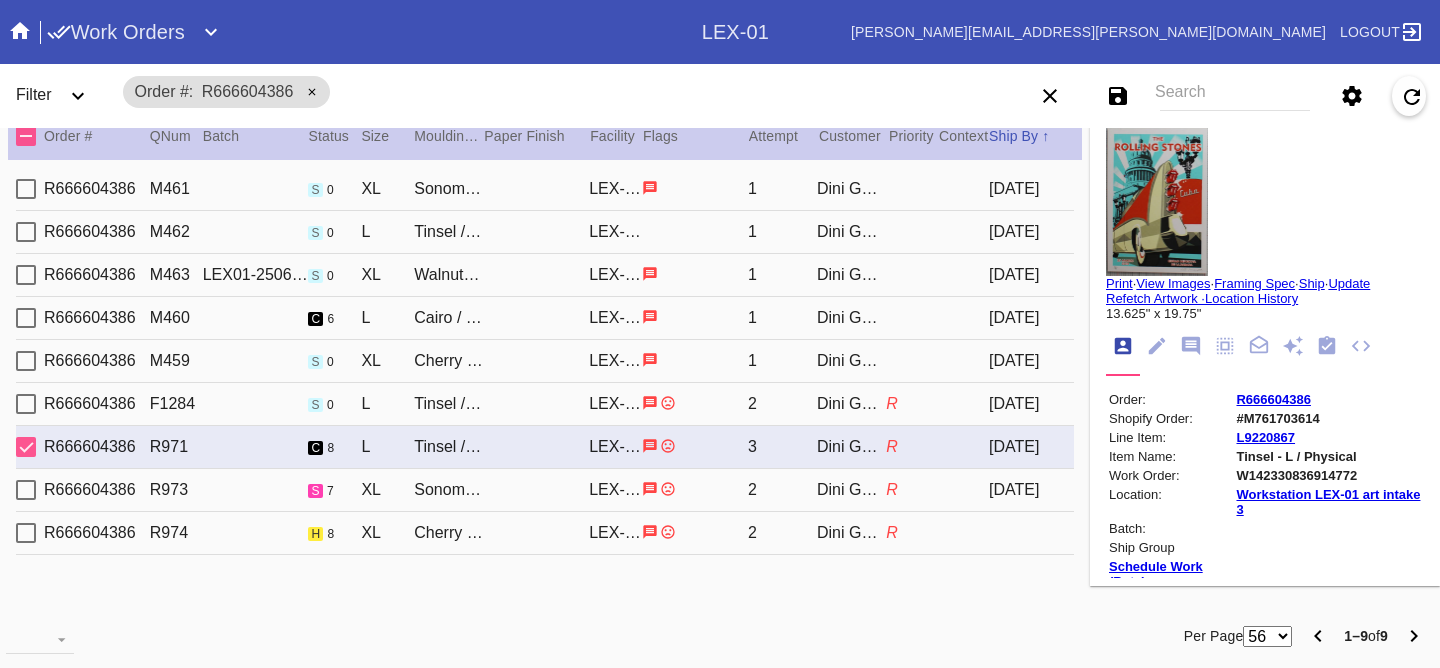 click on "Dini Golden" at bounding box center (851, 318) 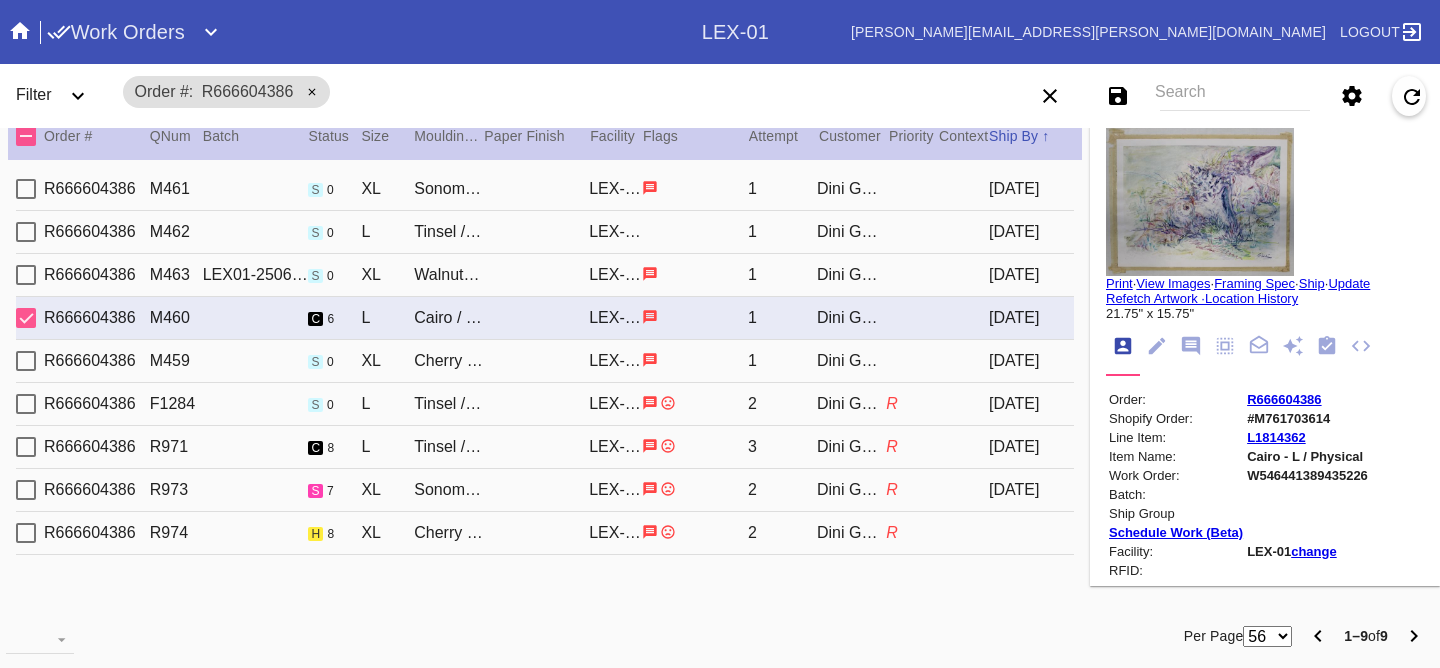 click on "Dini Golden" at bounding box center (851, 447) 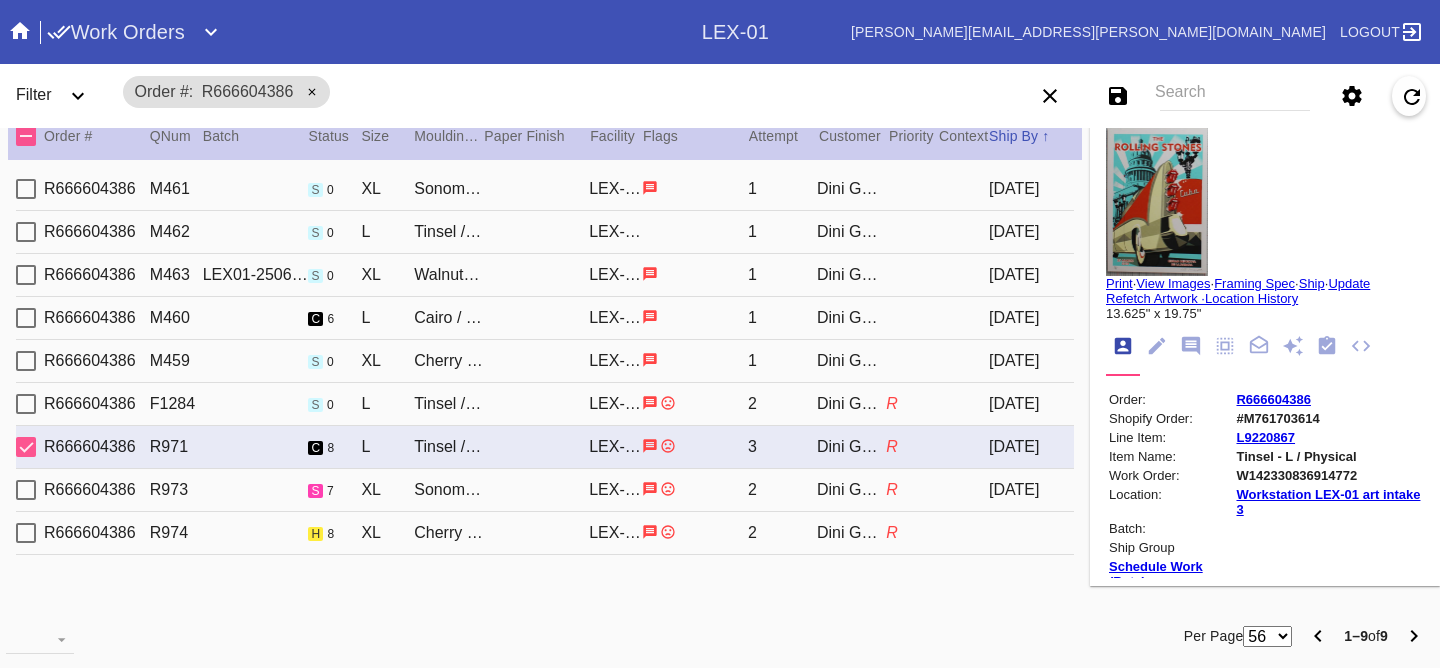 click on "Dini Golden" at bounding box center [851, 318] 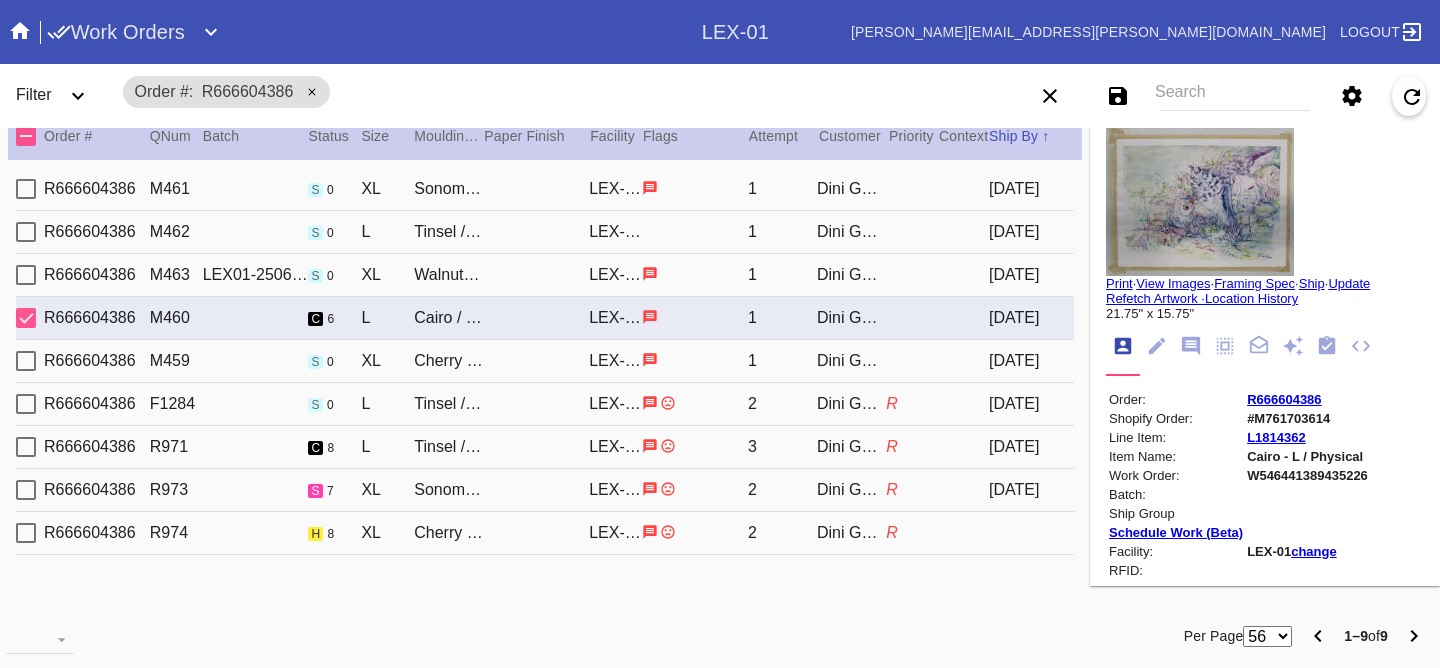 click on "Dini Golden" at bounding box center (851, 447) 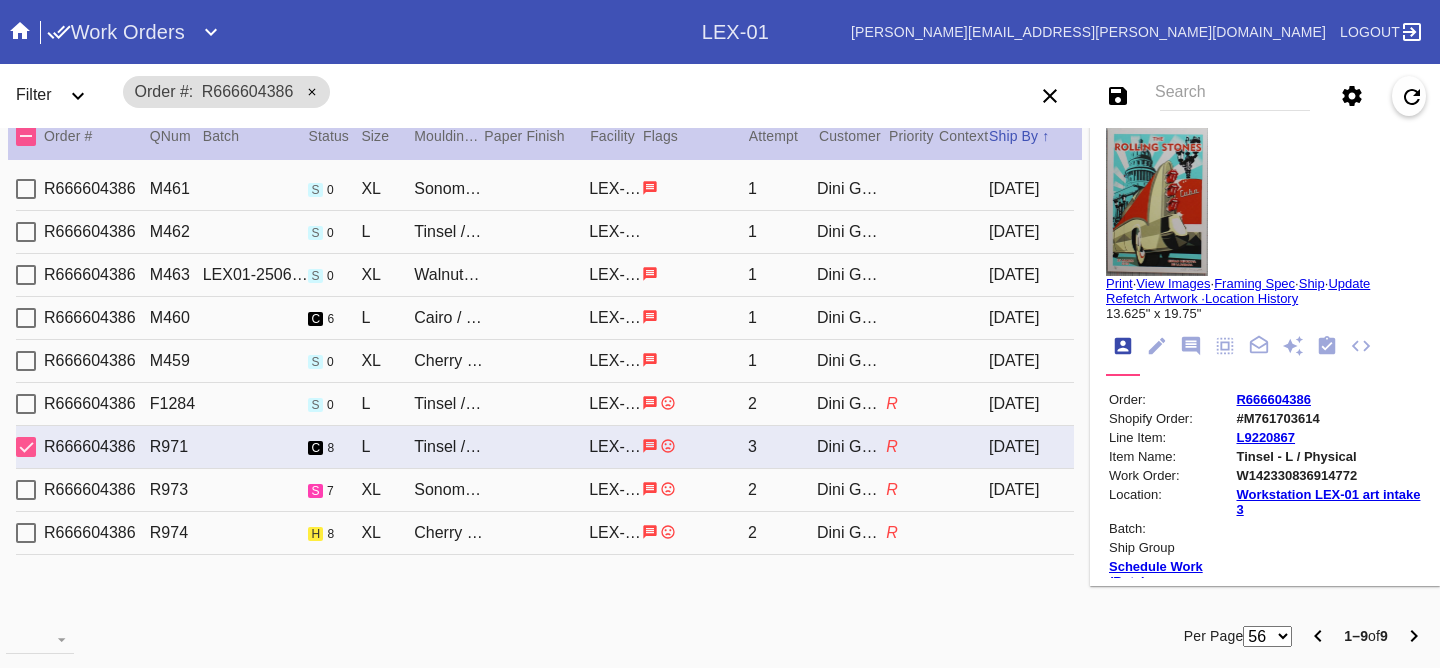 click on "Dini Golden" at bounding box center [851, 490] 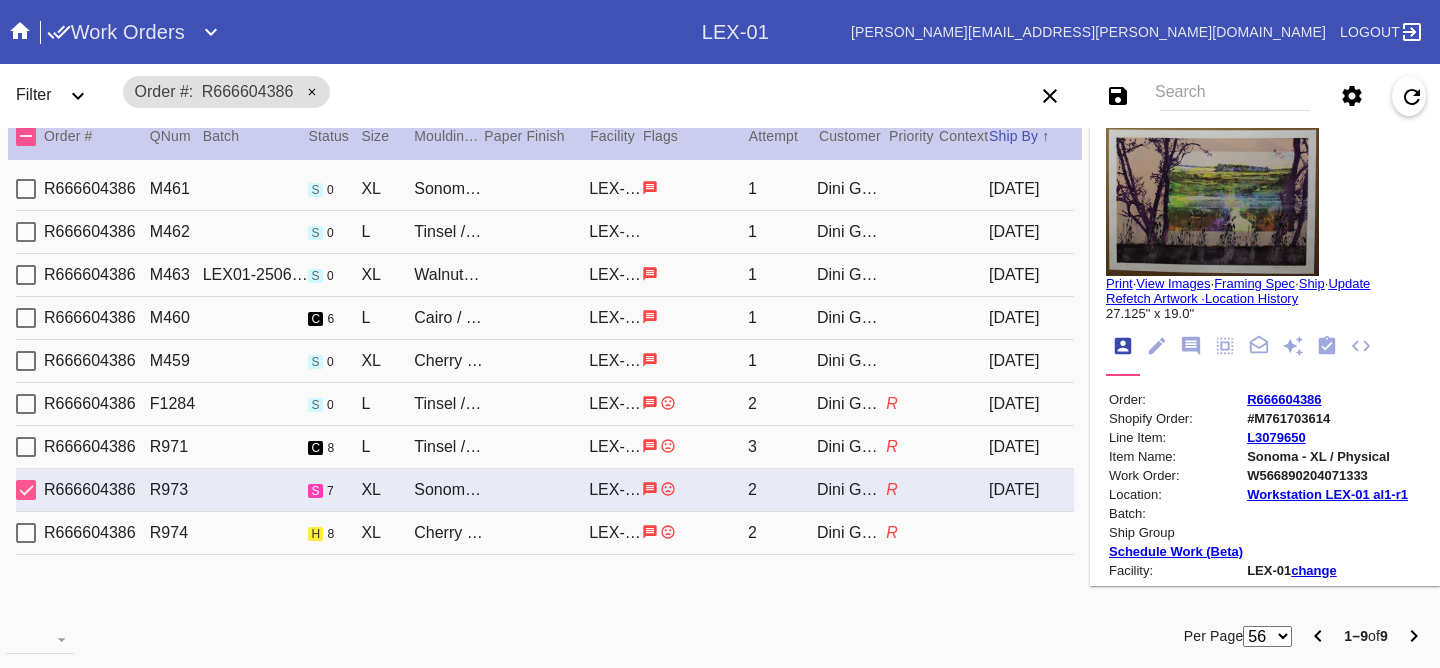 click on "R" at bounding box center [892, 532] 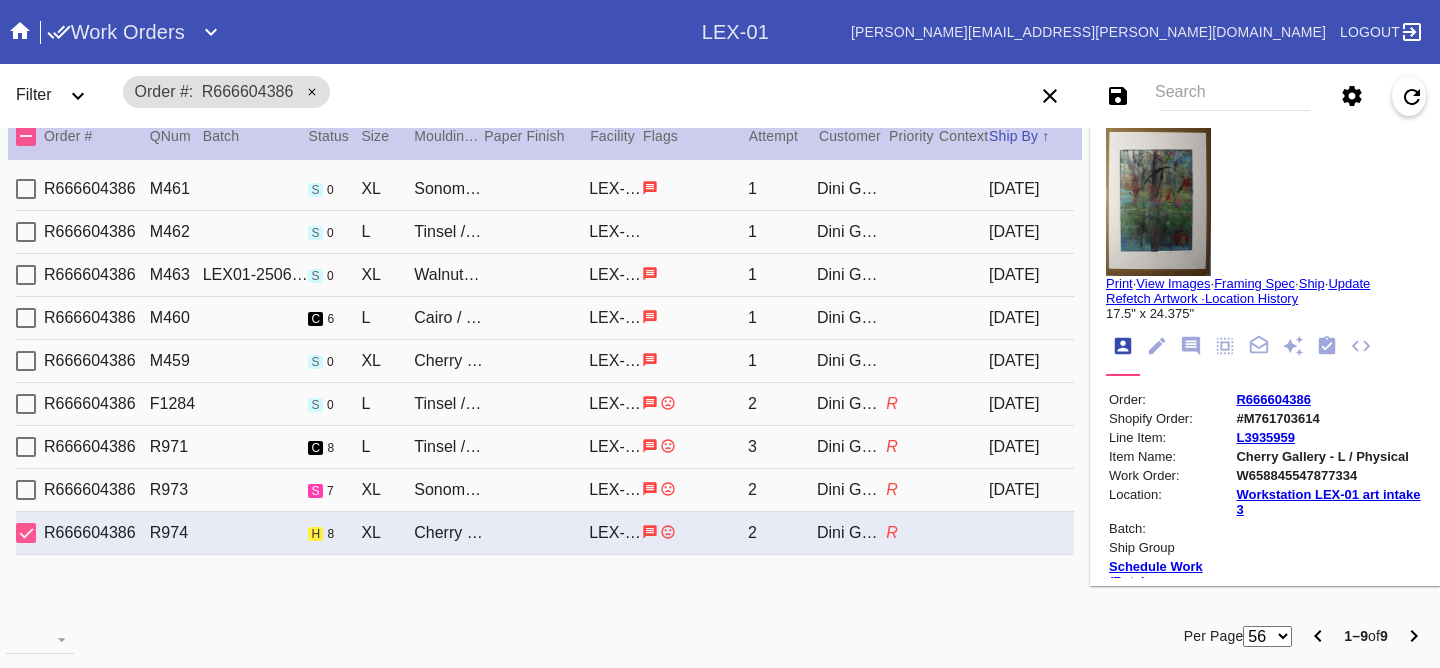 click 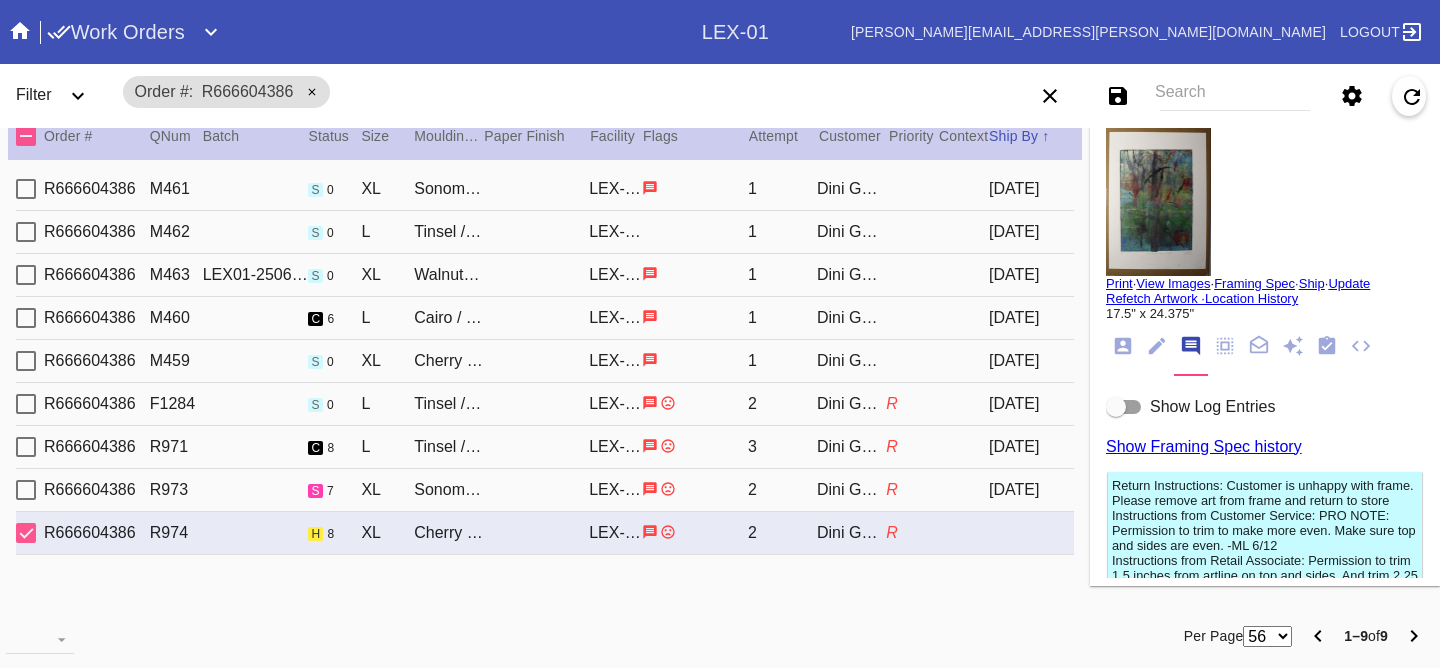 click on "Show Log Entries
Show Framing Spec history
Return Instructions: Customer is unhappy with frame. Please remove art from frame and return to store
Instructions from Customer Service: PRO NOTE: Permission to trim to make more even. Make sure top and sides are even. -ML 6/12
Instructions from Retail Associate: Permission to trim 1.5 inches from artline on top and sides. And trim 2.25 inches from artline at bottom
Framing Spec Instructions
Add a Note
Post" at bounding box center (1265, 558) 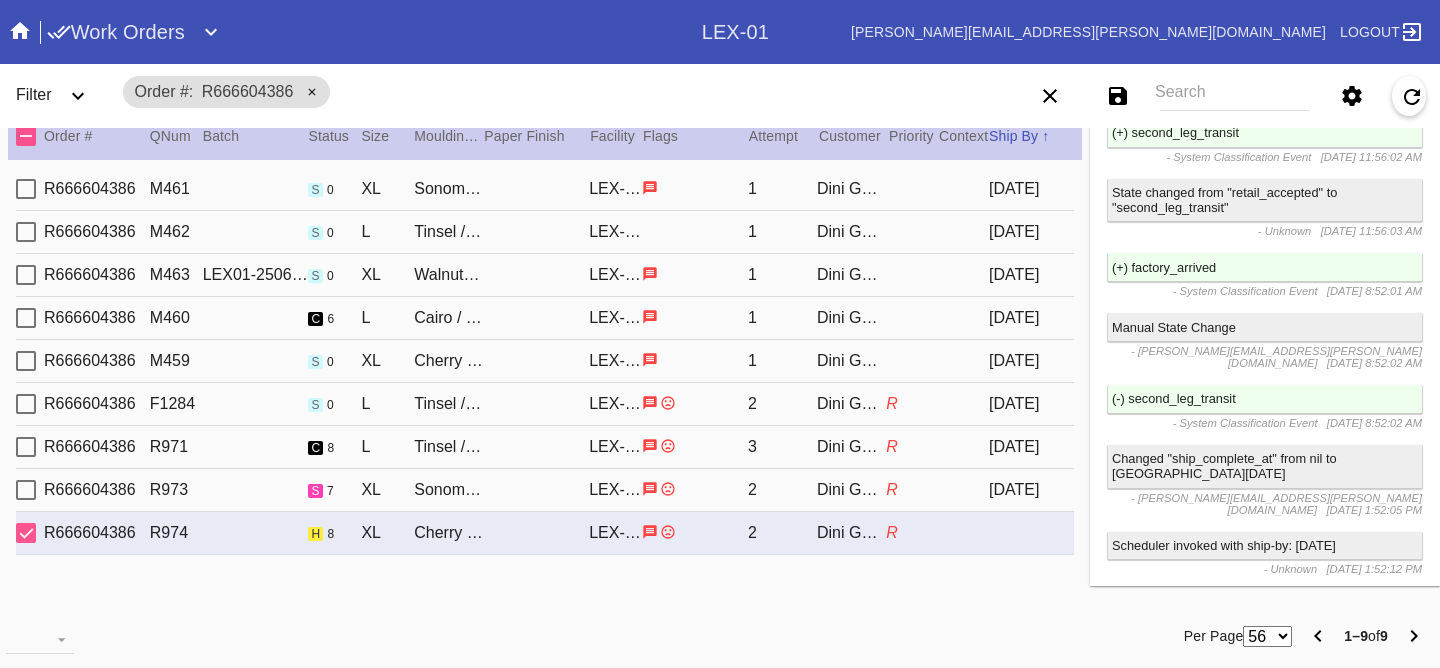 scroll, scrollTop: 2377, scrollLeft: 0, axis: vertical 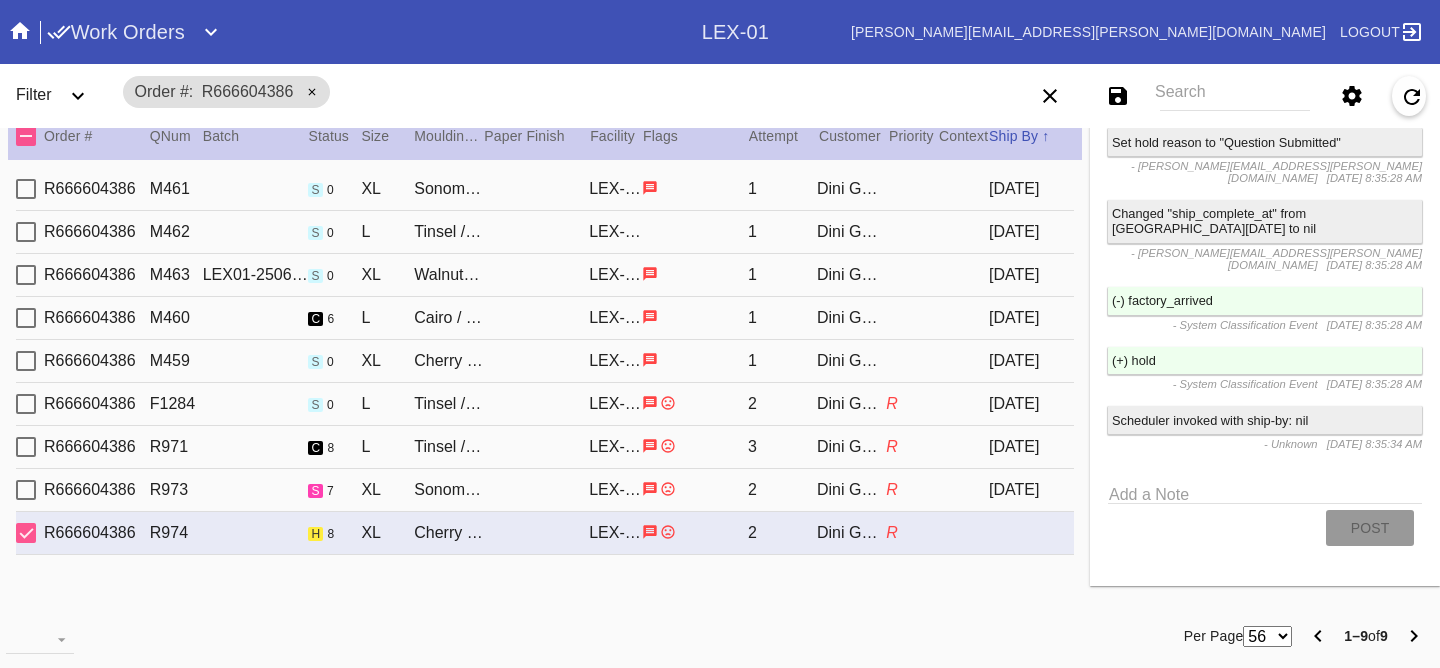 click on "R666604386 M460 c   6 L Cairo / Sky Blue LEX-01 1 Dini Golden
2025-06-14" at bounding box center [545, 318] 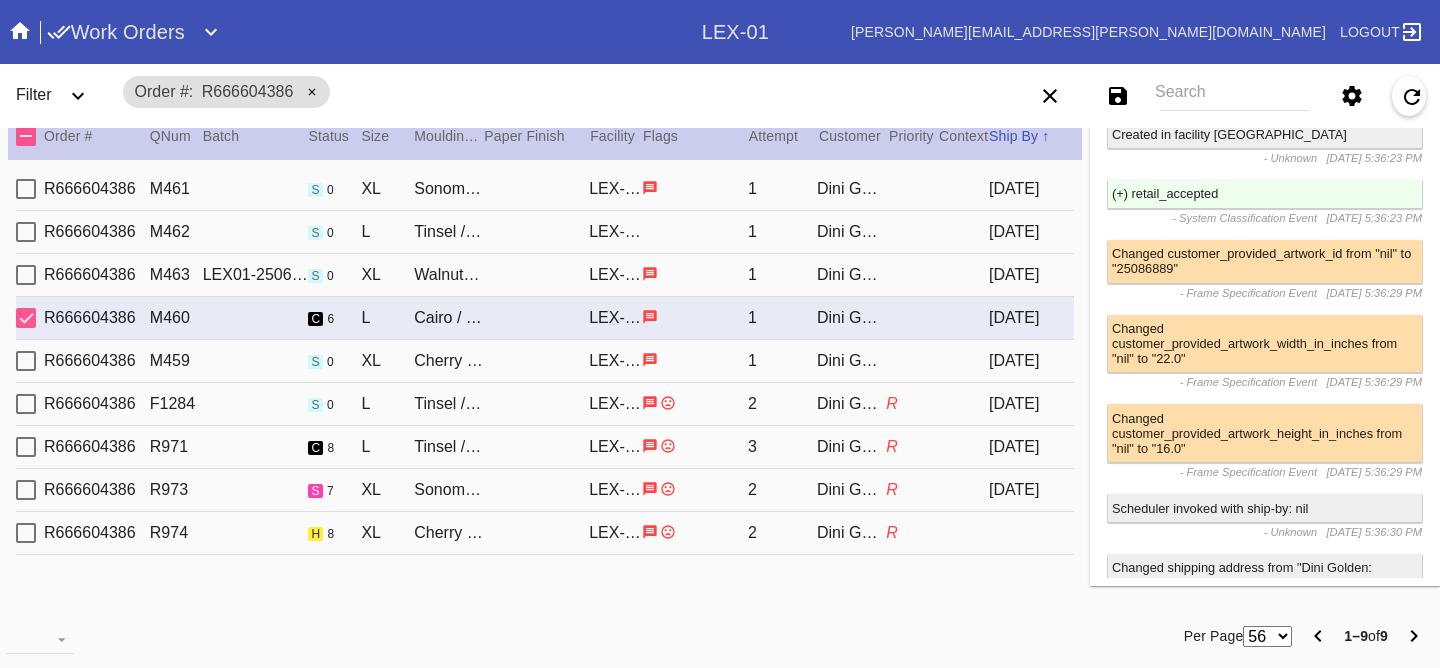 scroll, scrollTop: 0, scrollLeft: 0, axis: both 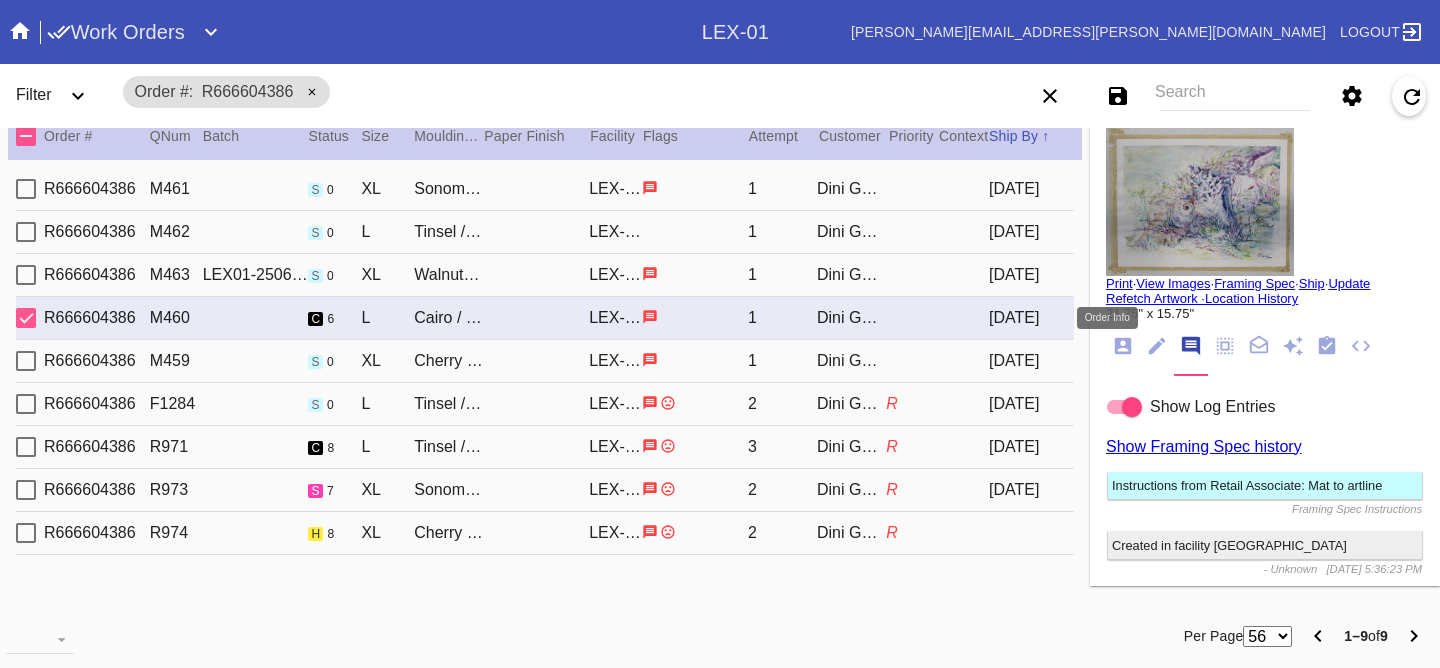 click 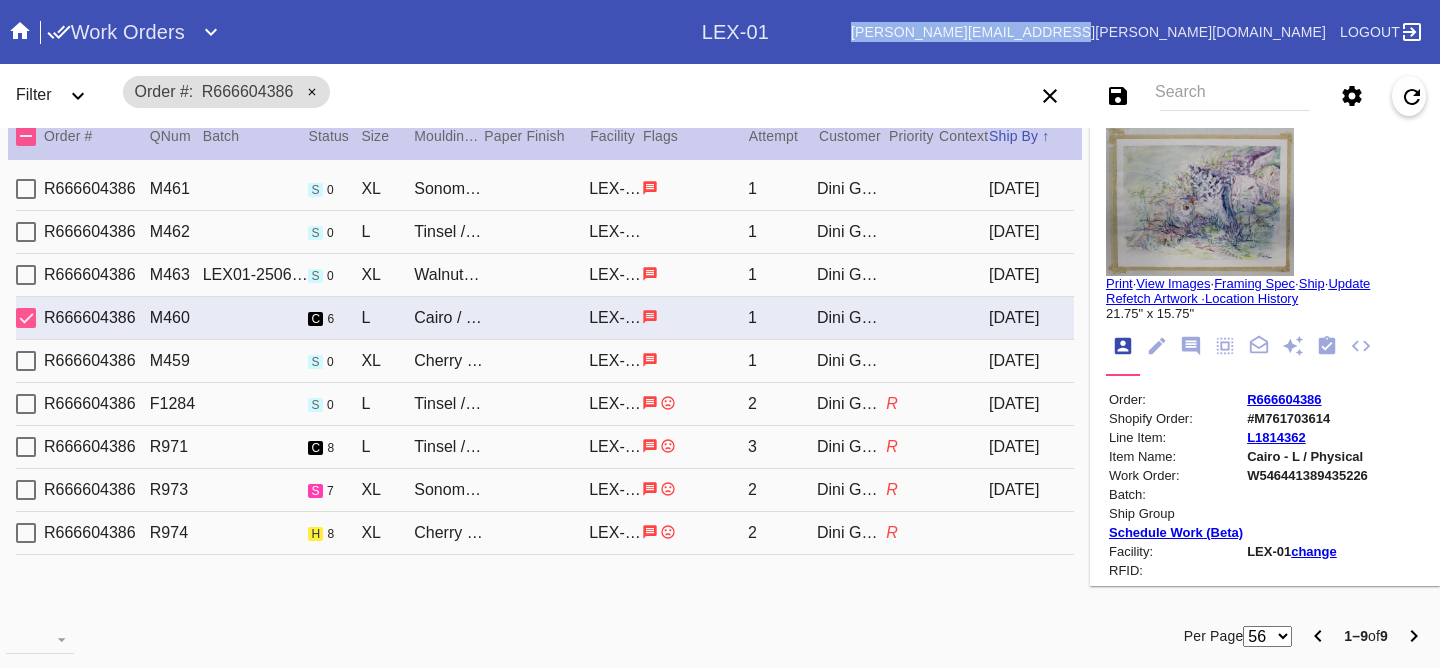 click on "haley.jones@framebridge.com Logout" at bounding box center [1096, 32] 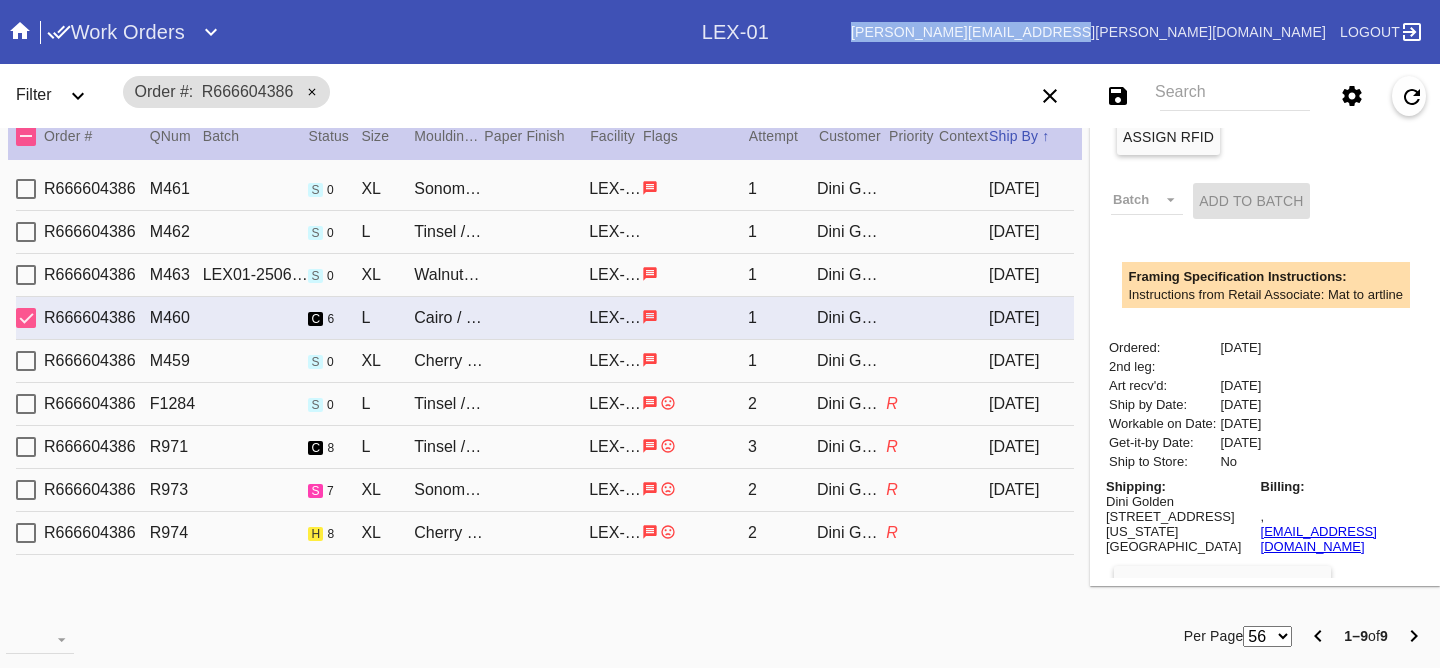 scroll, scrollTop: 601, scrollLeft: 0, axis: vertical 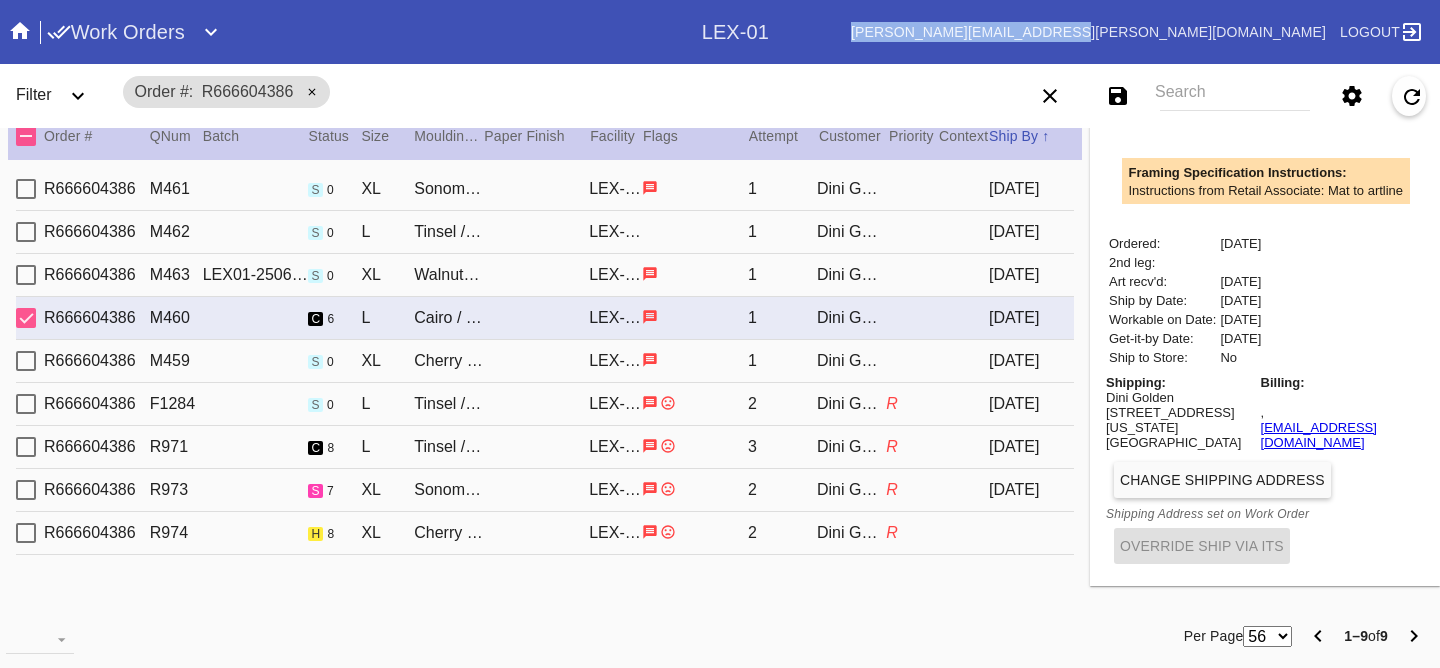 drag, startPoint x: 1266, startPoint y: 435, endPoint x: 1258, endPoint y: 428, distance: 10.630146 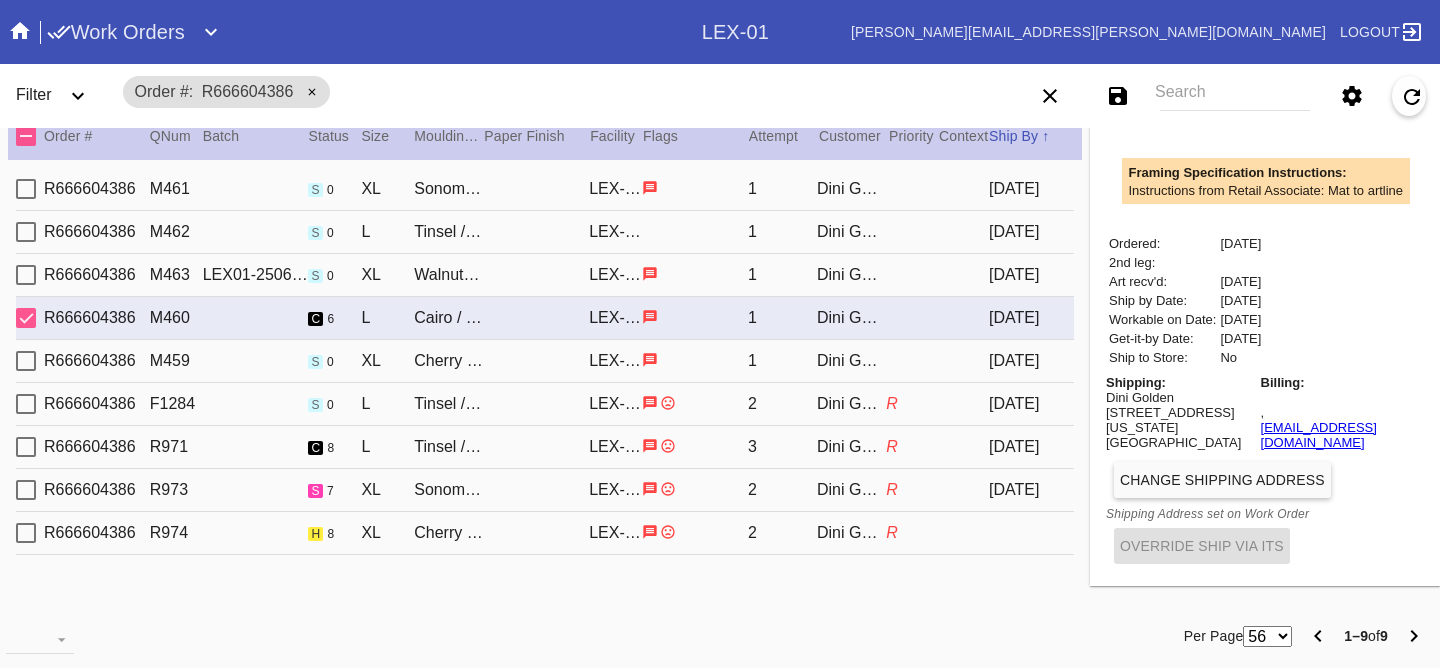 click on "2025-06-10" at bounding box center [1240, 319] 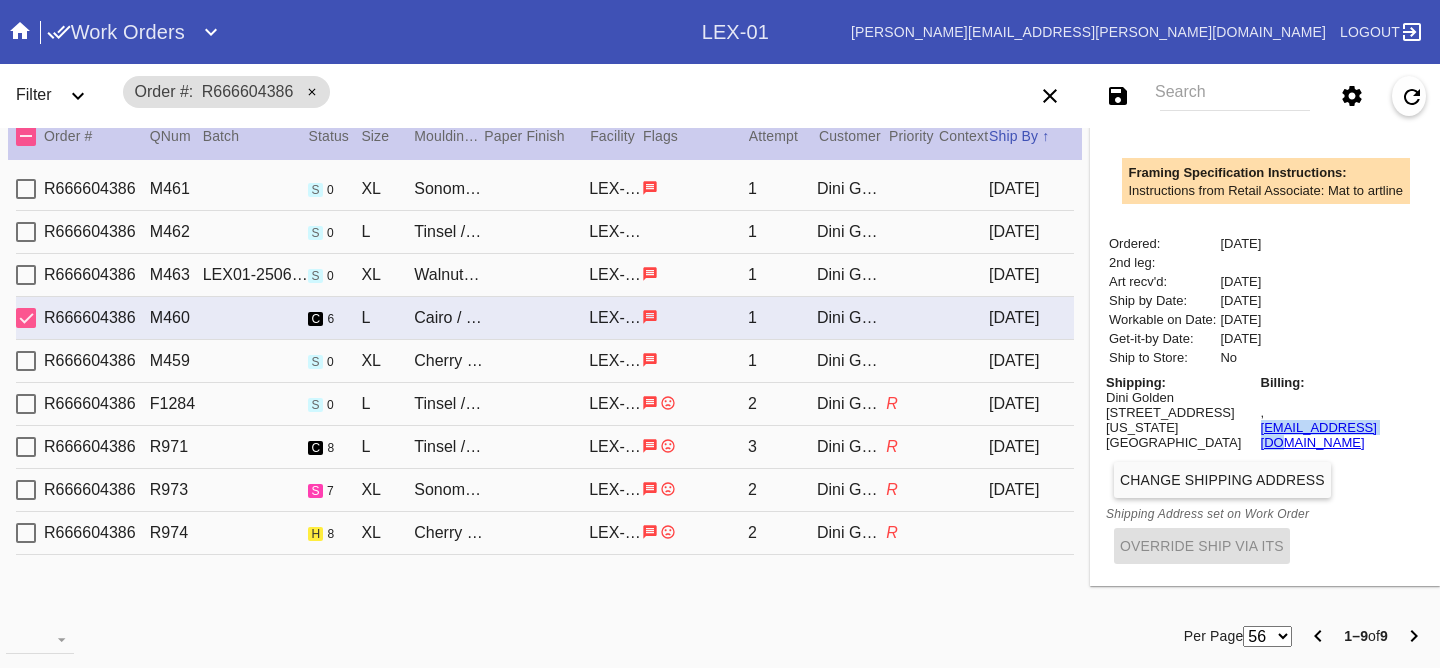 drag, startPoint x: 1276, startPoint y: 435, endPoint x: 1265, endPoint y: 429, distance: 12.529964 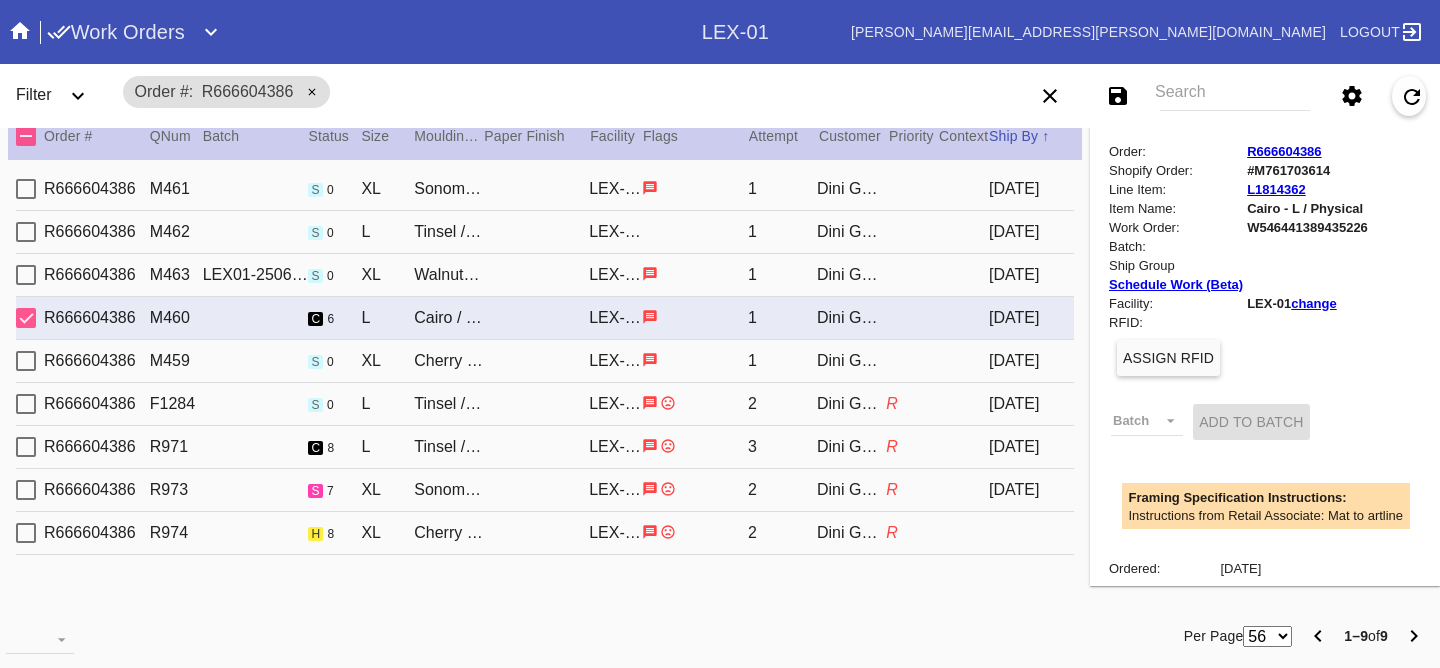 scroll, scrollTop: 0, scrollLeft: 0, axis: both 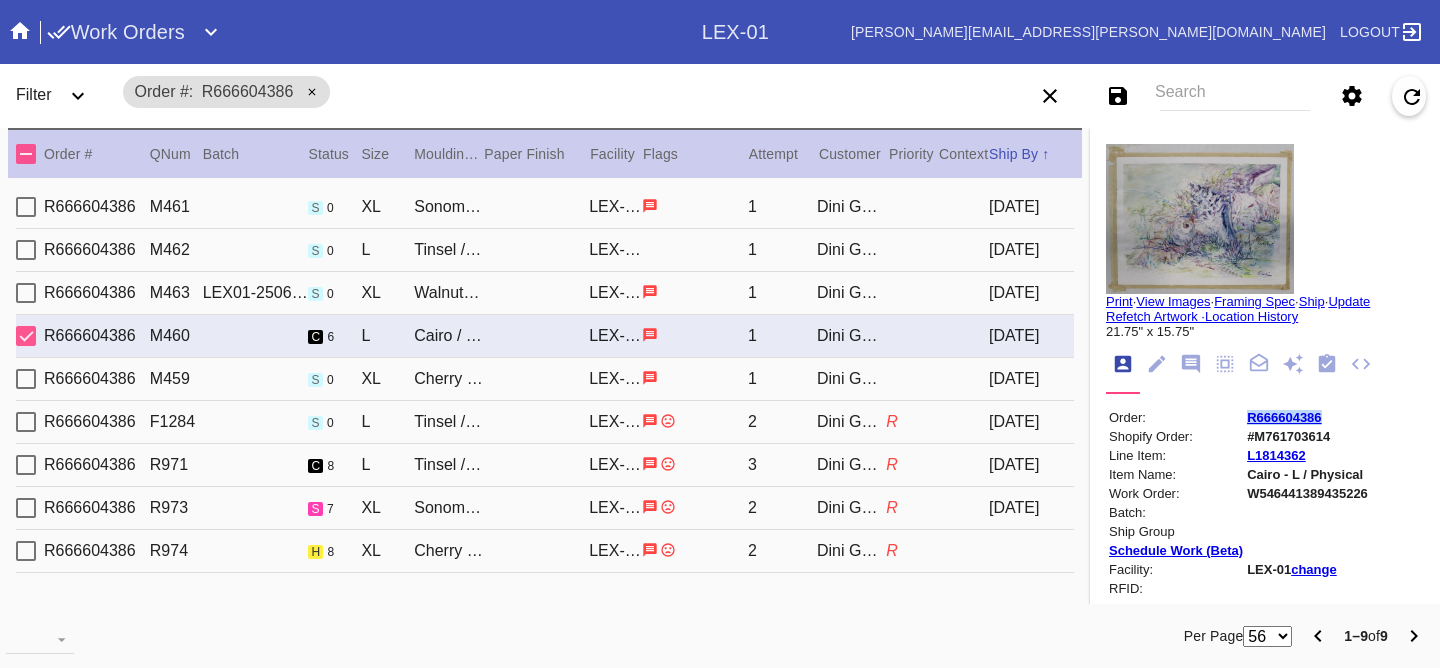 drag, startPoint x: 1310, startPoint y: 424, endPoint x: 1227, endPoint y: 417, distance: 83.294655 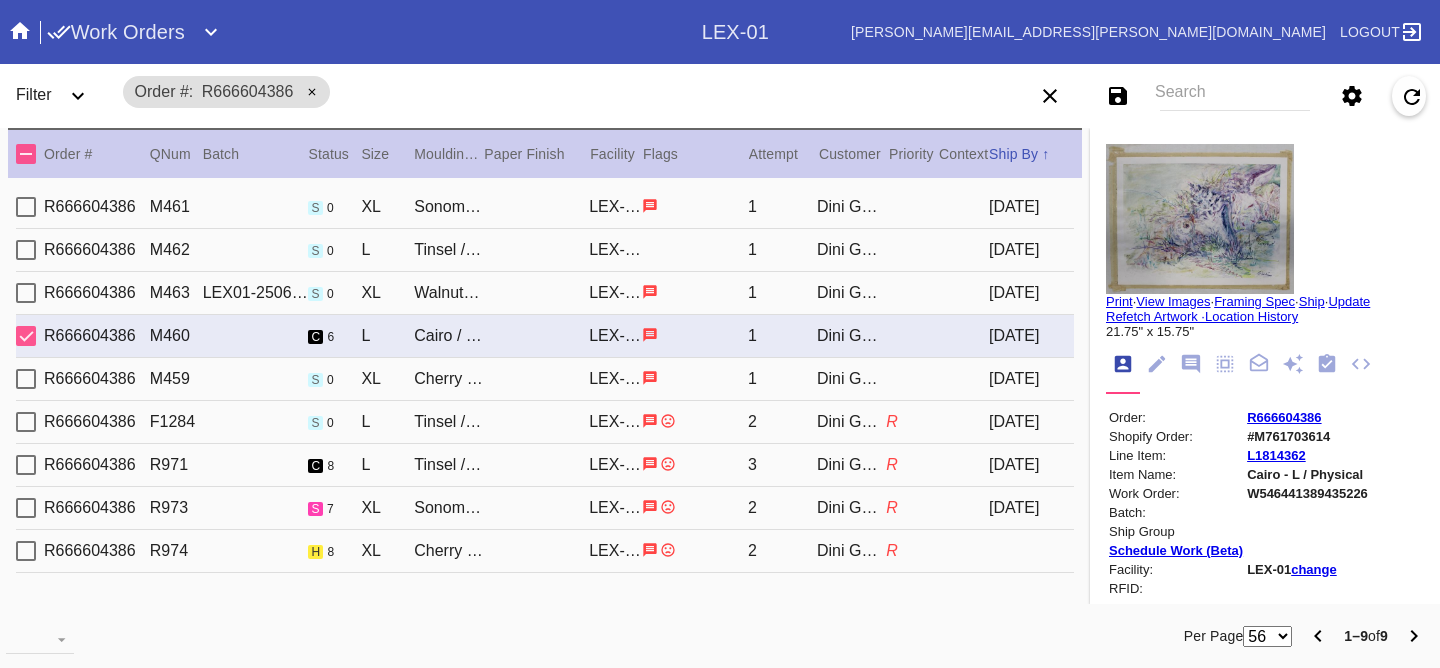 click on "W546441389435226" at bounding box center [1307, 493] 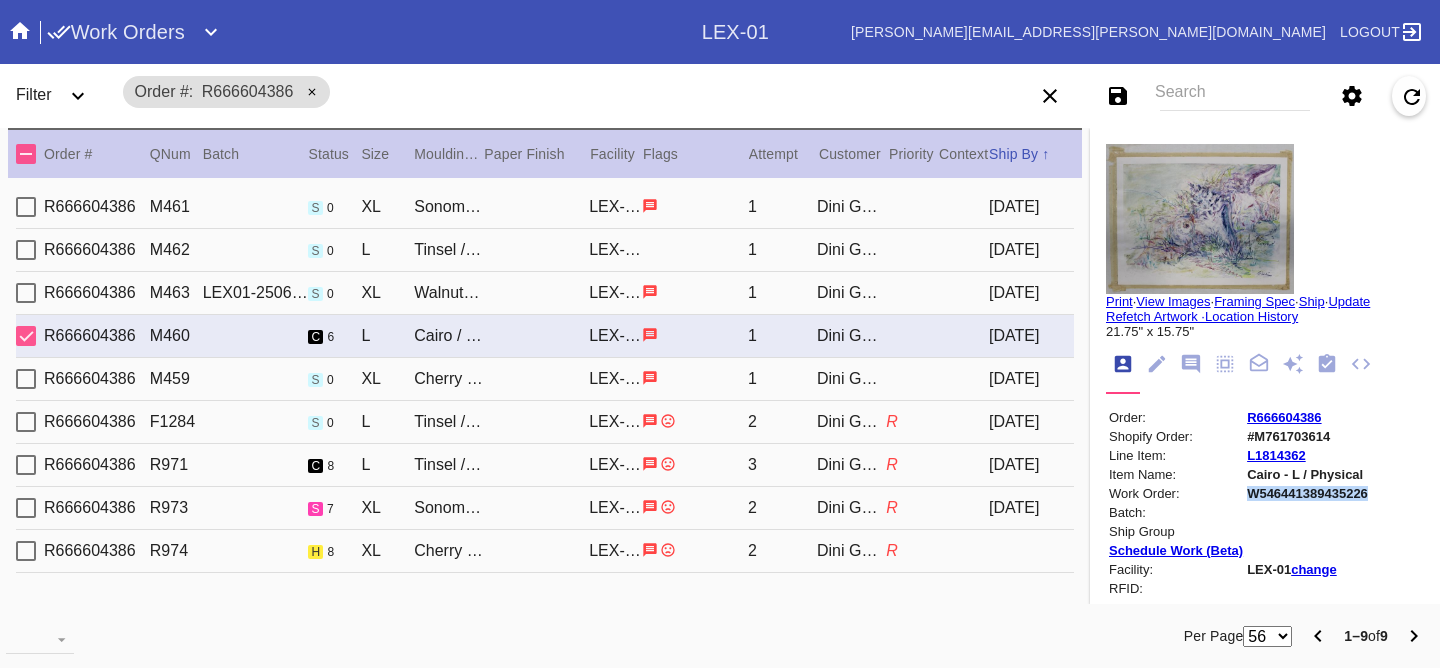 click on "W546441389435226" at bounding box center [1307, 493] 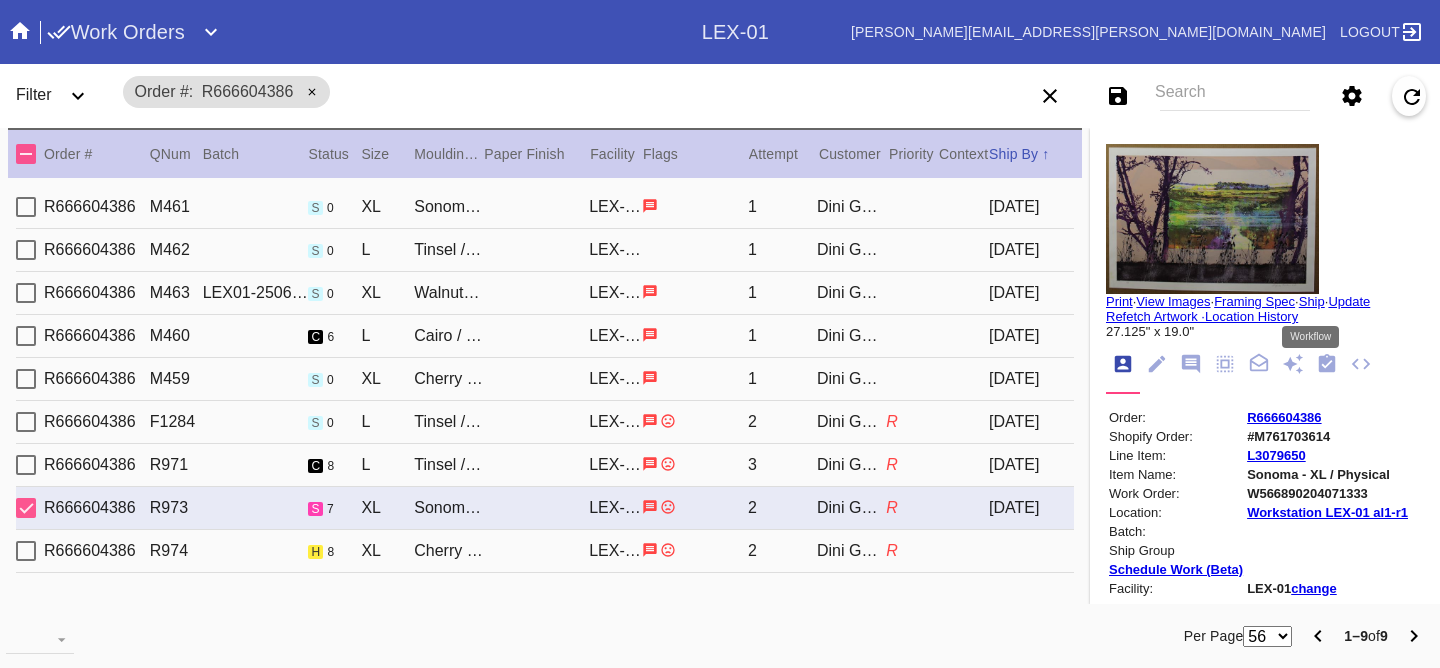 click 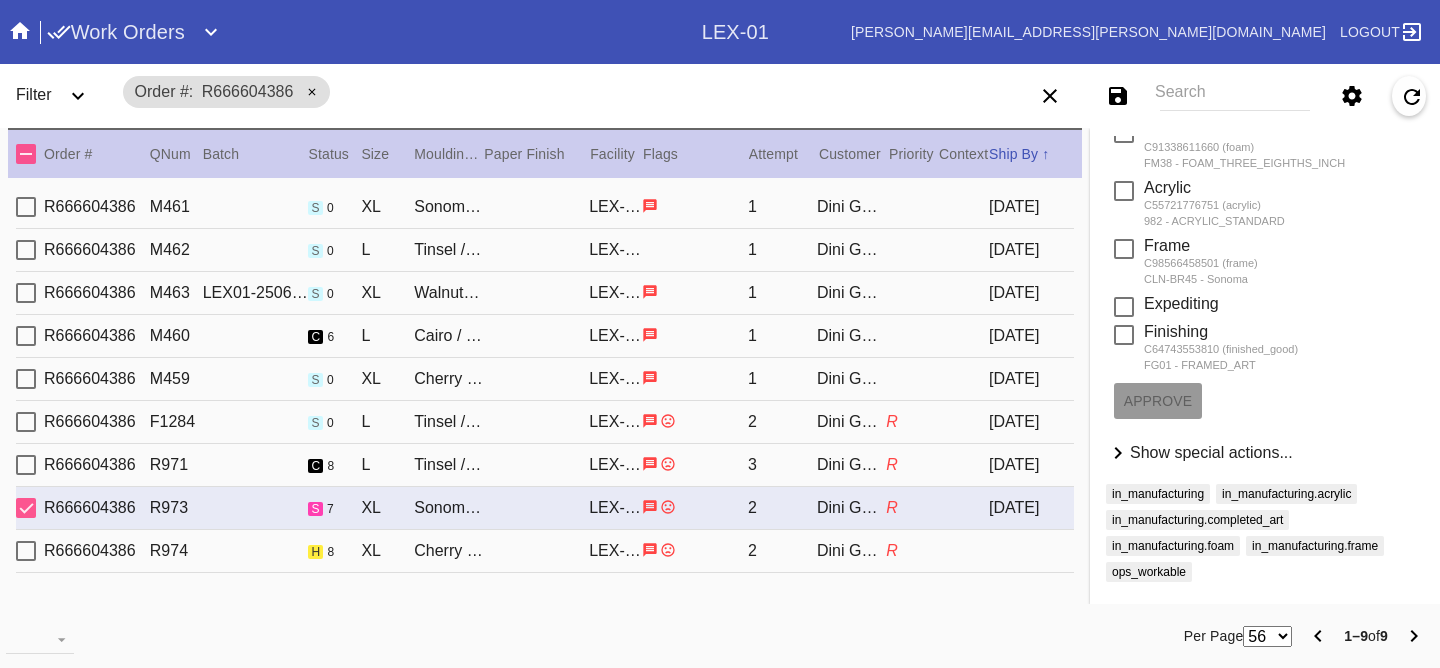 click on "Show special actions..." at bounding box center (1211, 452) 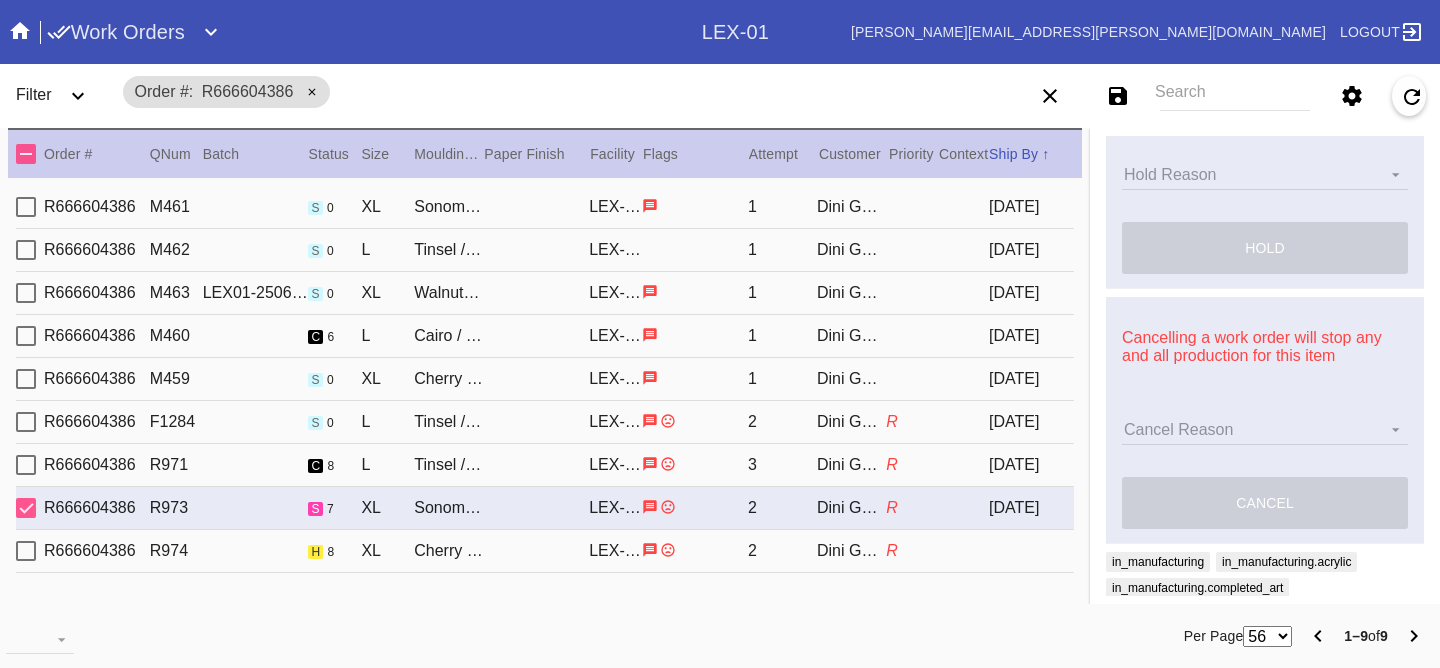 scroll, scrollTop: 976, scrollLeft: 0, axis: vertical 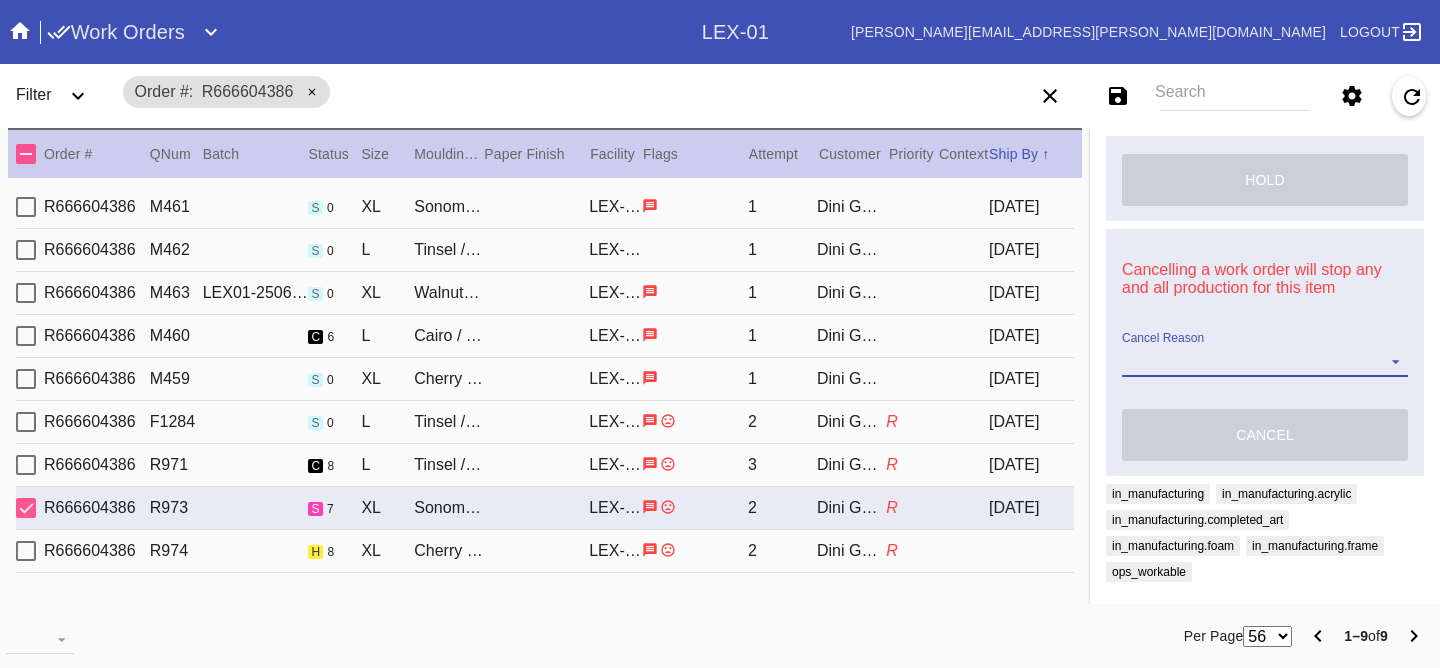 drag, startPoint x: 1178, startPoint y: 365, endPoint x: 1181, endPoint y: 375, distance: 10.440307 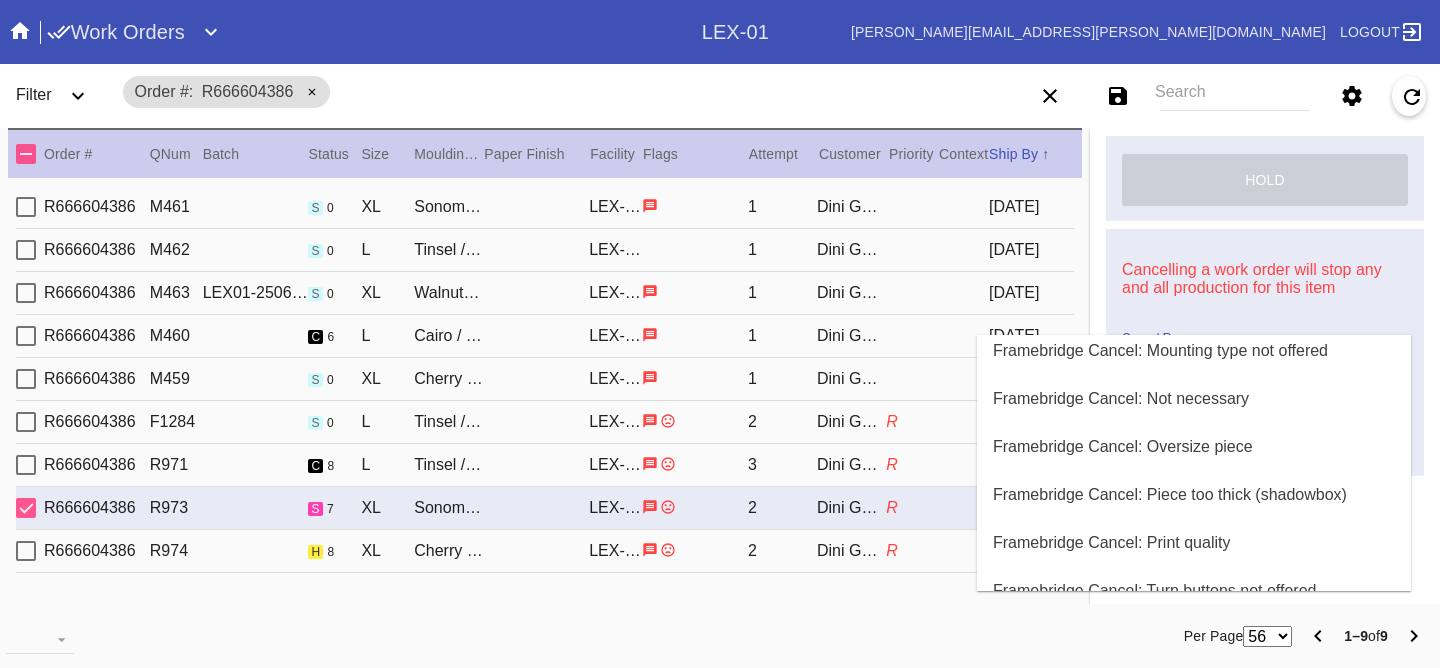 scroll, scrollTop: 800, scrollLeft: 0, axis: vertical 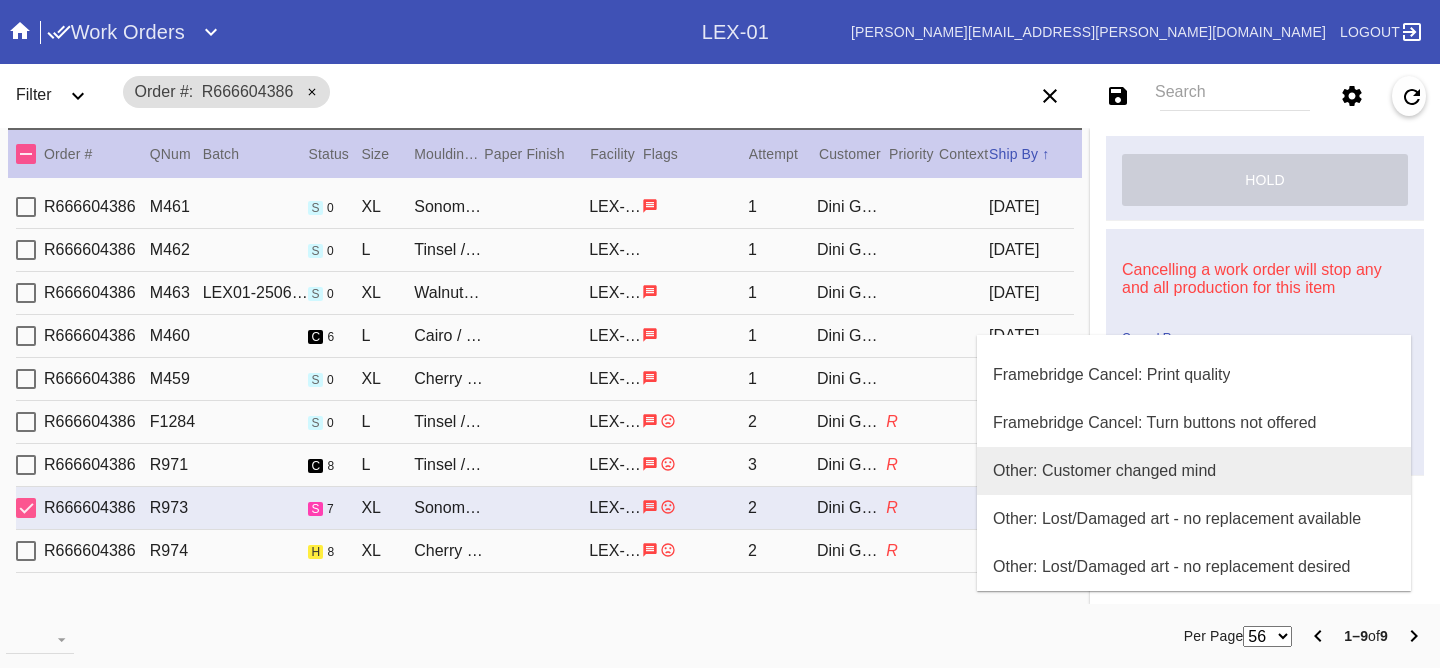 click on "Other: Customer changed mind" at bounding box center (1194, 471) 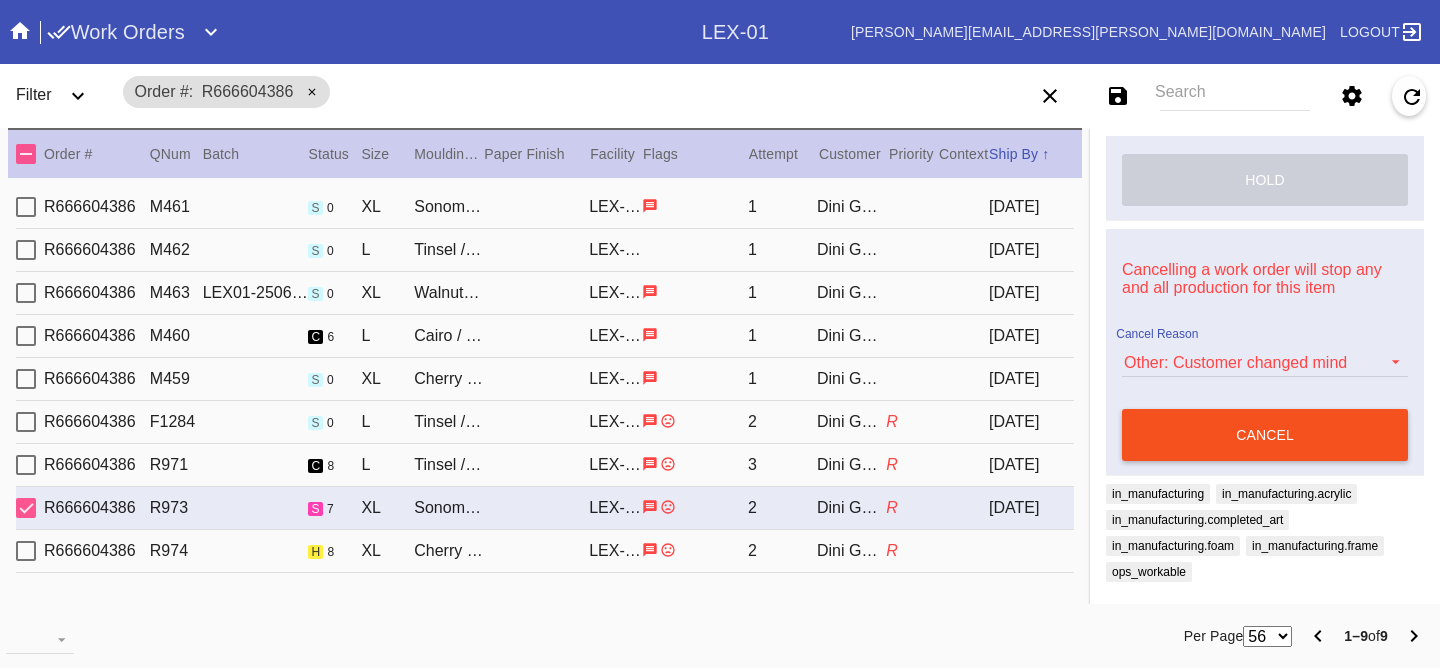 click on "cancel" at bounding box center [1265, 435] 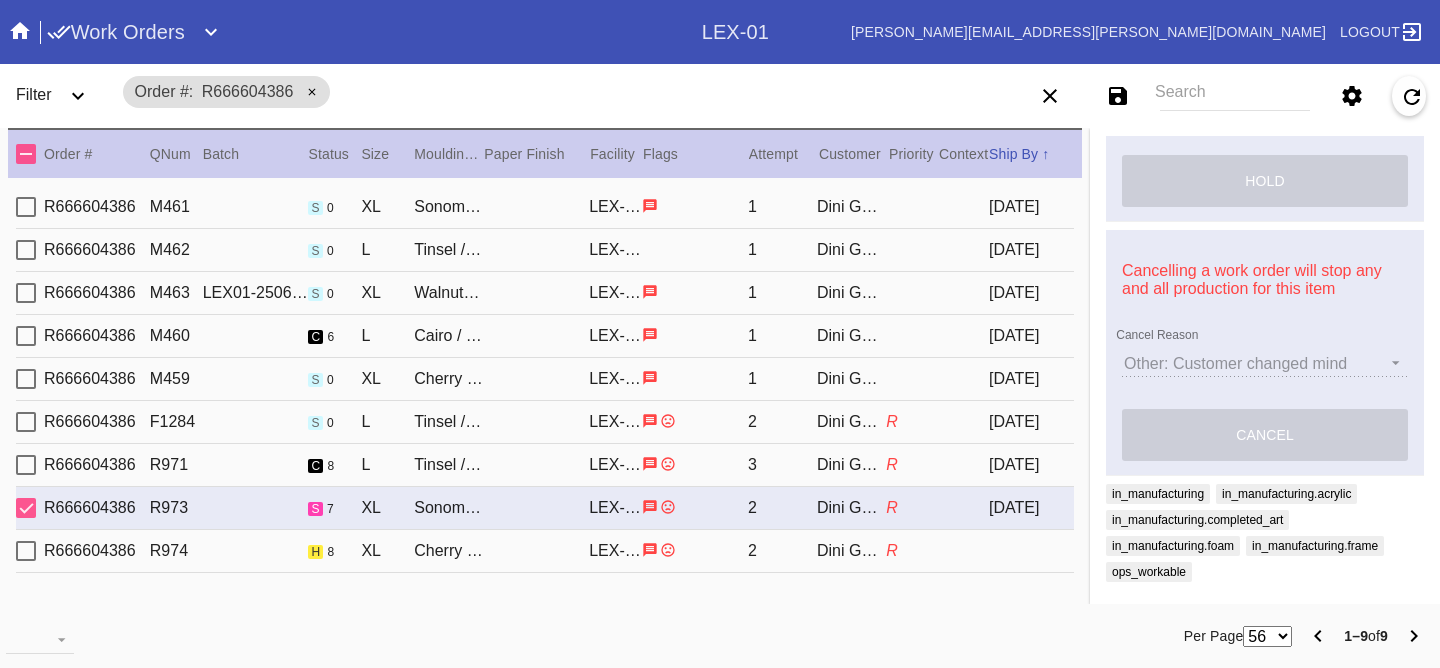 scroll, scrollTop: 974, scrollLeft: 0, axis: vertical 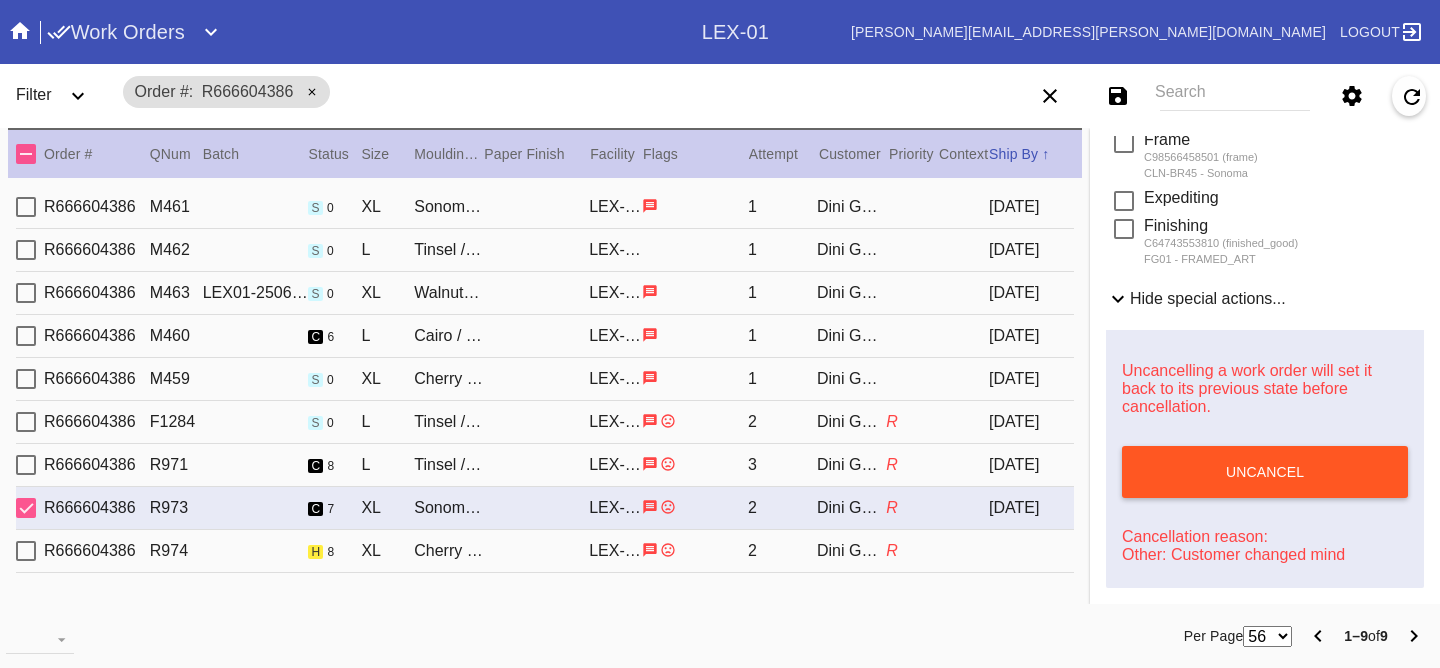 click on "R" at bounding box center [912, 551] 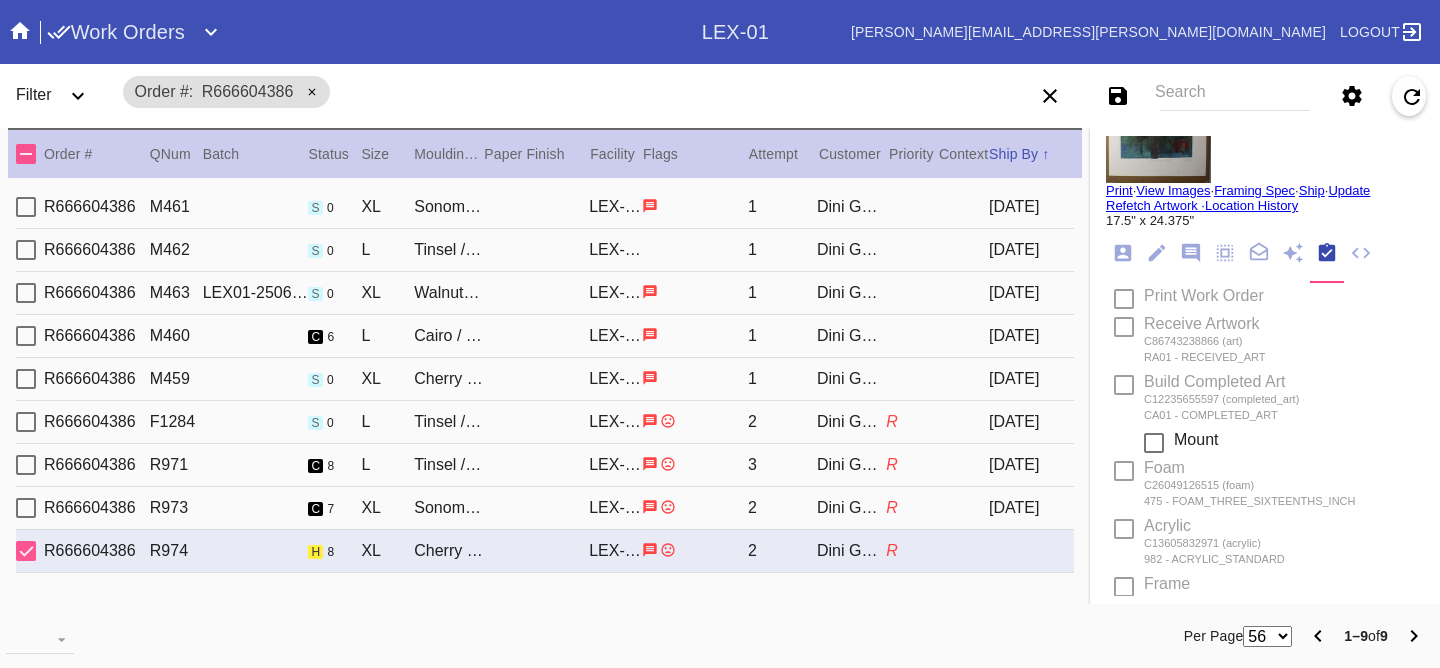 scroll, scrollTop: 0, scrollLeft: 0, axis: both 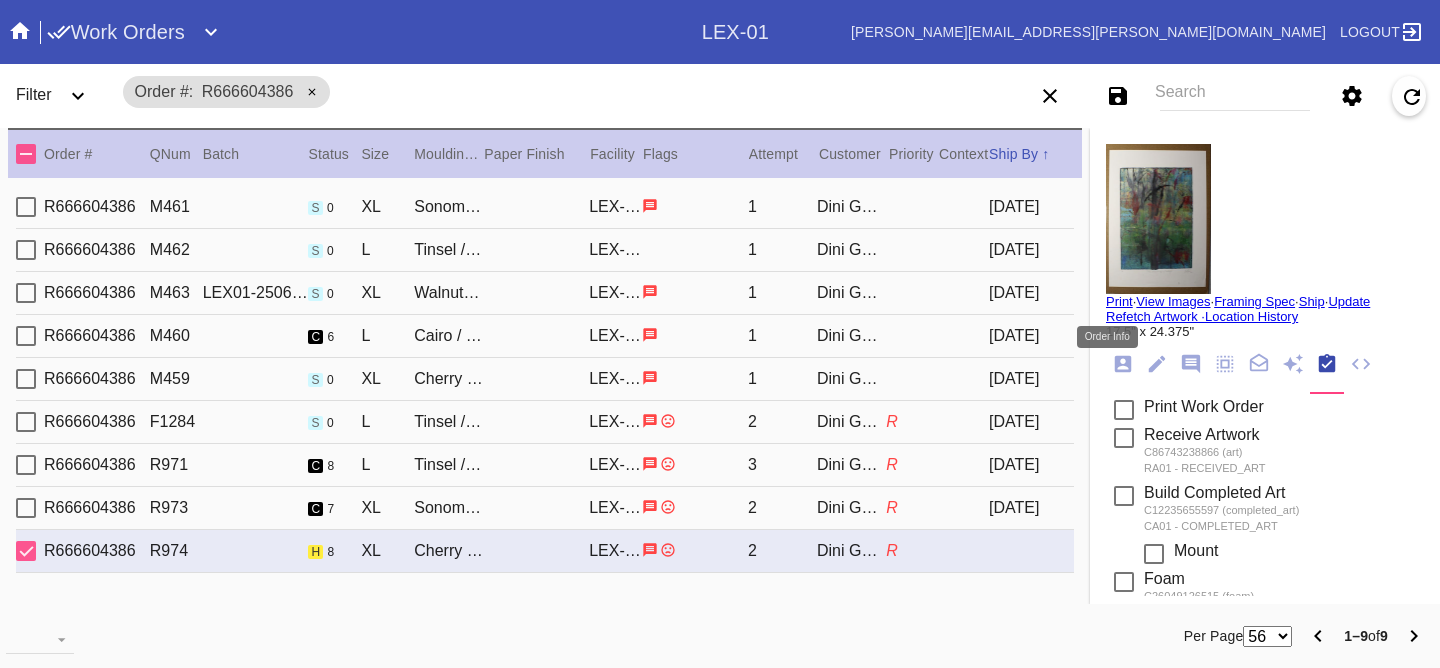 click 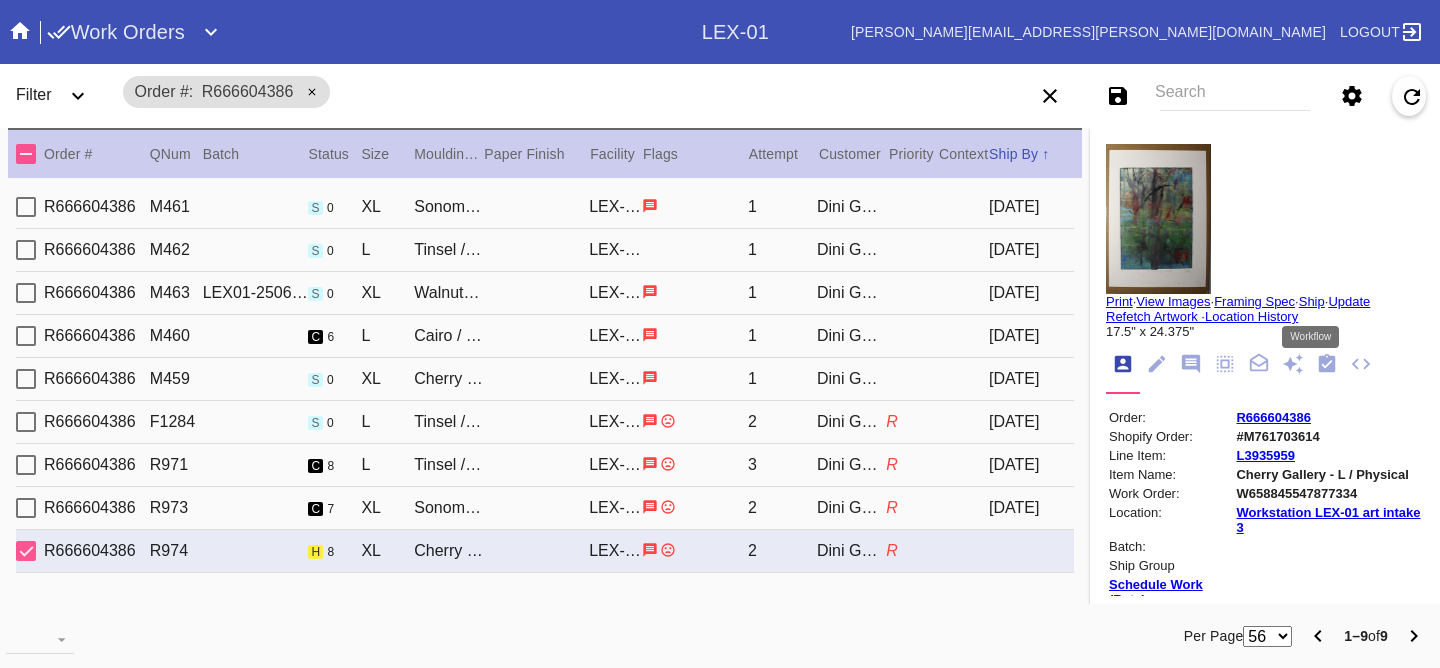 click 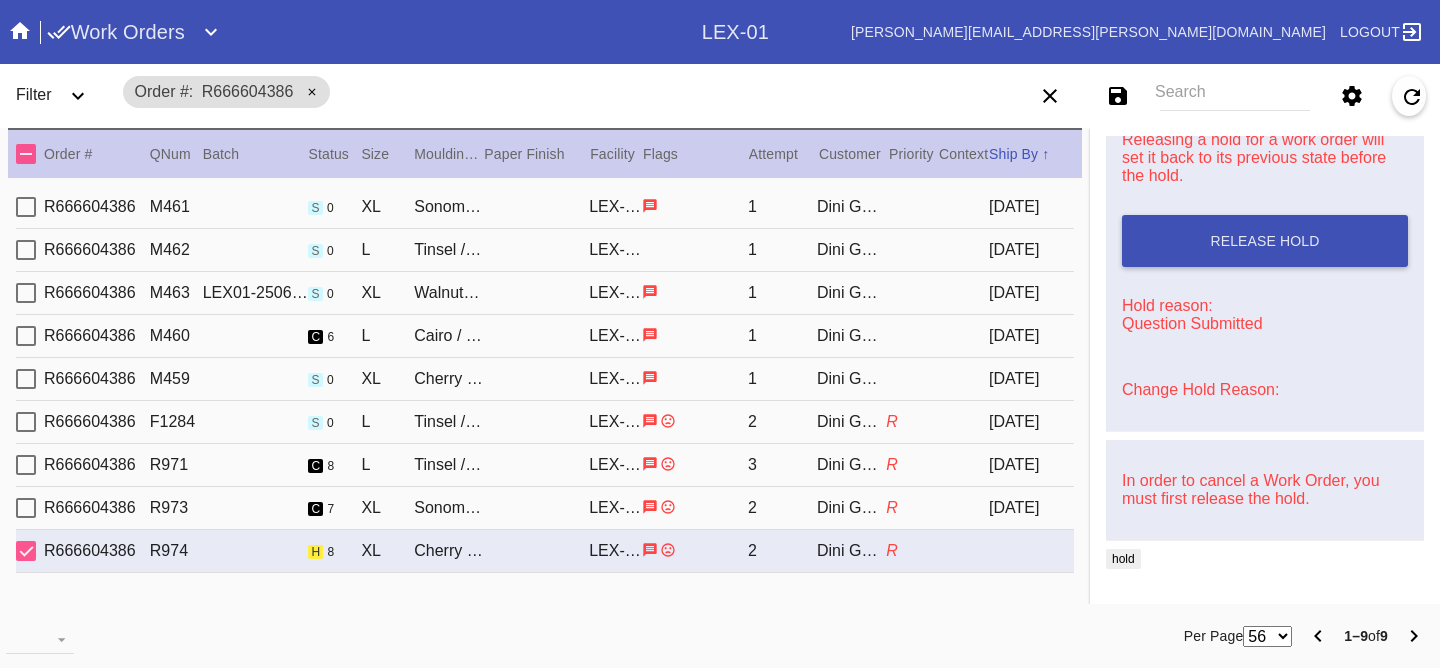 scroll, scrollTop: 791, scrollLeft: 0, axis: vertical 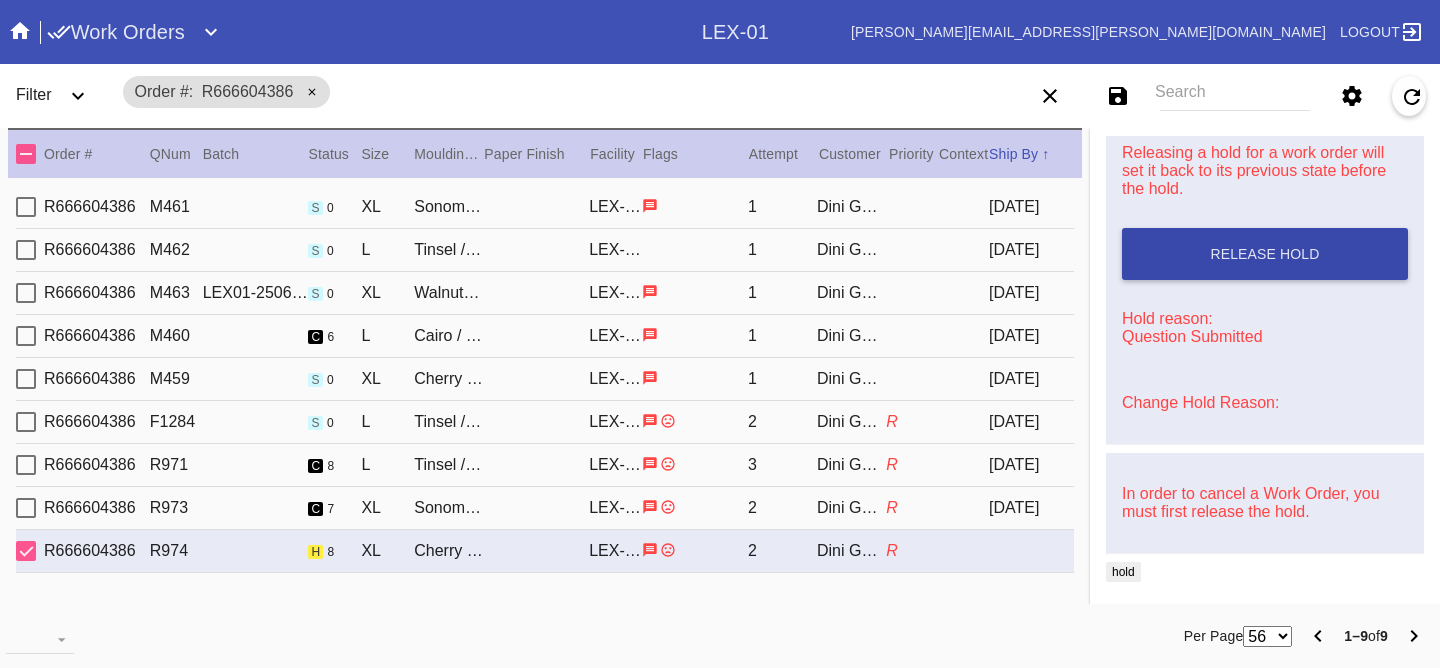 click on "Release Hold" at bounding box center (1264, 254) 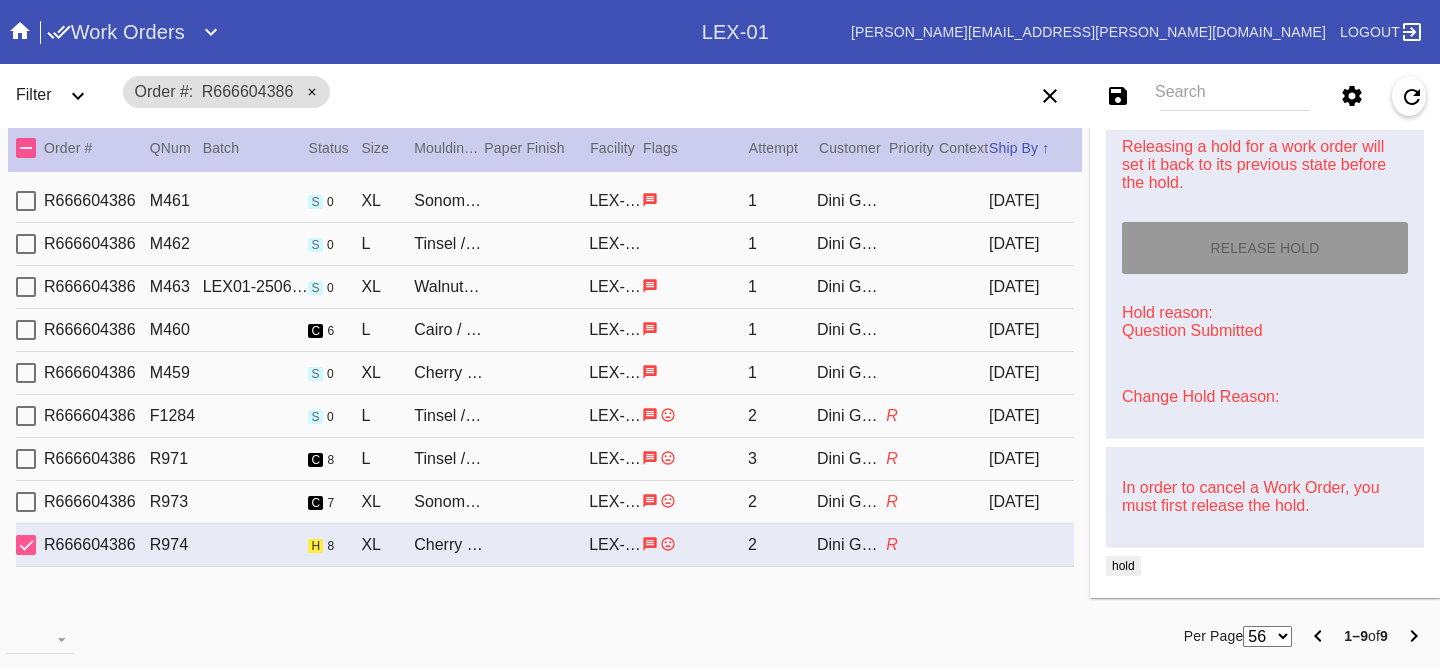 scroll, scrollTop: 18, scrollLeft: 0, axis: vertical 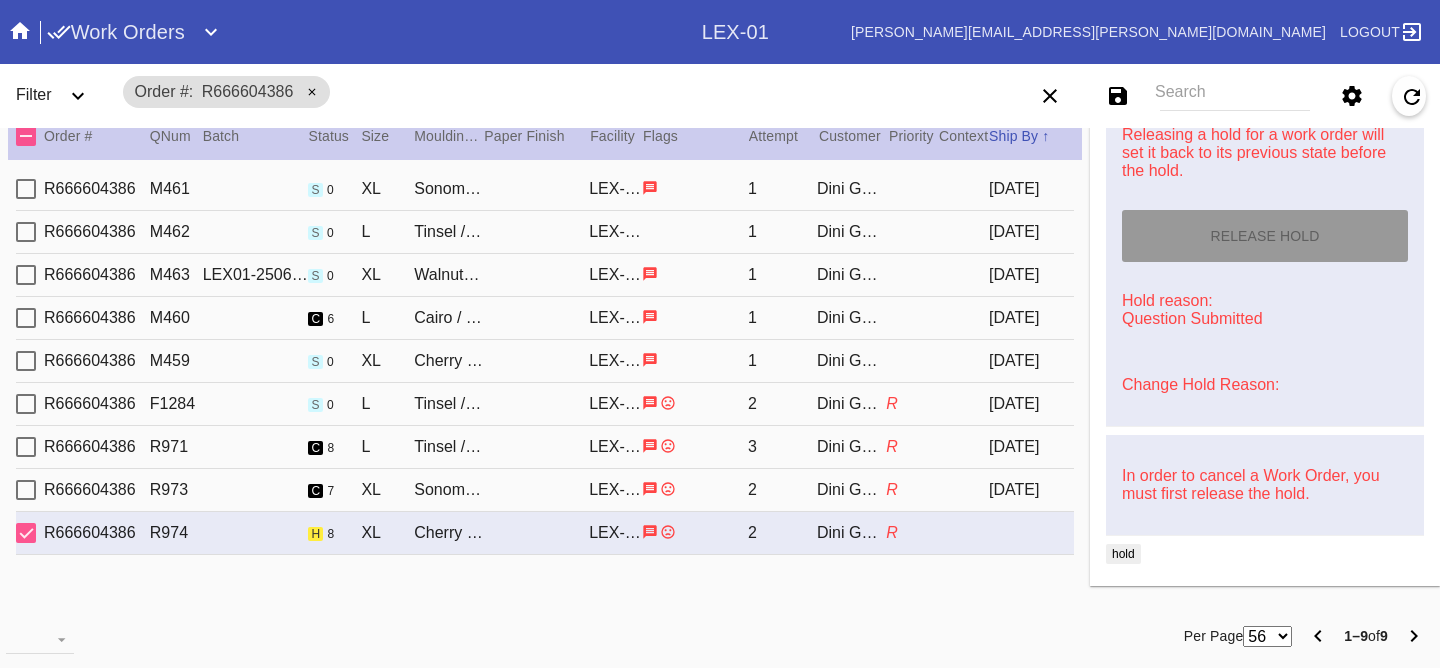 type on "7/11/2025" 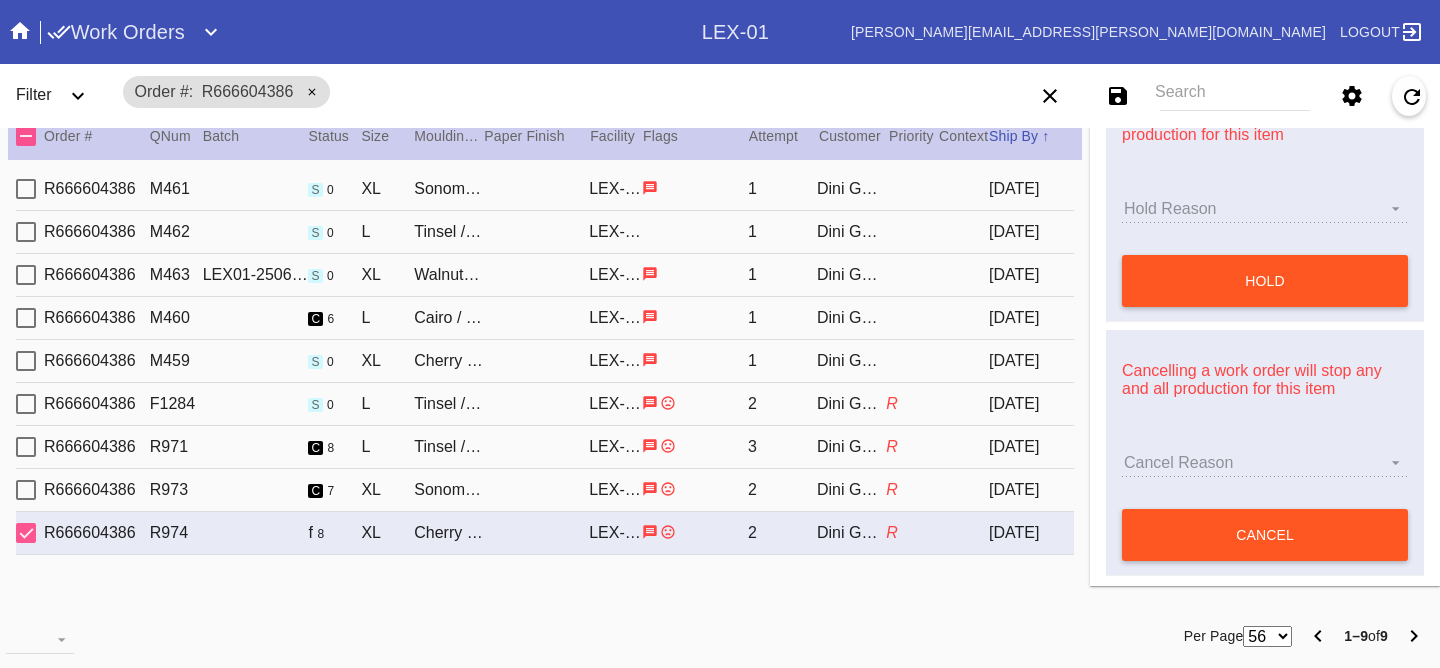 click on "Cancel Reason" at bounding box center [1265, 462] 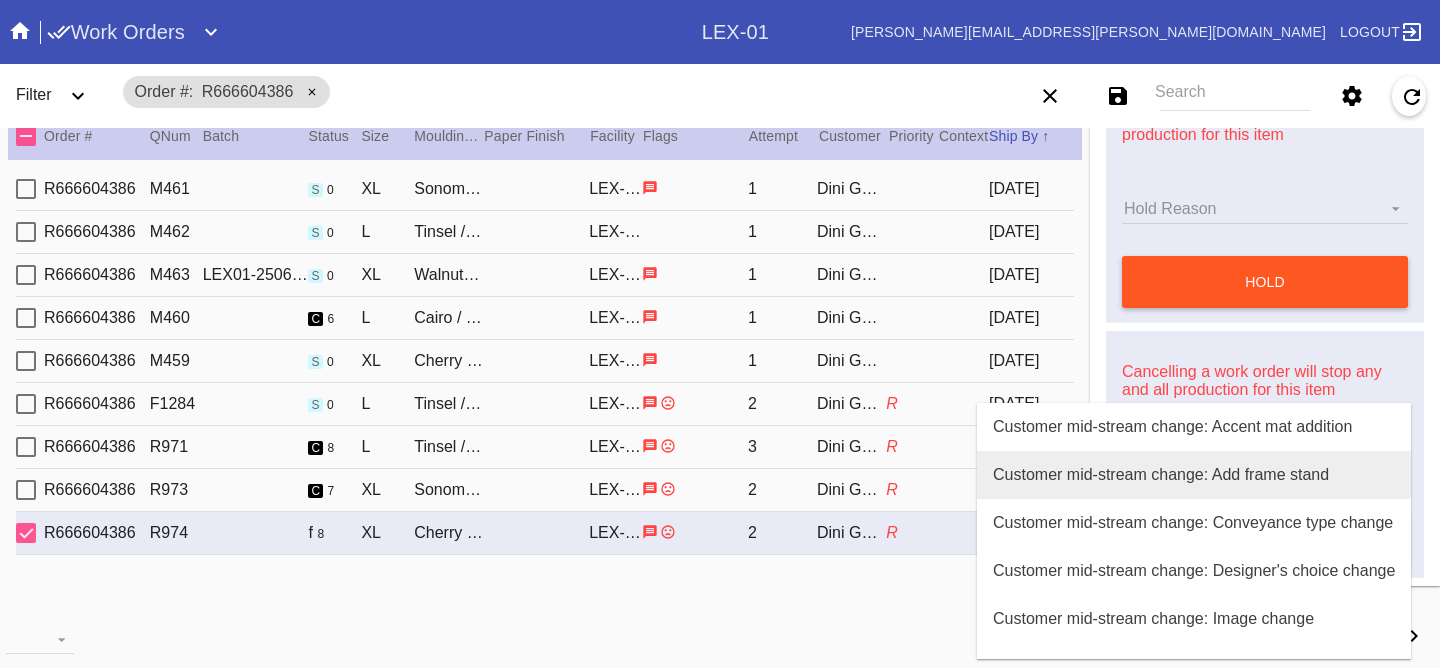 click on "Customer mid-stream change: Add frame stand" at bounding box center (1161, 475) 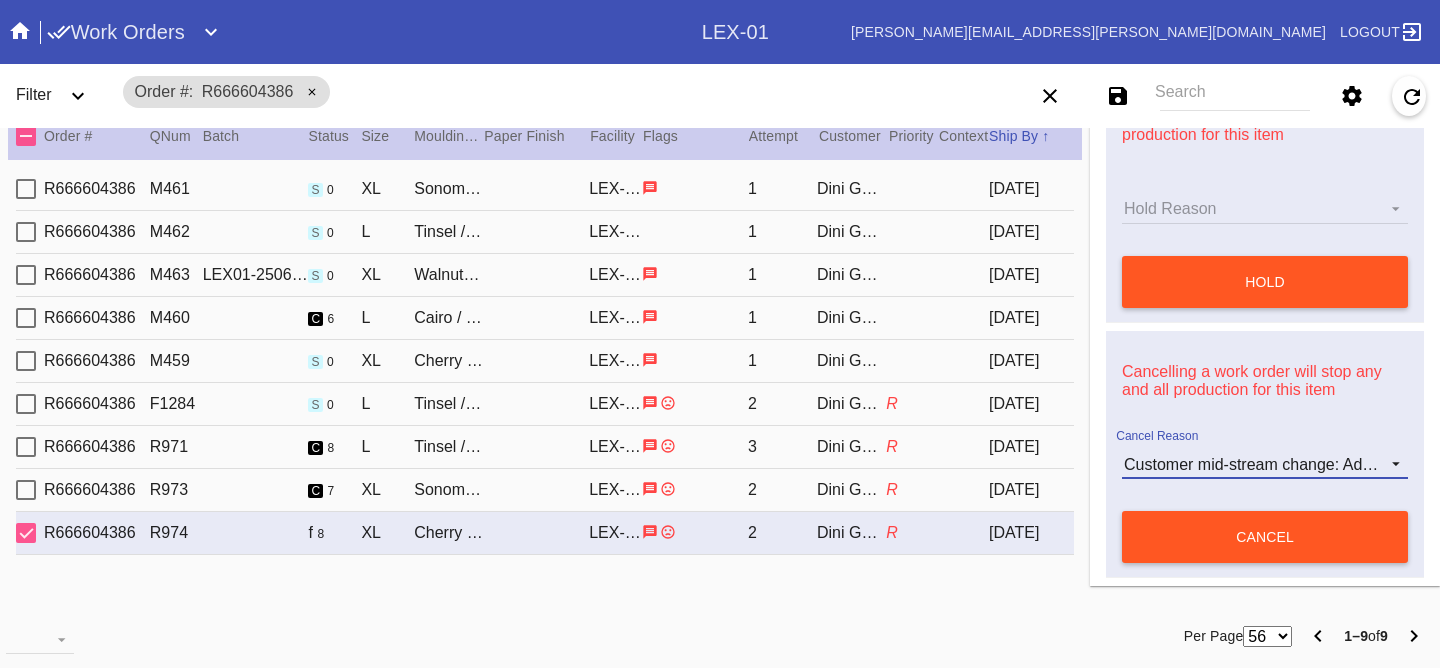 click on "Customer mid-stream change: Add frame stand" at bounding box center [1292, 464] 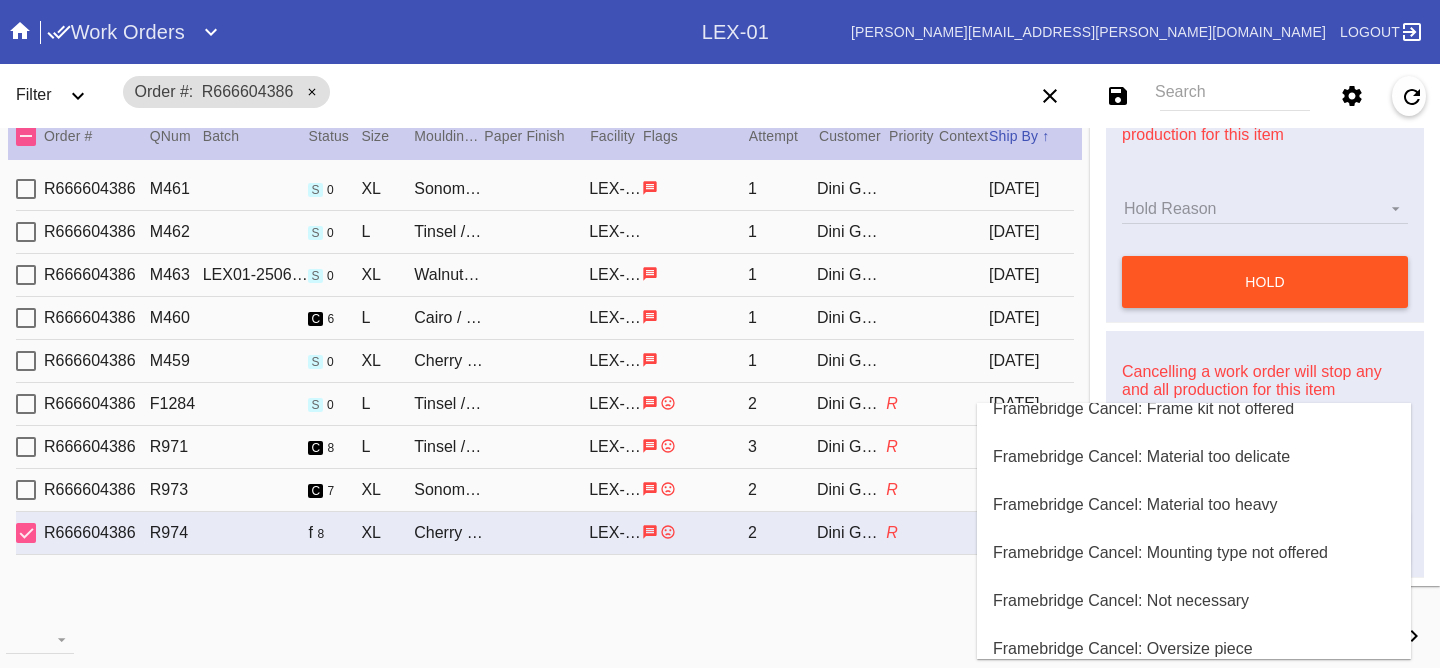 scroll, scrollTop: 800, scrollLeft: 0, axis: vertical 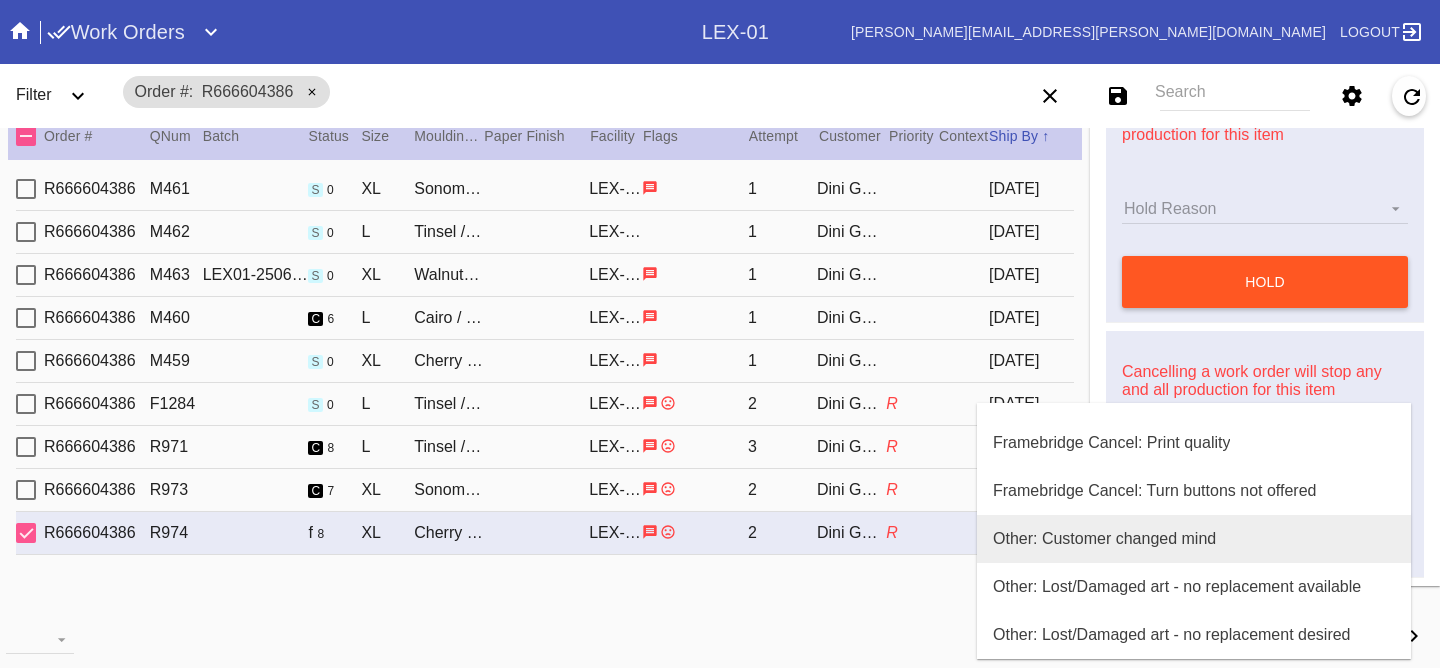 click on "Other: Customer changed mind" at bounding box center [1104, 539] 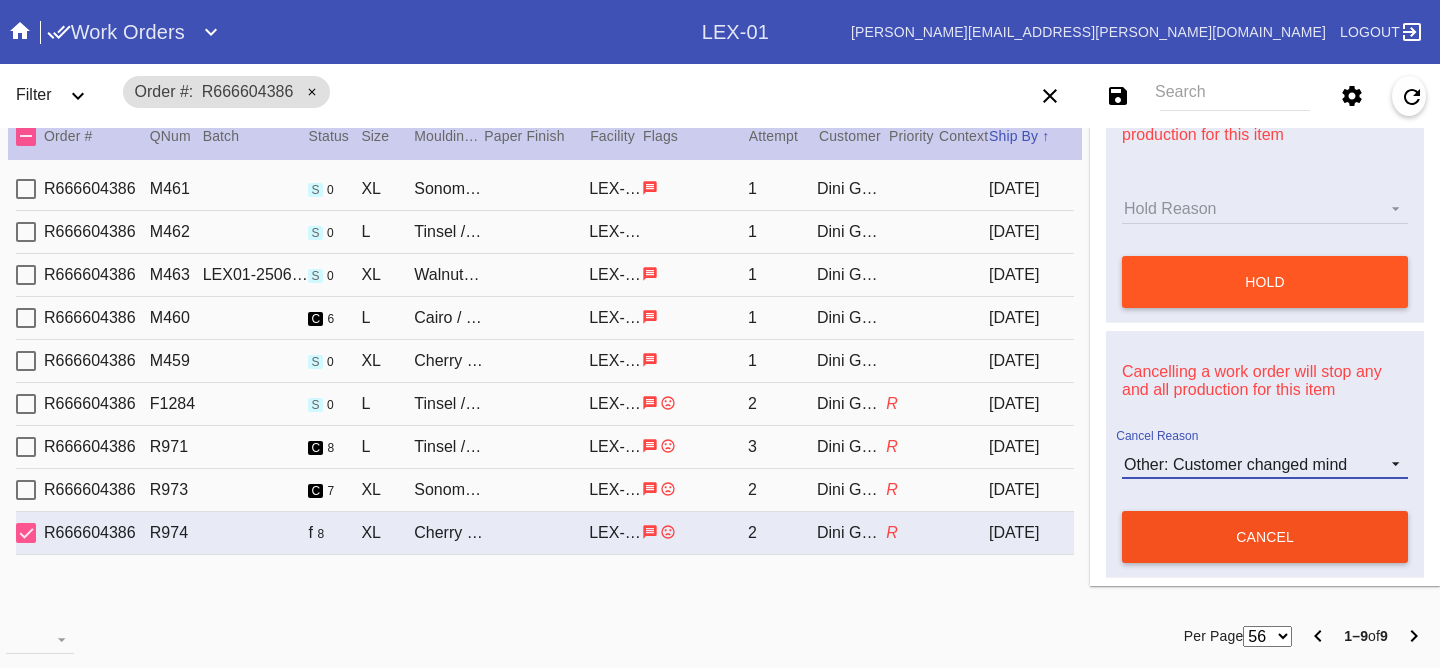 click on "cancel" at bounding box center (1265, 537) 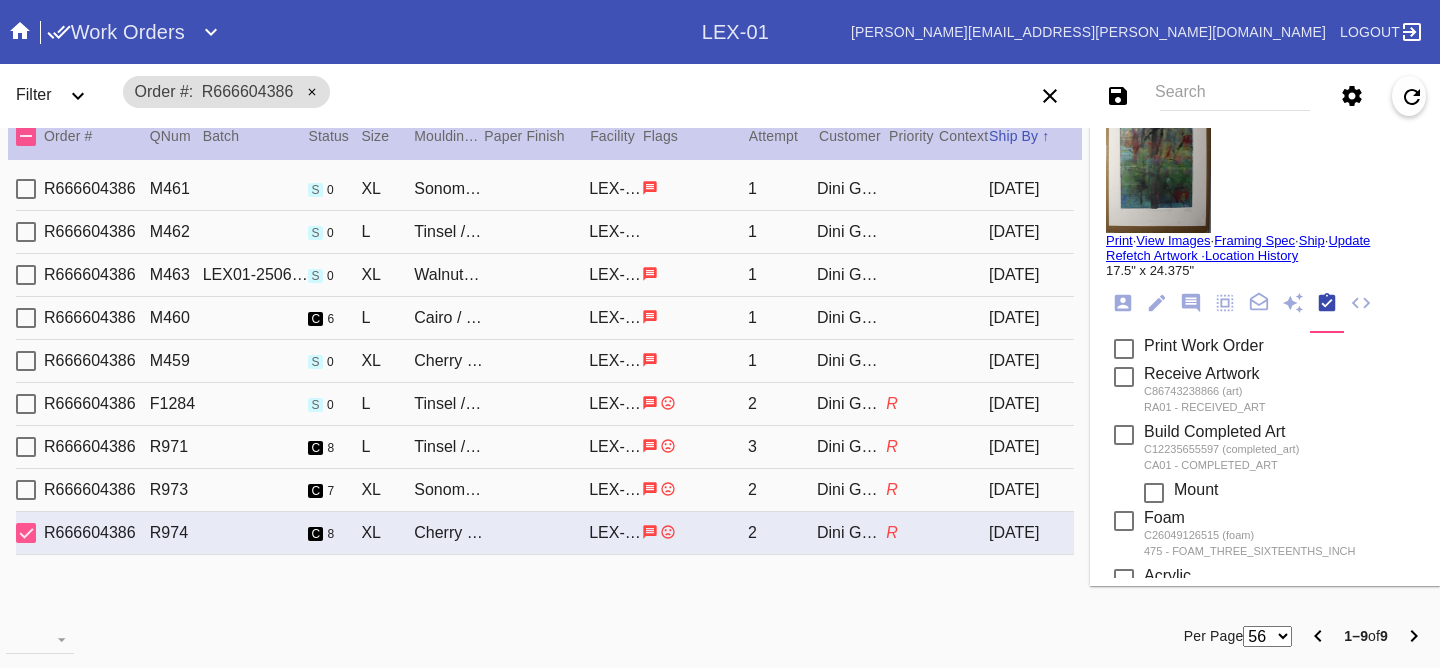 scroll, scrollTop: 0, scrollLeft: 0, axis: both 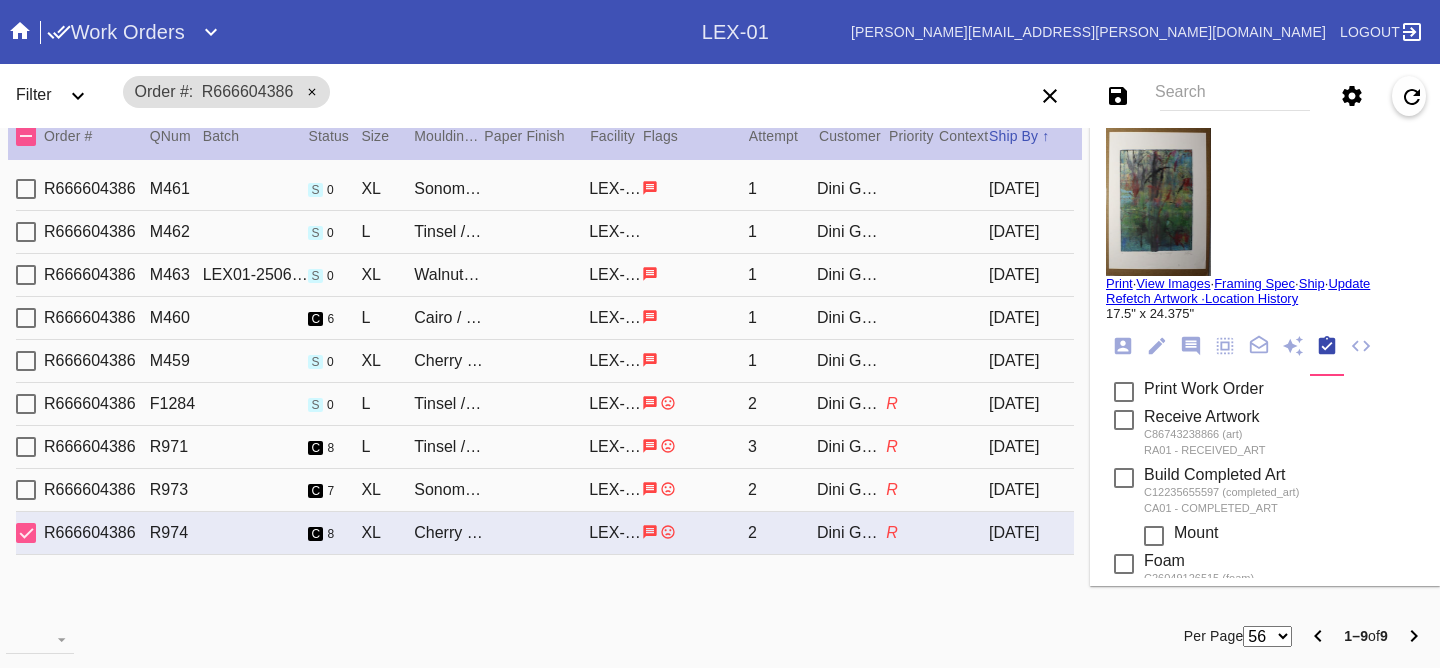click 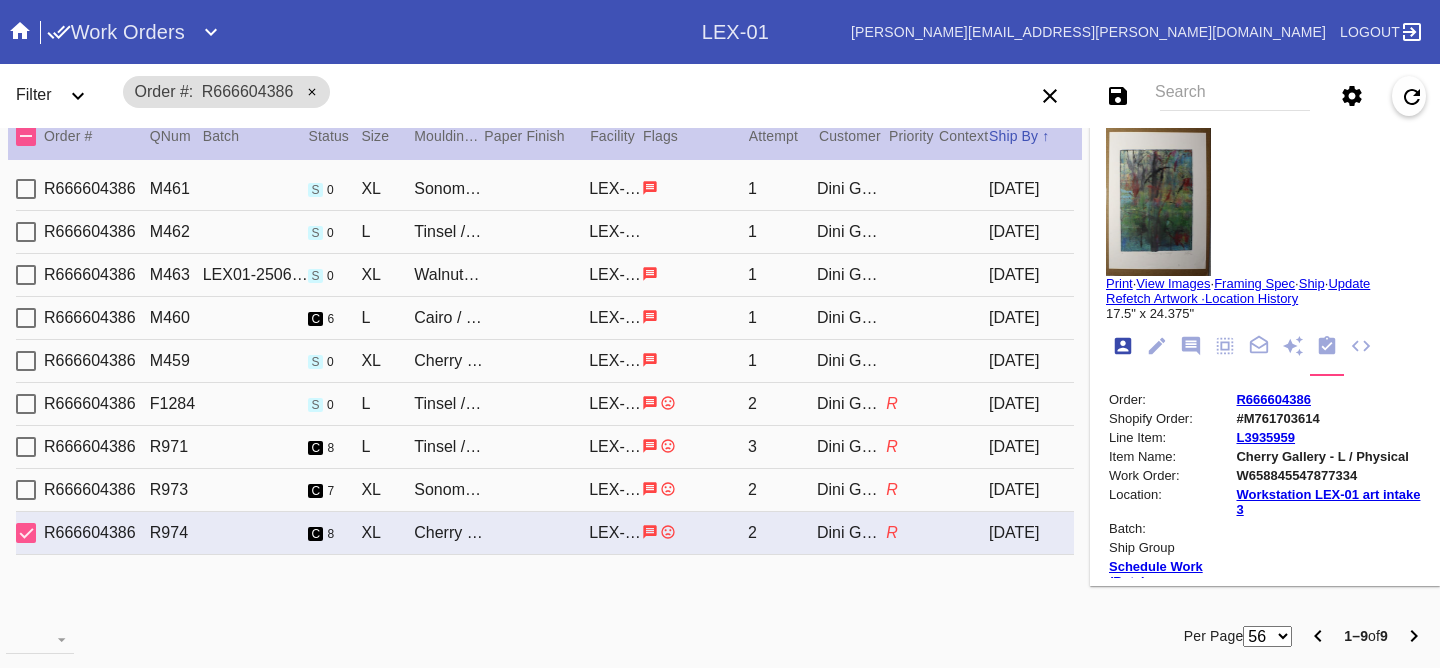 scroll, scrollTop: 24, scrollLeft: 0, axis: vertical 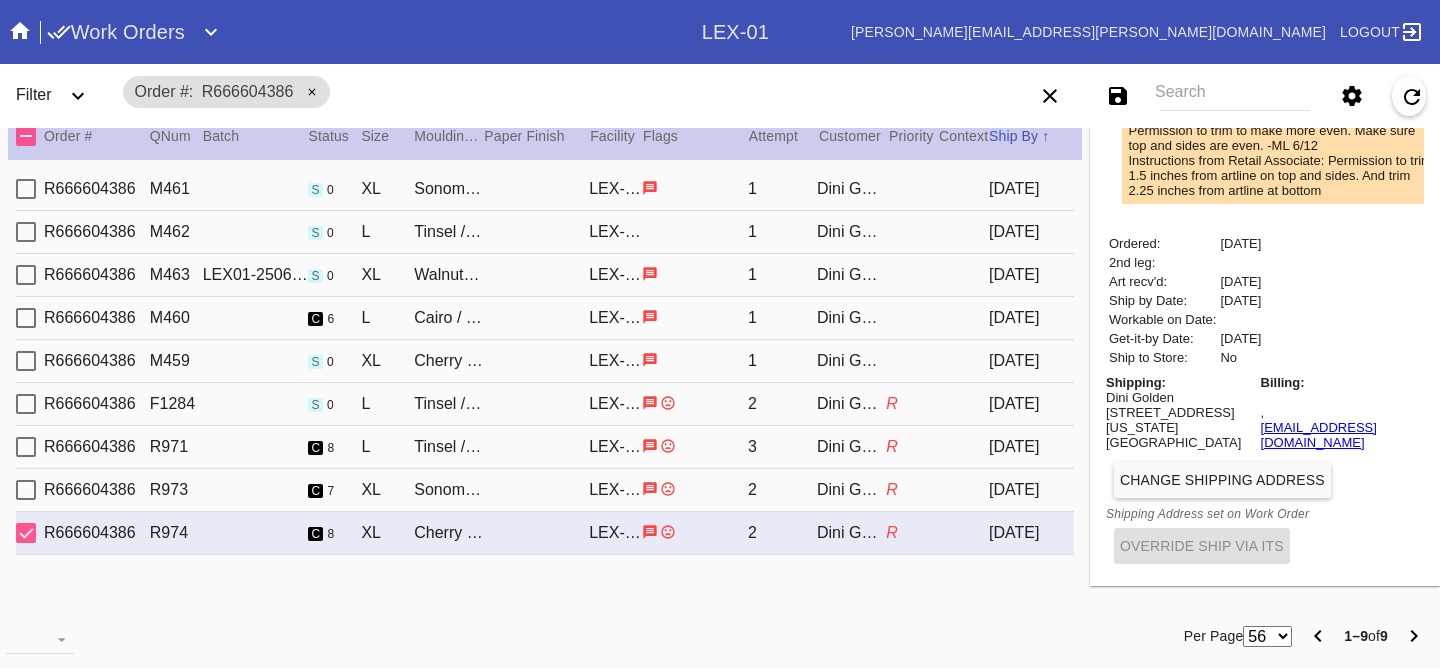 click on "[DATE]" at bounding box center [1031, 490] 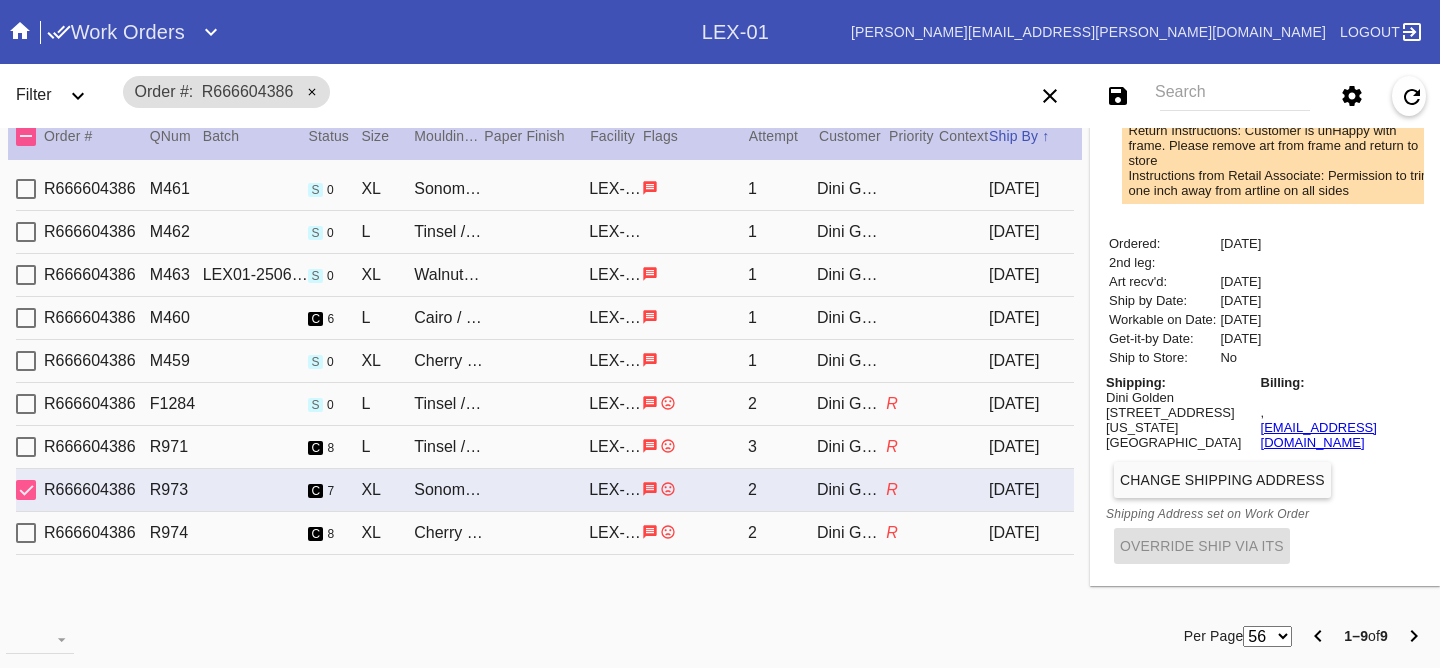 click on "R666604386 F1284 s   0 L Tinsel / No Mat LEX-01 2 Dini Golden
R
2025-06-18" at bounding box center [545, 404] 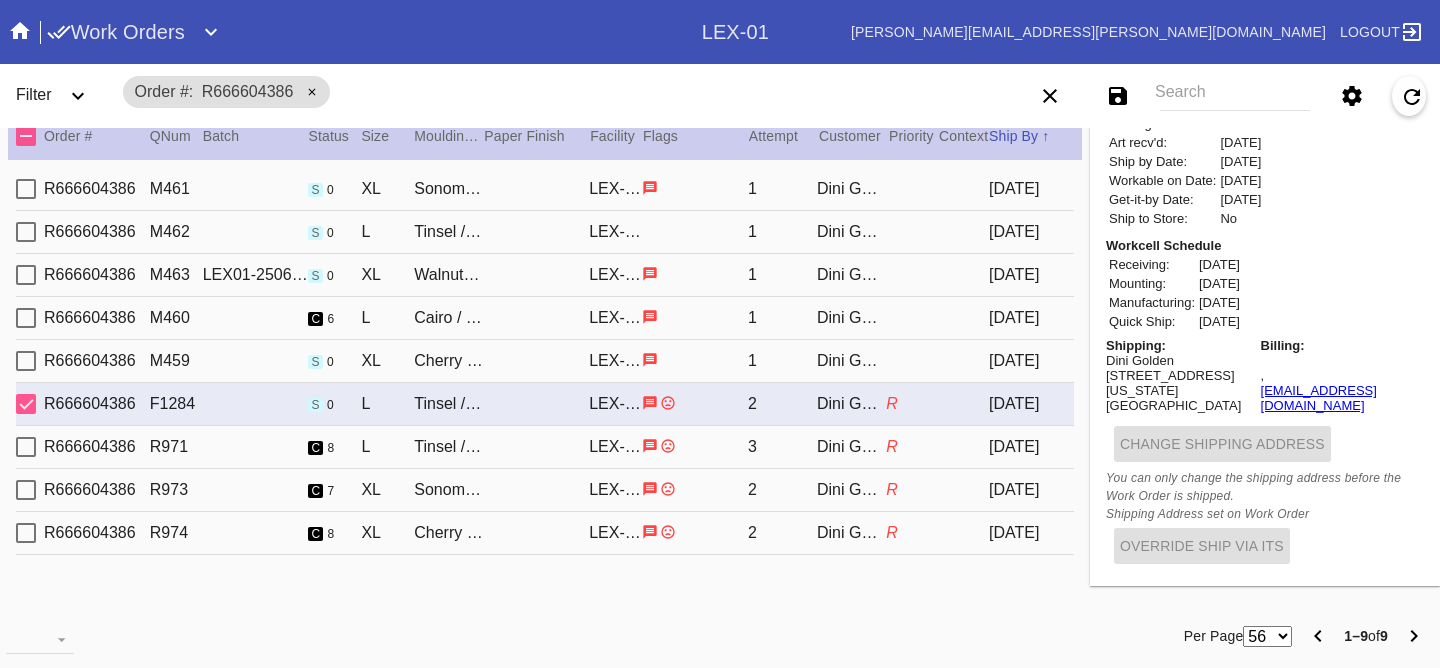 click on "R666604386 M460 c   6 L Cairo / Sky Blue LEX-01 1 Dini Golden
2025-06-14" at bounding box center [545, 318] 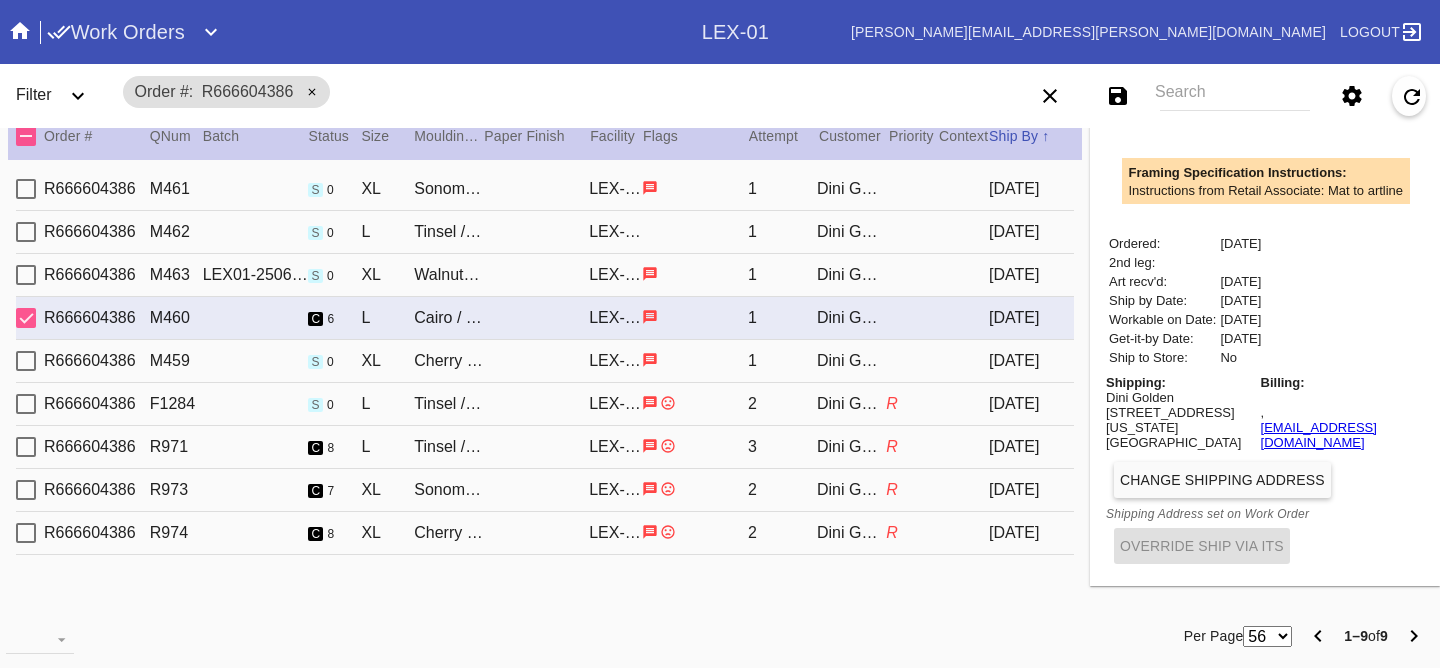 scroll, scrollTop: 601, scrollLeft: 0, axis: vertical 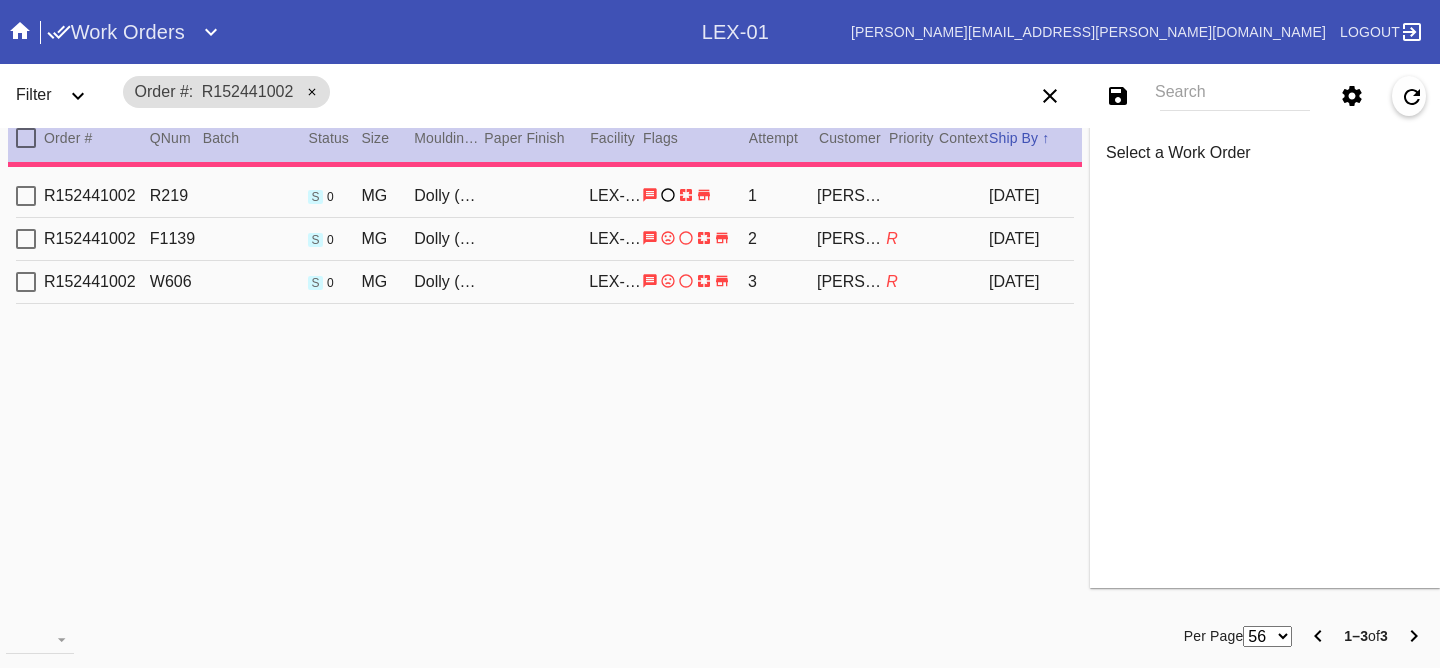 click on "[DATE]" at bounding box center (1031, 282) 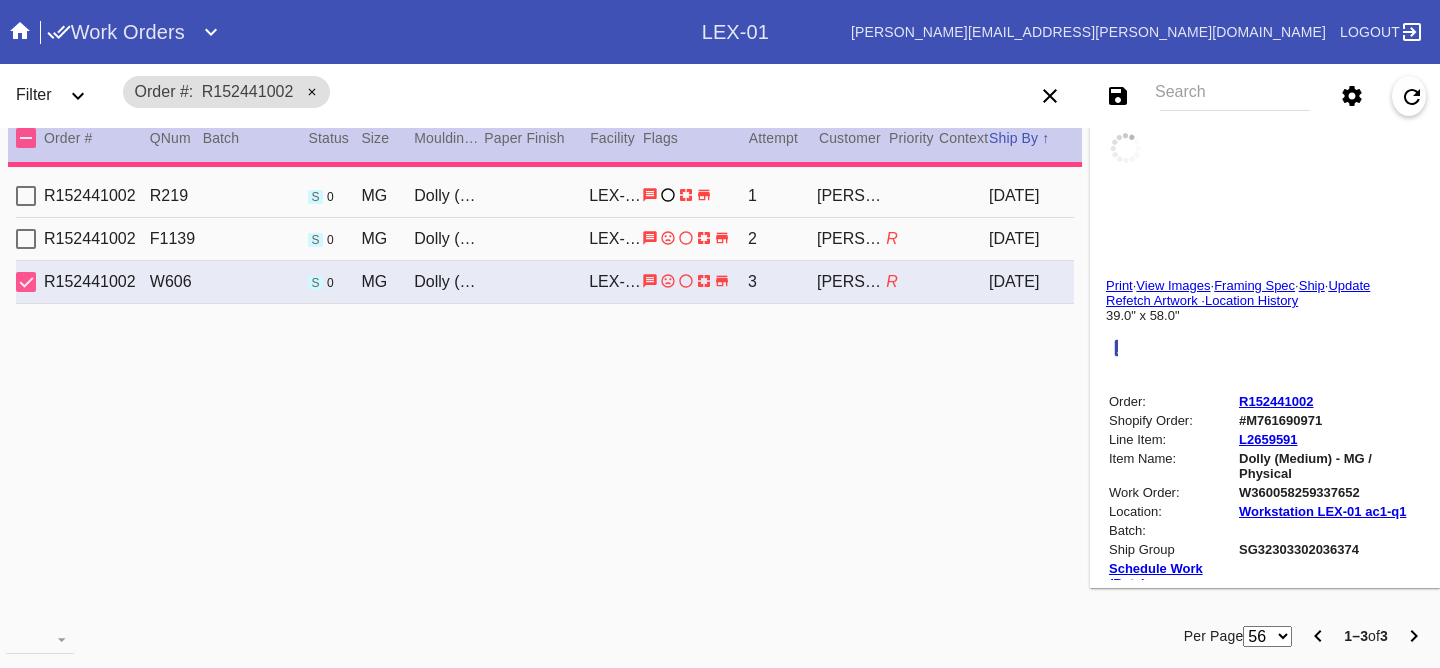 type 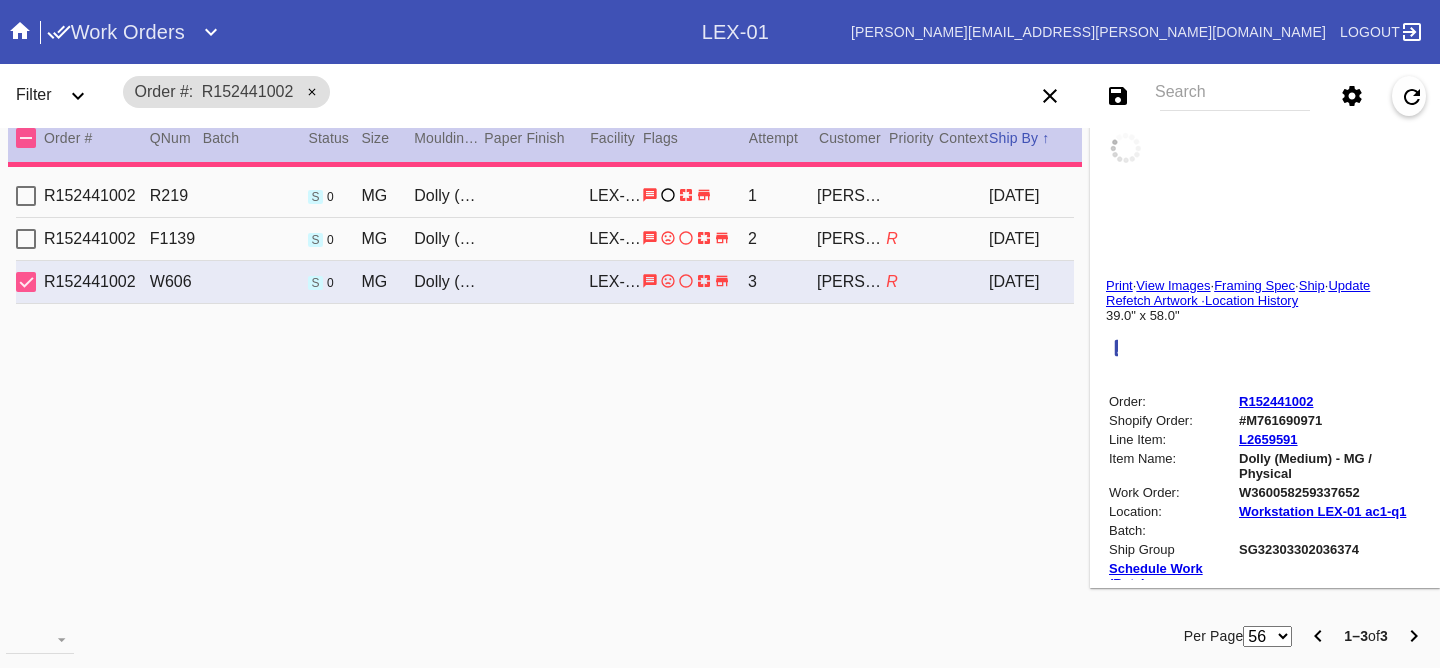 type 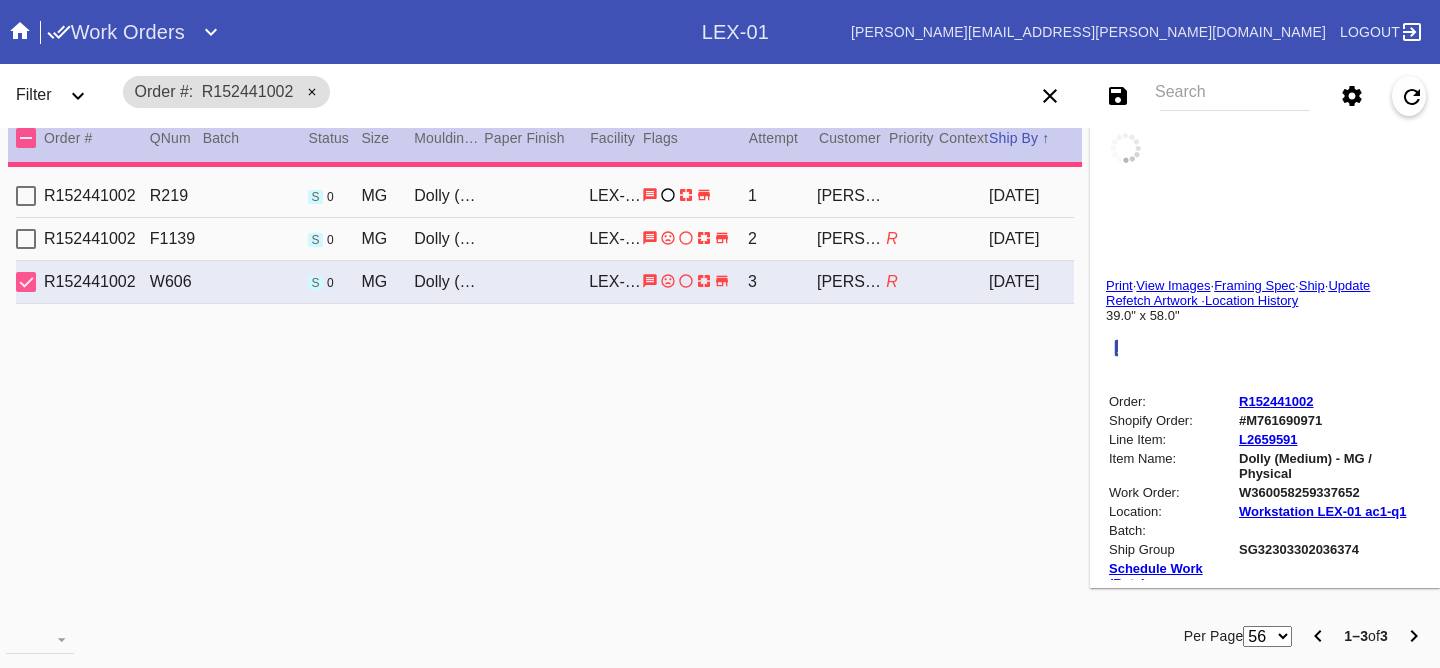 type 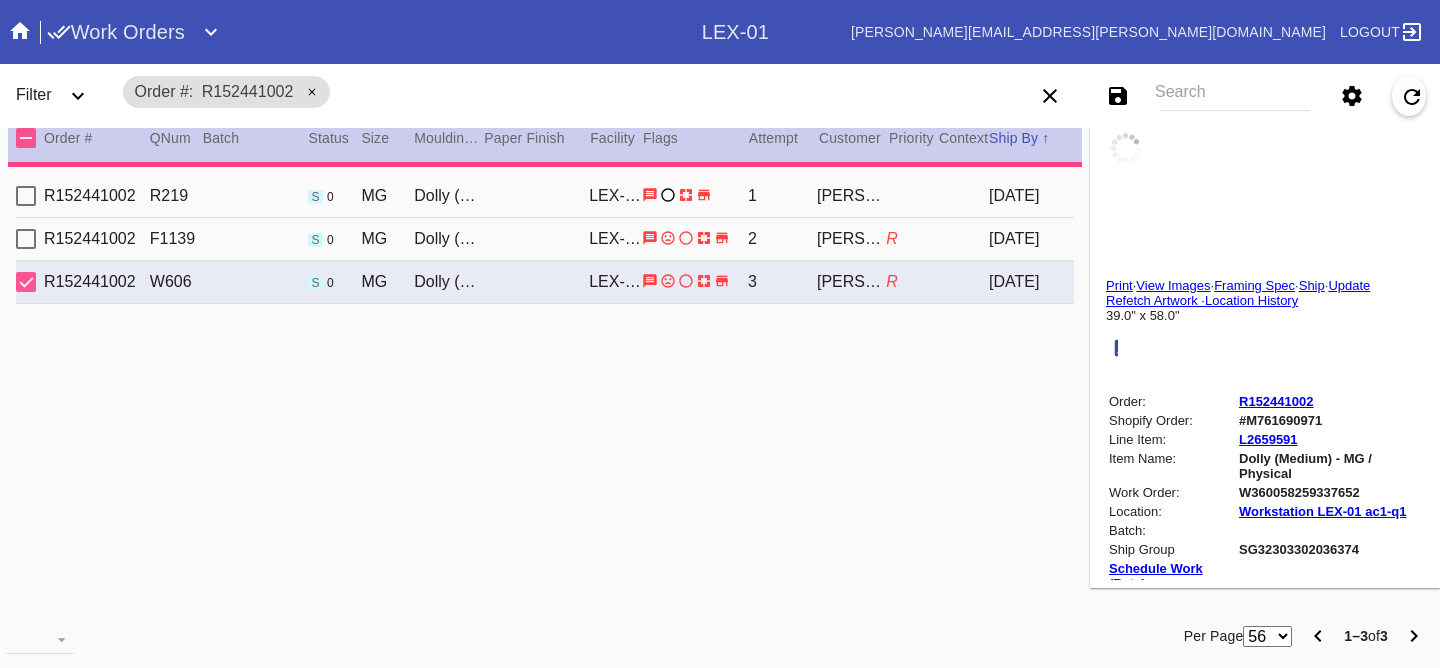 type 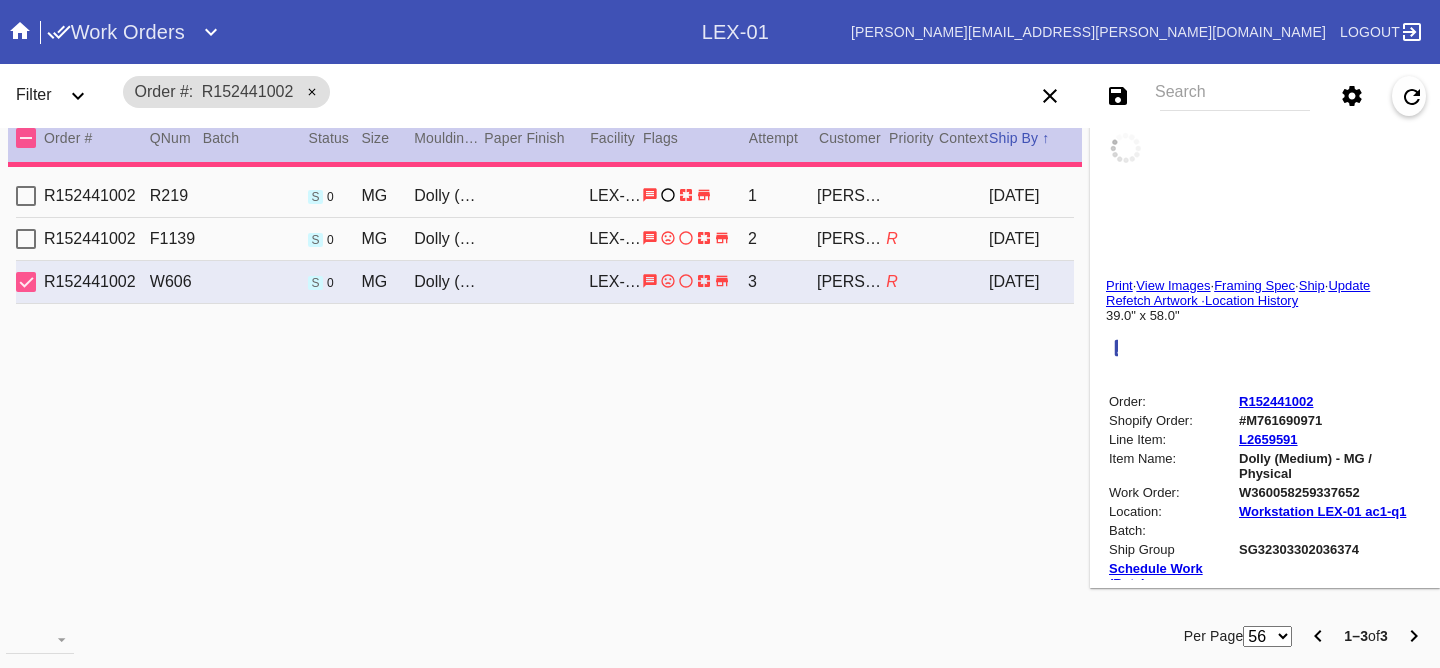 type 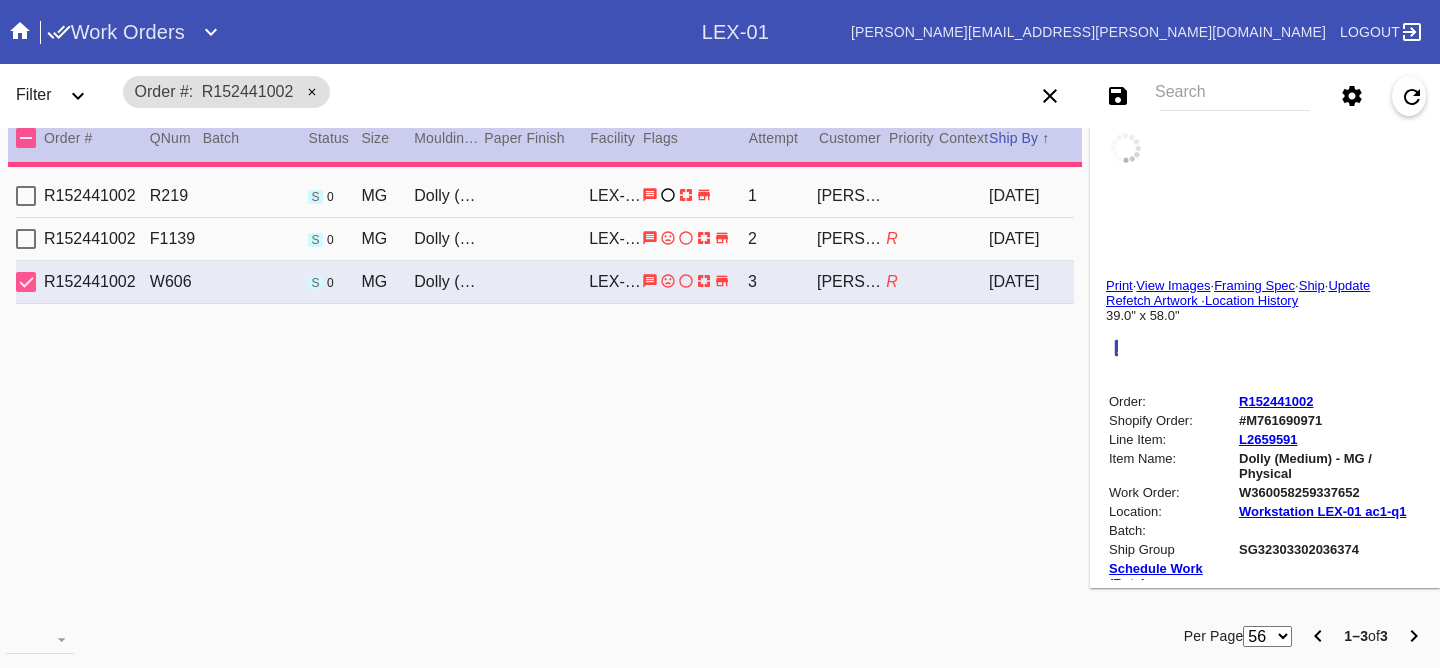 type 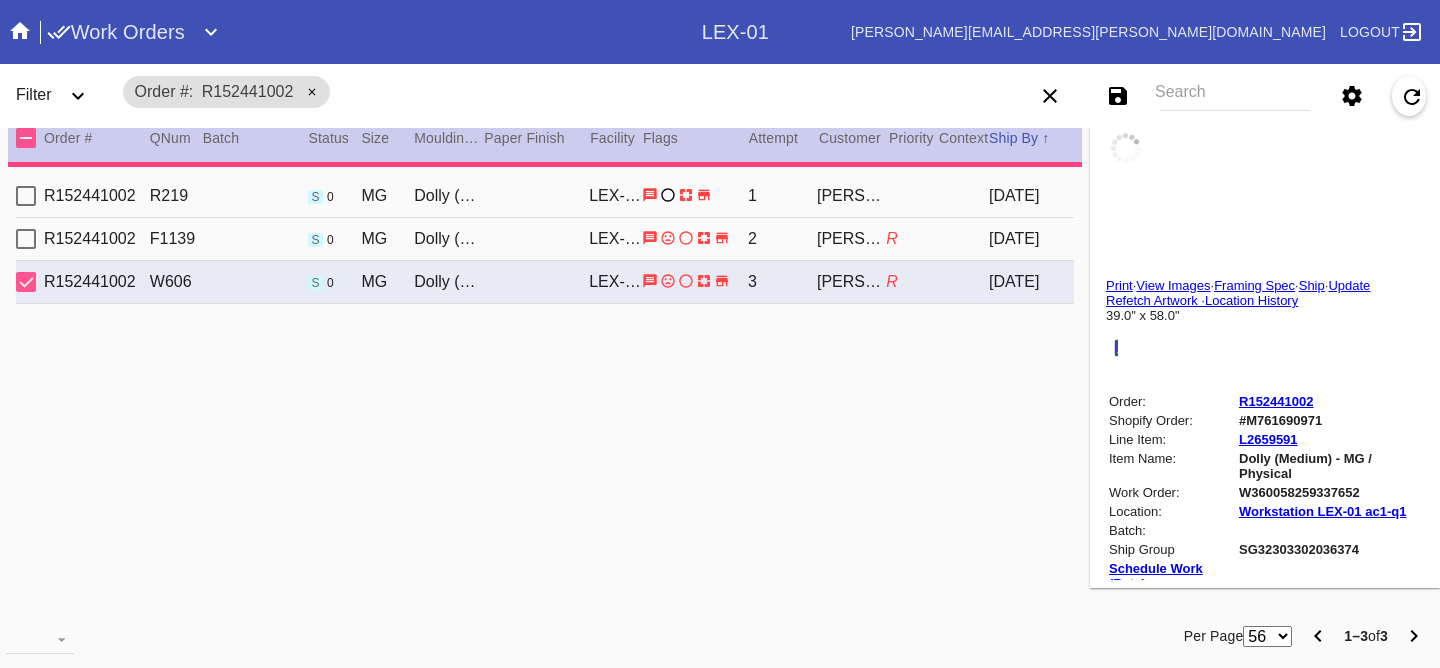 type 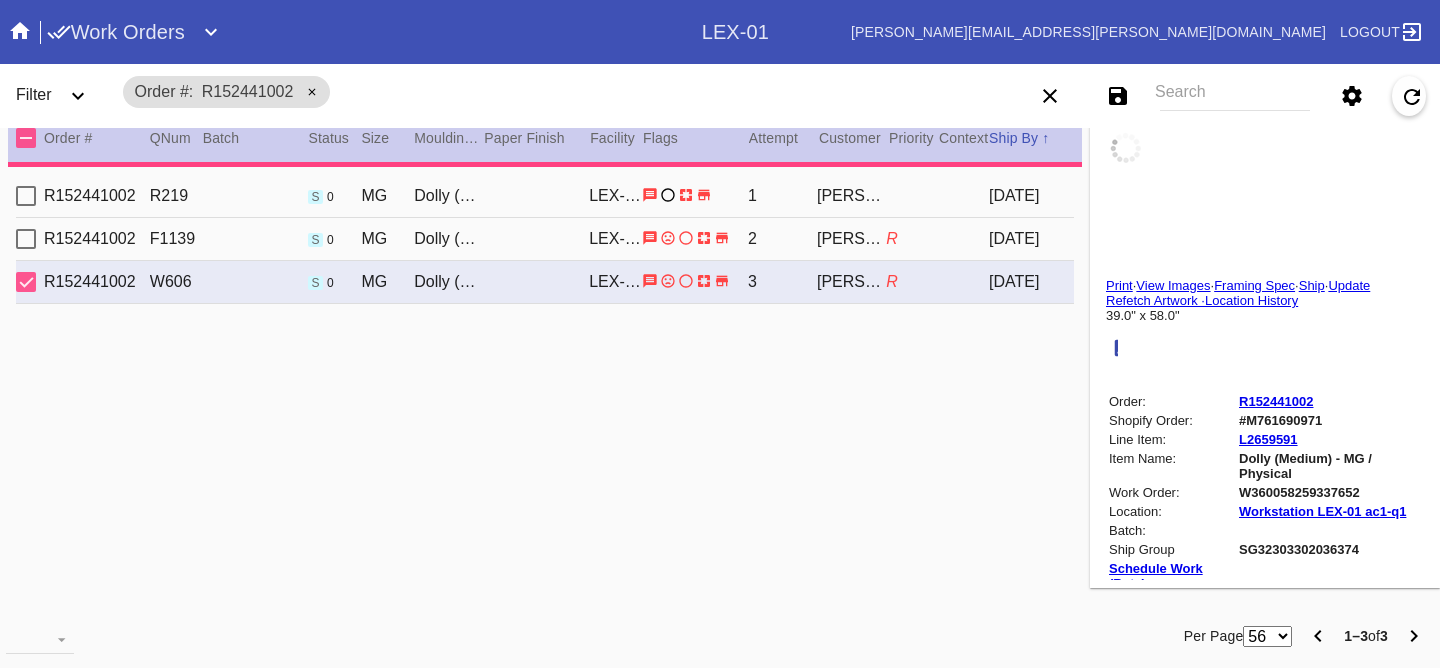 type 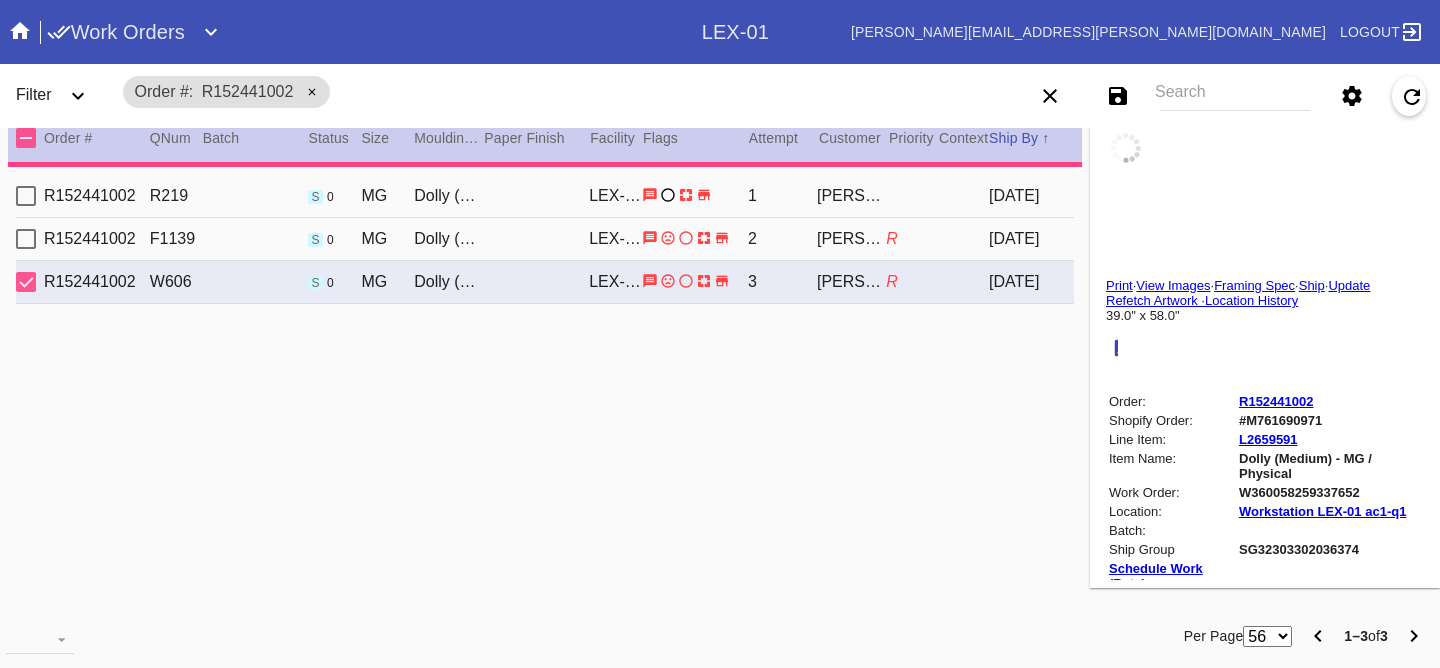 type 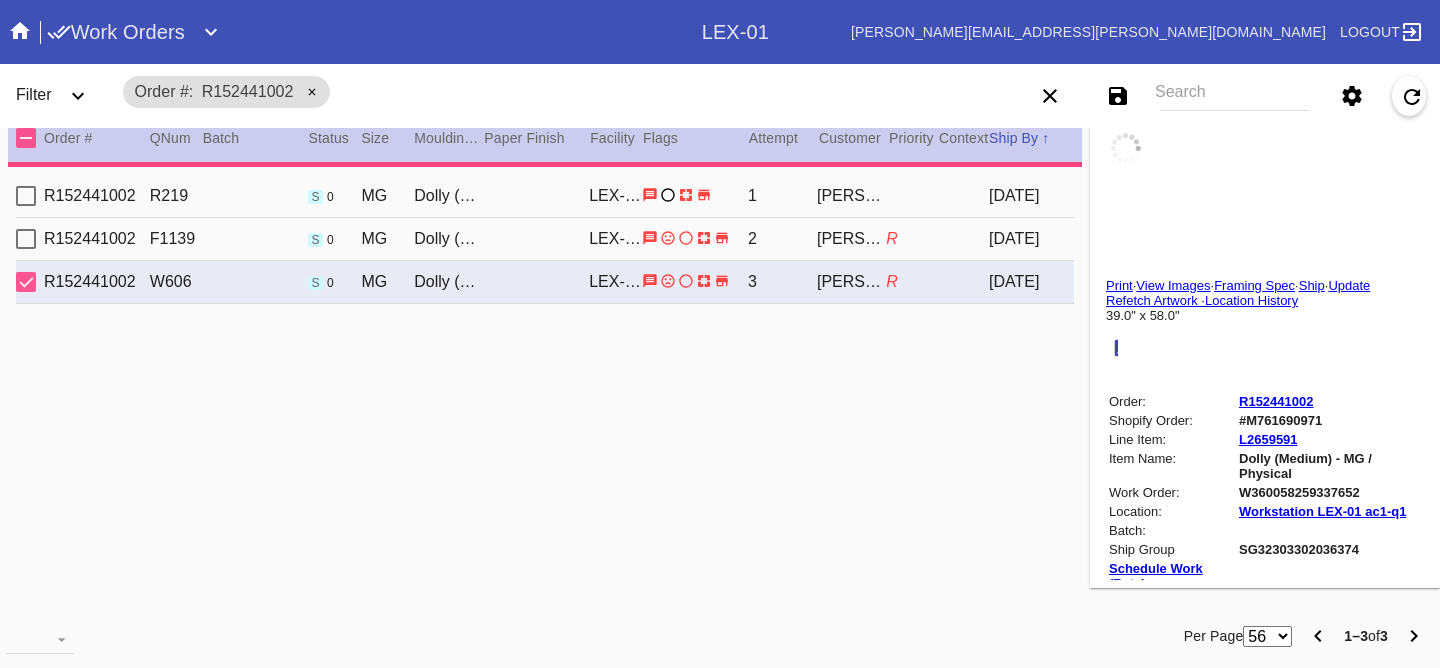type 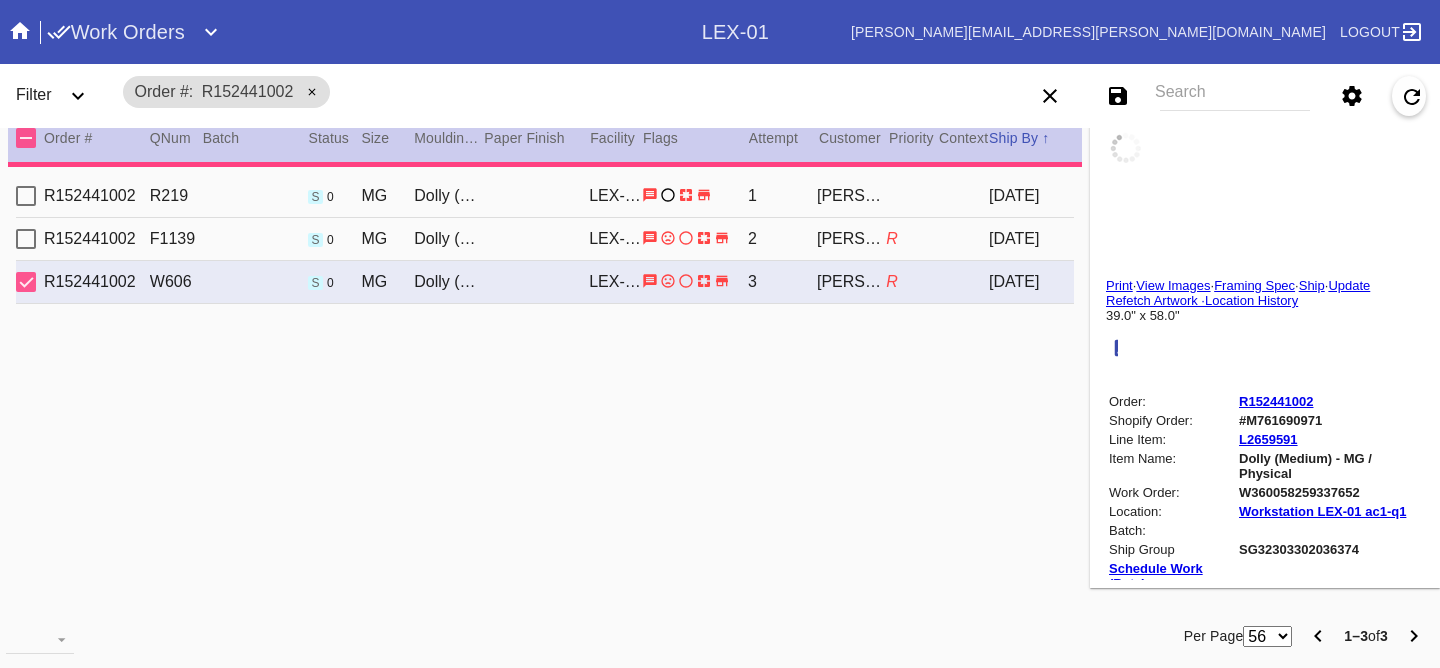 type 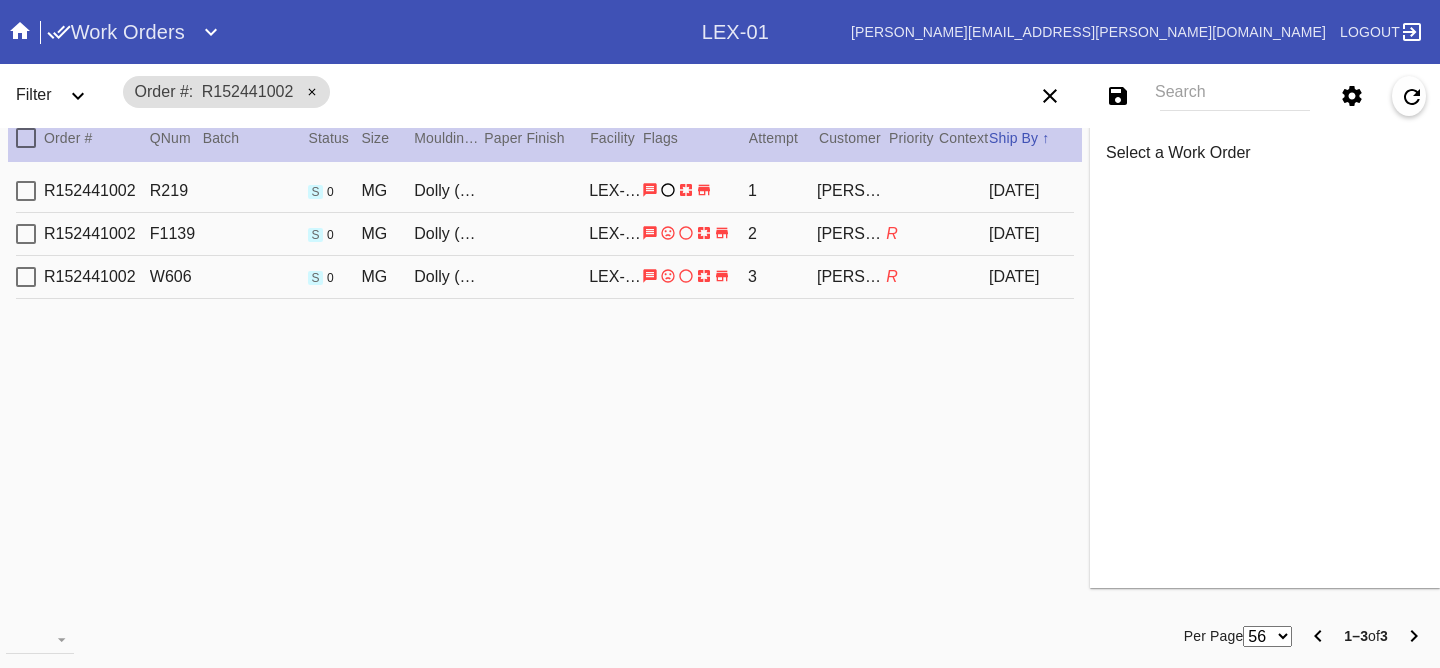 click on "R152441002 W606 s   0 MG Dolly (Medium) / White LEX-01 3 [PERSON_NAME]
R
[DATE]" at bounding box center [545, 277] 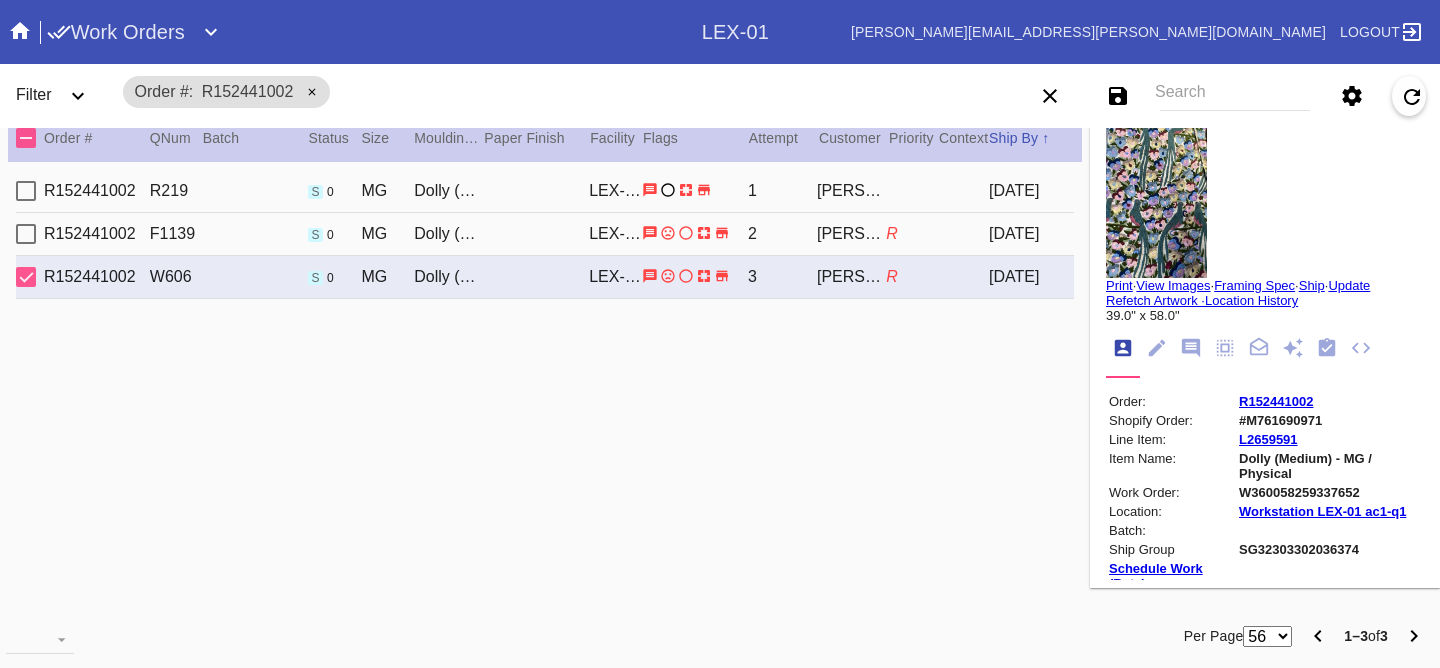 click 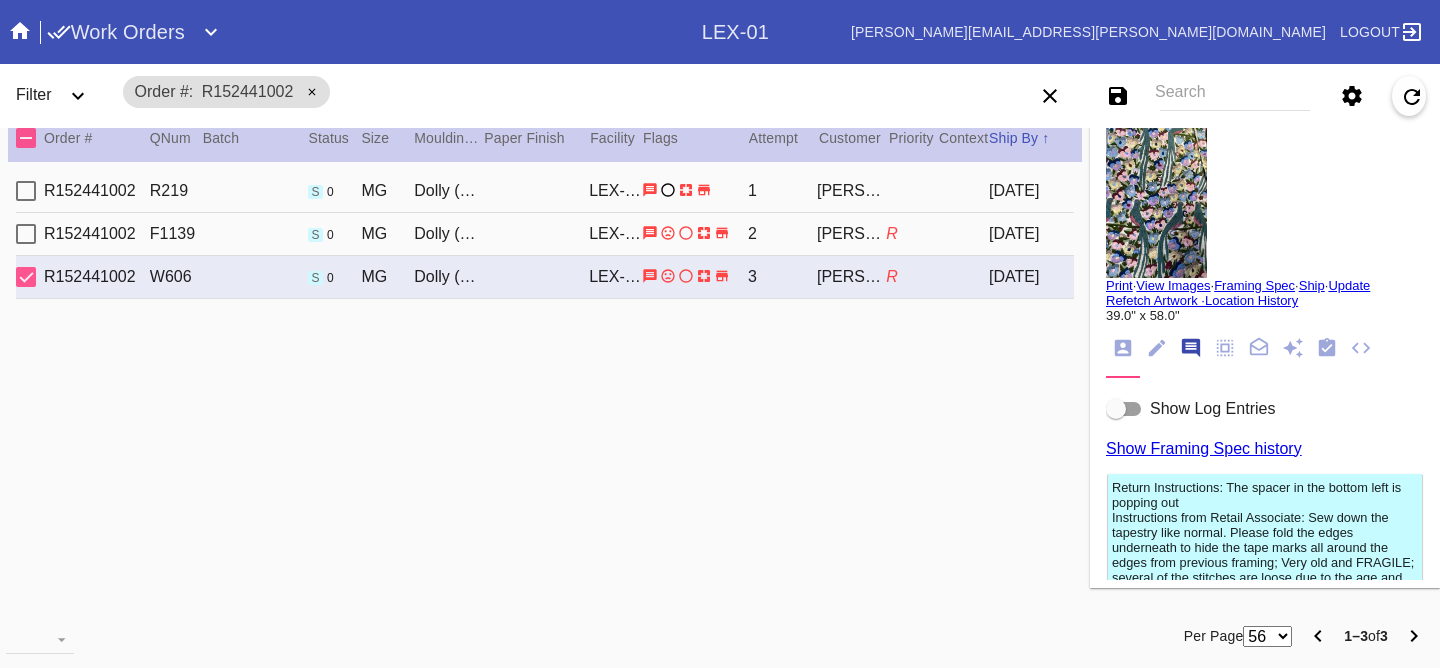 scroll, scrollTop: 123, scrollLeft: 0, axis: vertical 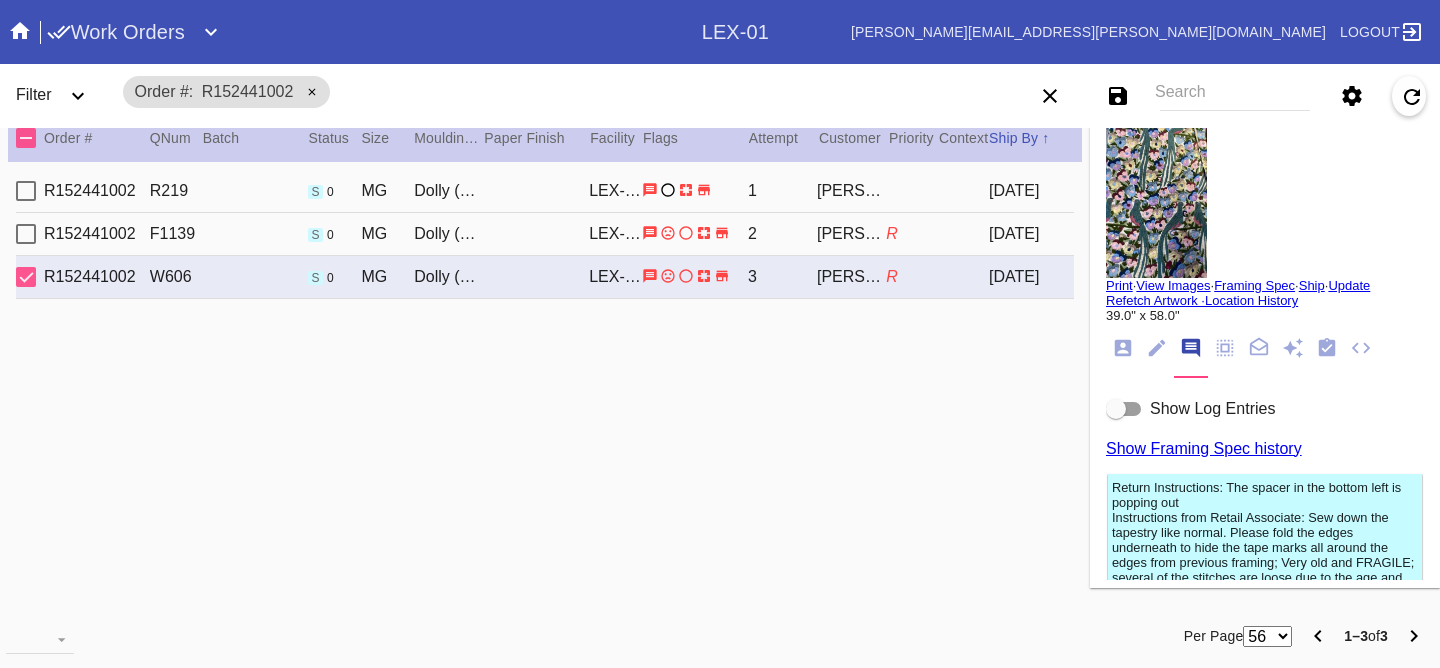 click on "Show Log Entries
Show Framing Spec history
Return Instructions: The spacer in the bottom left is popping out
Instructions from Retail Associate: Sew down the tapestry like normal. Please fold the edges underneath to hide the tape marks all around the edges from previous framing; Very old and FRAGILE; several of the stitches are loose due to the age and previous framing; AM 5.15
Framing Spec Instructions
Hanging guide for Oversized Items (C38187209602) added to package P327629081520188 -
- [DOMAIN_NAME][EMAIL_ADDRESS][DOMAIN_NAME]
[DATE] 11:00:49 AM
Added to package P327629081520188 -
- [DOMAIN_NAME][EMAIL_ADDRESS][DOMAIN_NAME]
[DATE] 11:00:49 AM
Add a Note
Post" at bounding box center [1265, 639] 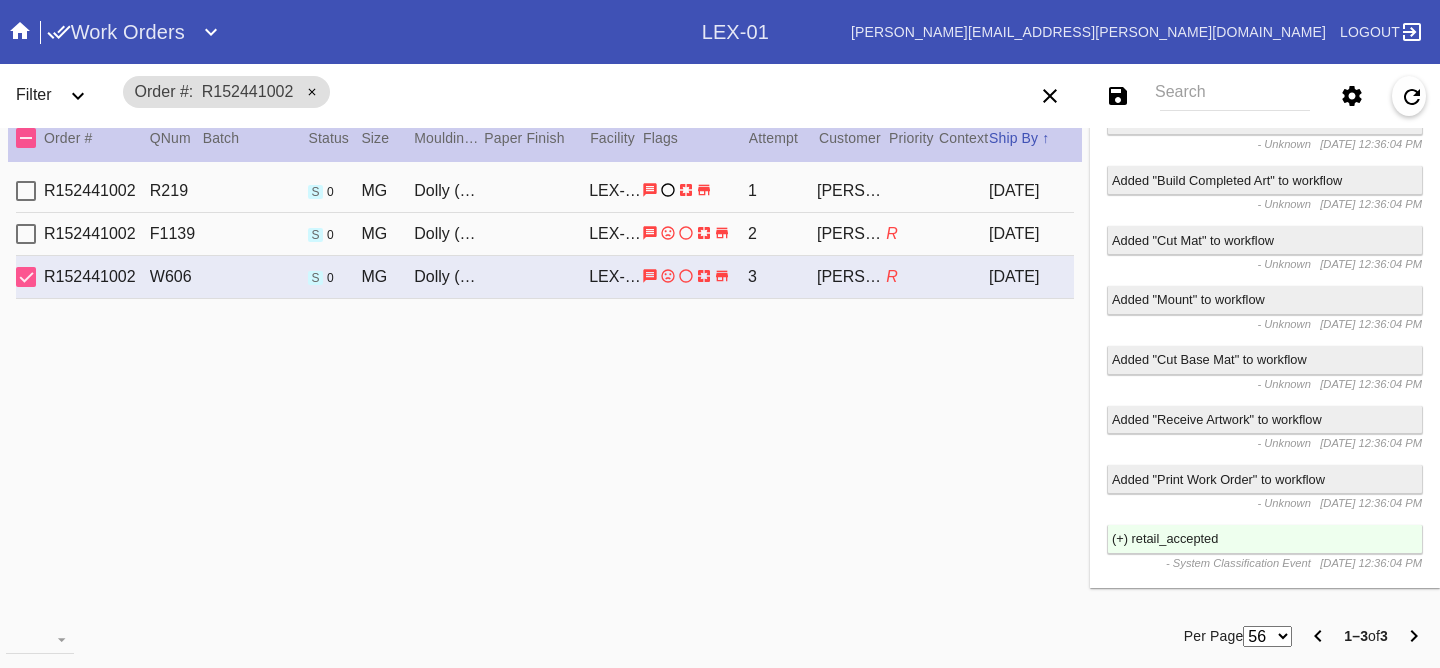 scroll, scrollTop: 0, scrollLeft: 0, axis: both 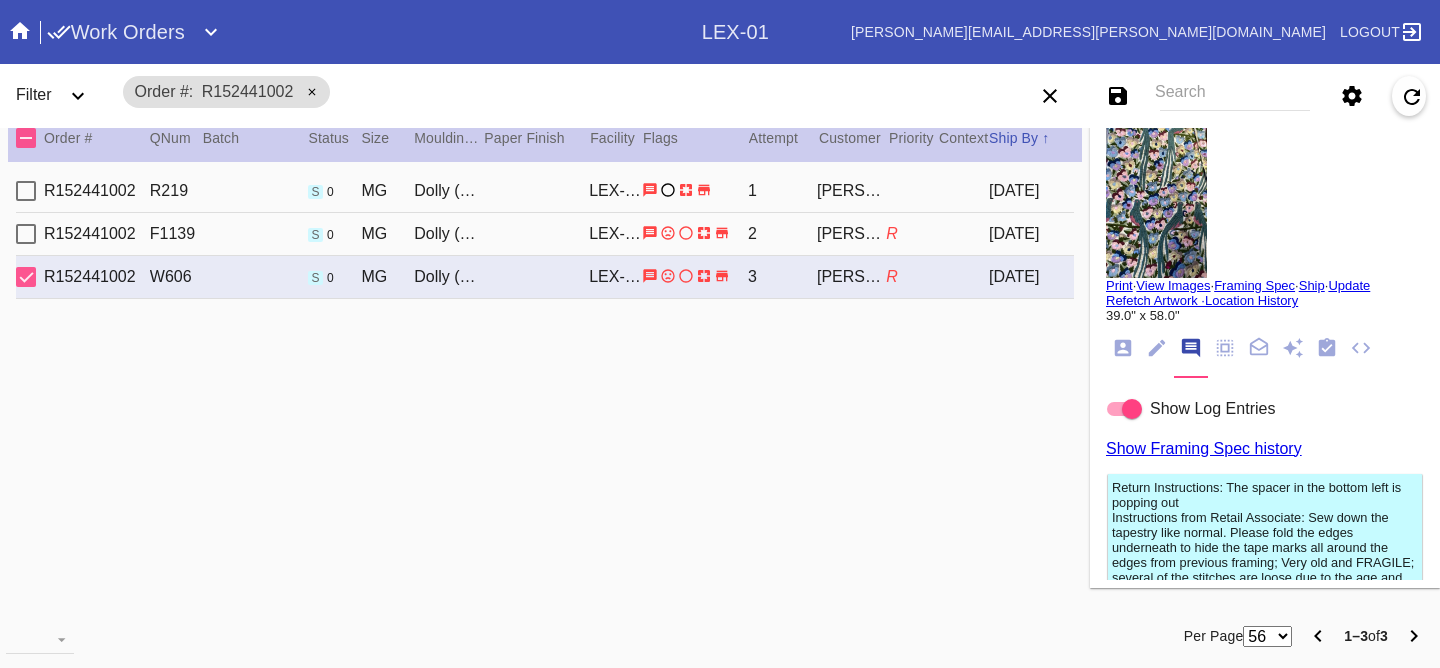 click on "R152441002 F1139 s   0 MG Dolly (Medium) / White LEX-01 2 [PERSON_NAME]
R
[DATE]" at bounding box center [545, 234] 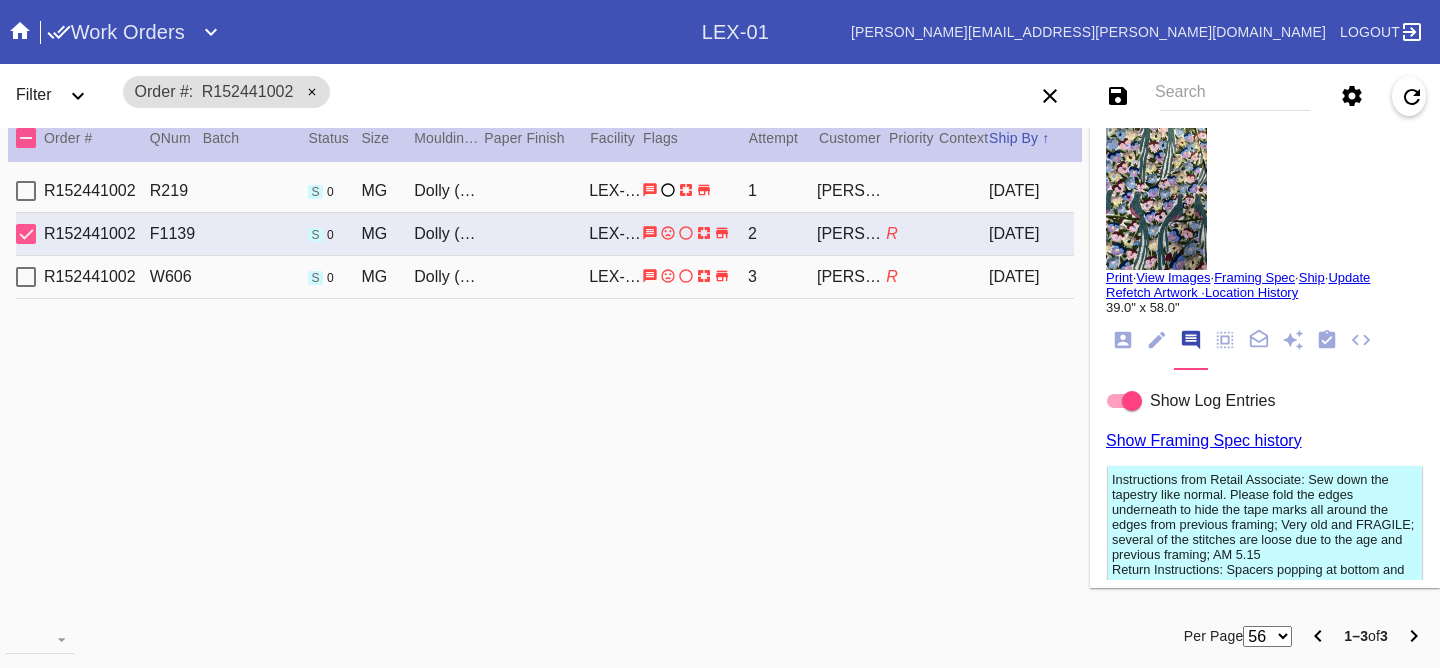 scroll, scrollTop: 24, scrollLeft: 0, axis: vertical 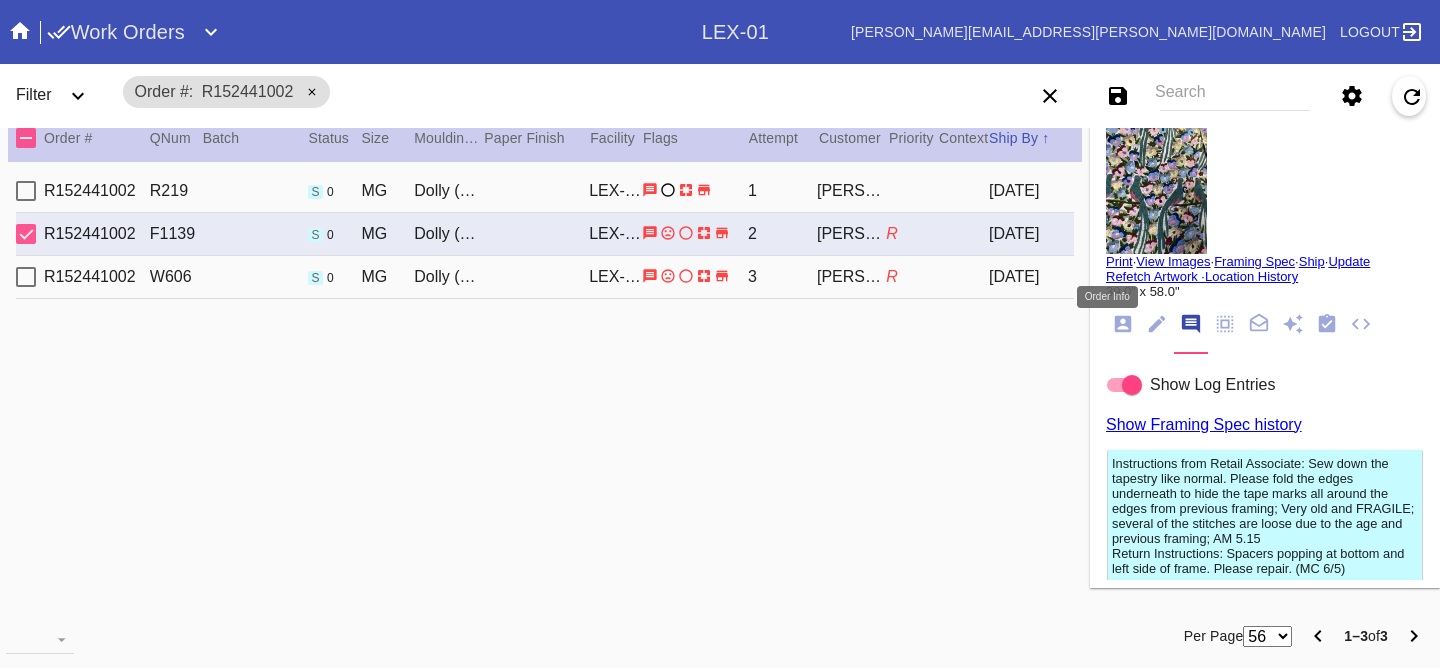 click 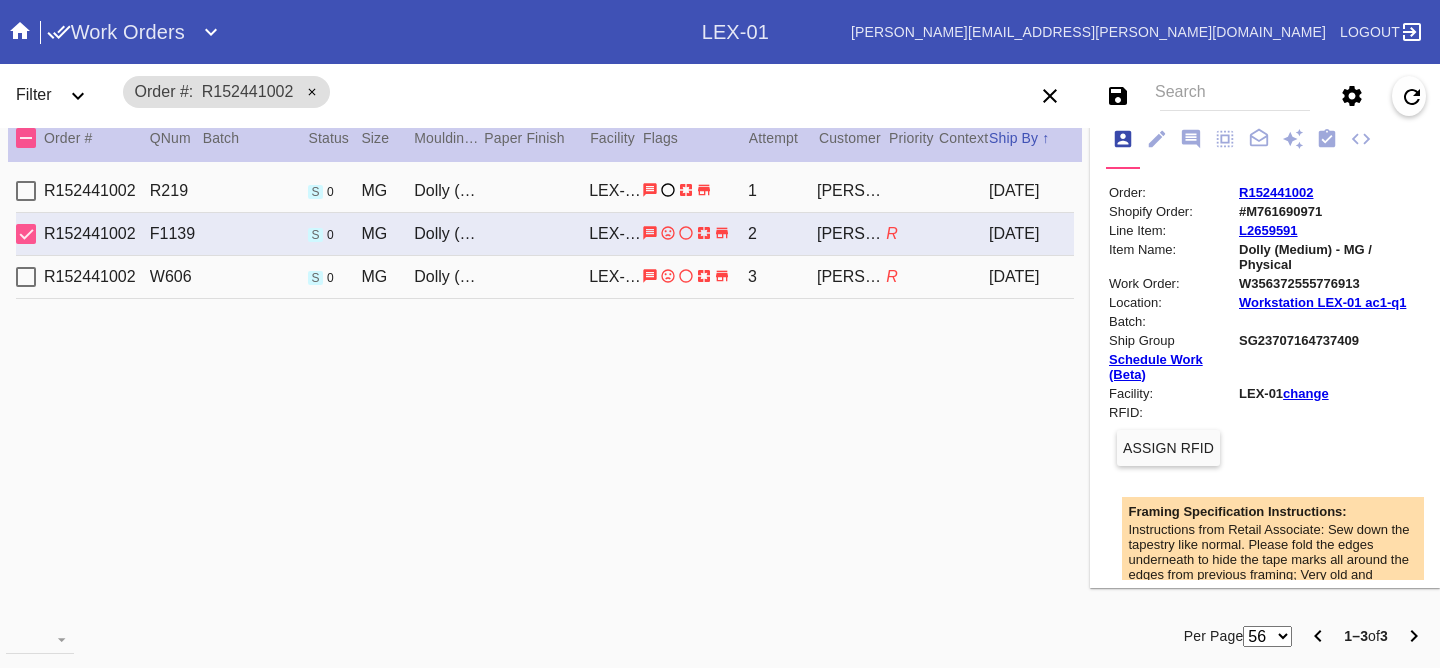 scroll, scrollTop: 0, scrollLeft: 0, axis: both 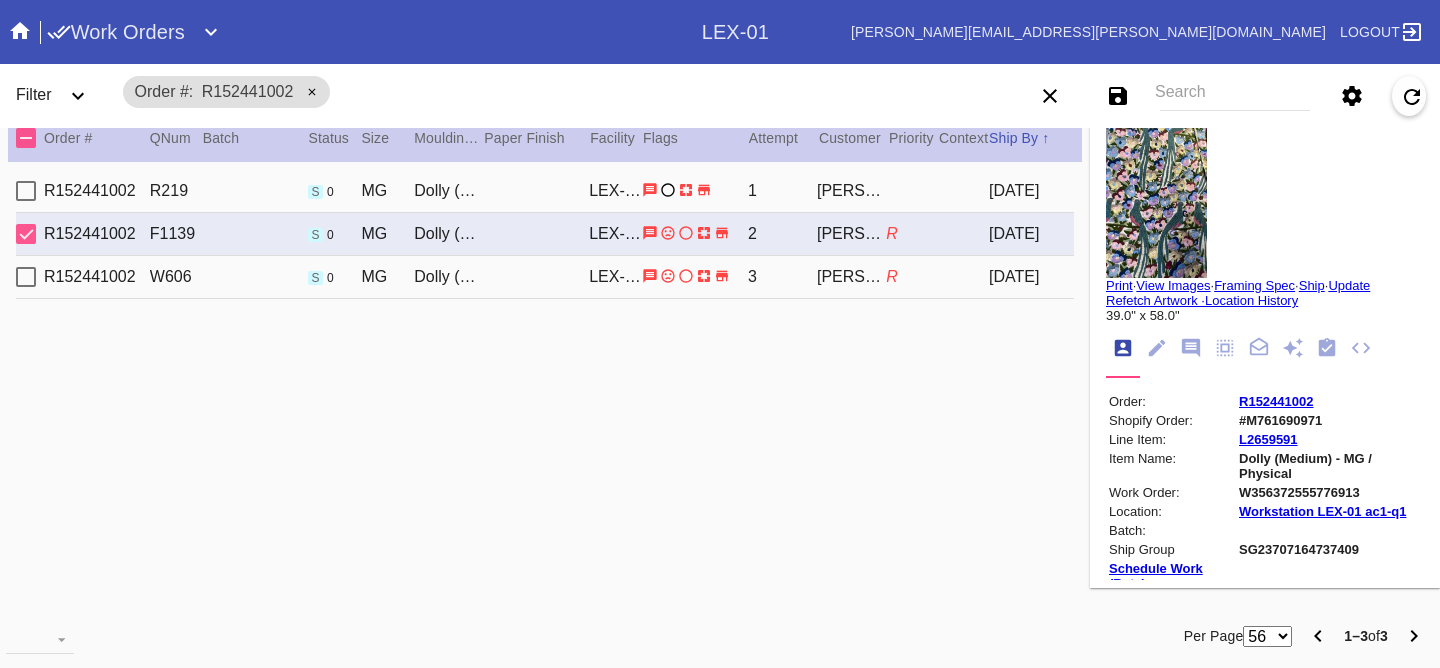 click on "R152441002 R219 s   0 MG Dolly (Medium) / White LEX-01 1 [PERSON_NAME]
[DATE]" at bounding box center [545, 191] 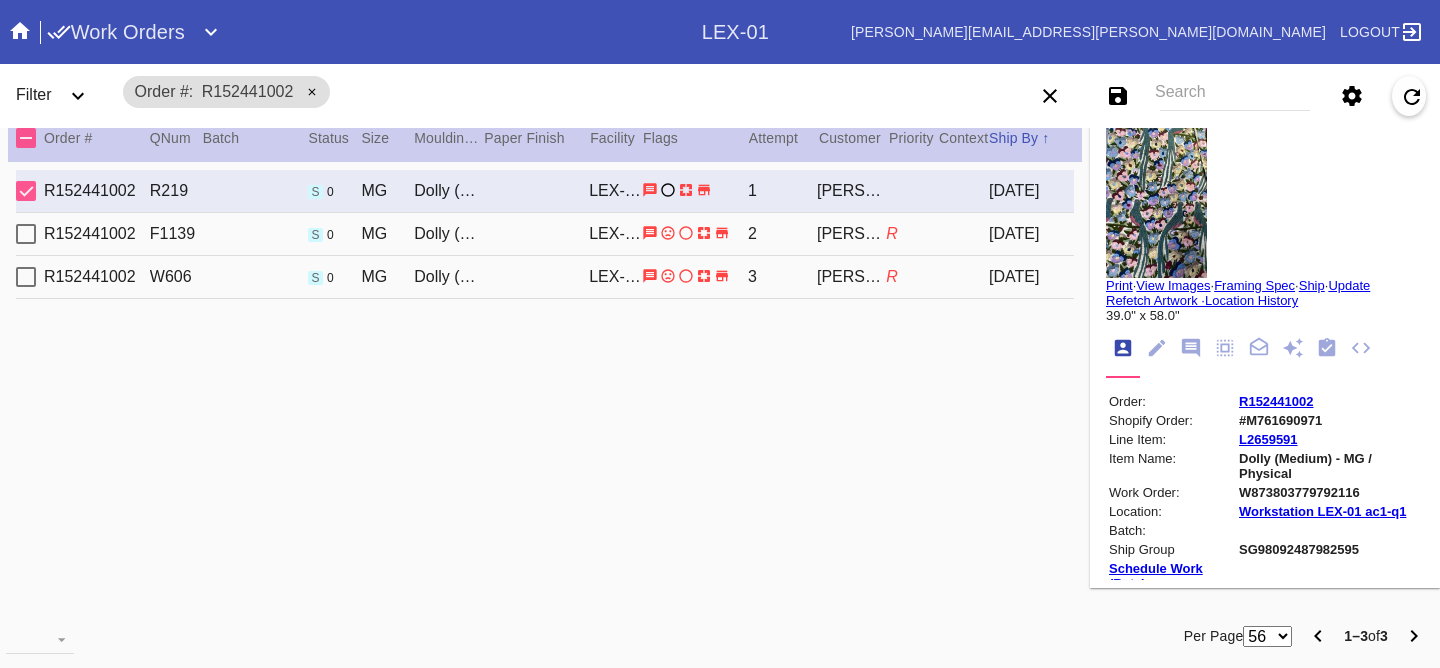 click on "R" at bounding box center (912, 234) 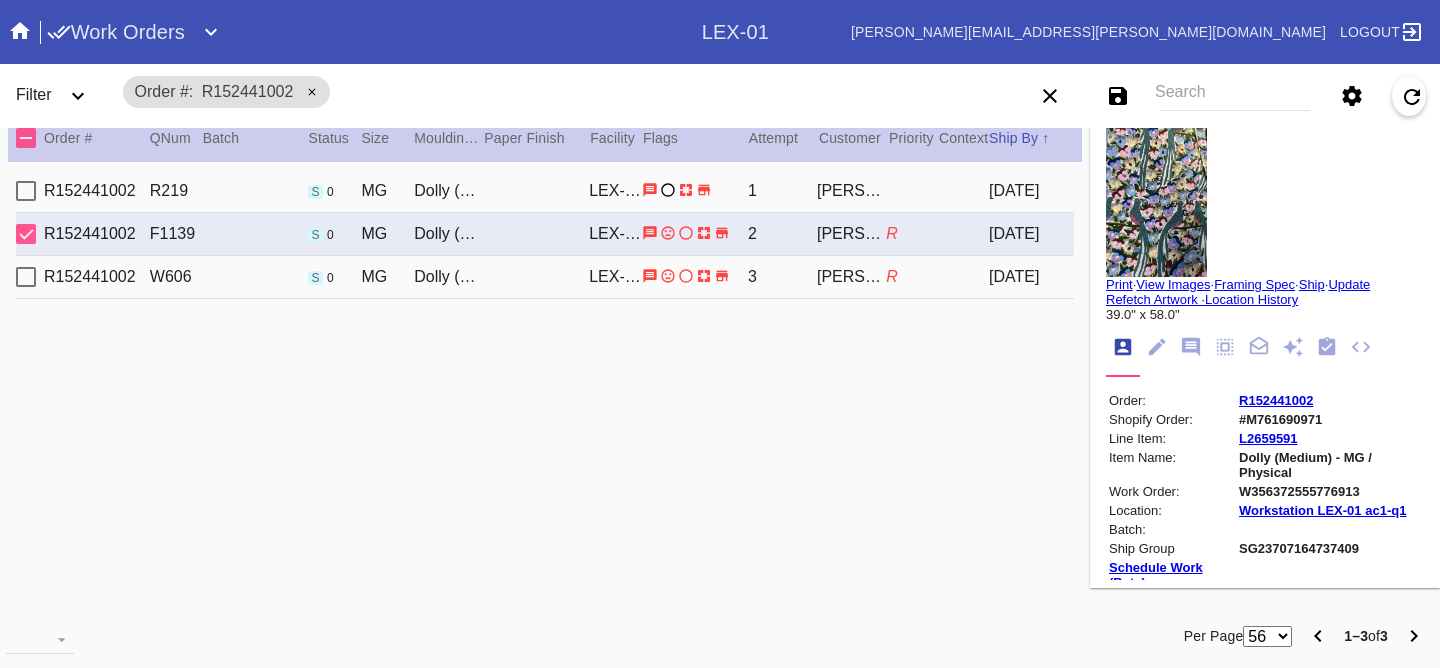 scroll, scrollTop: 0, scrollLeft: 0, axis: both 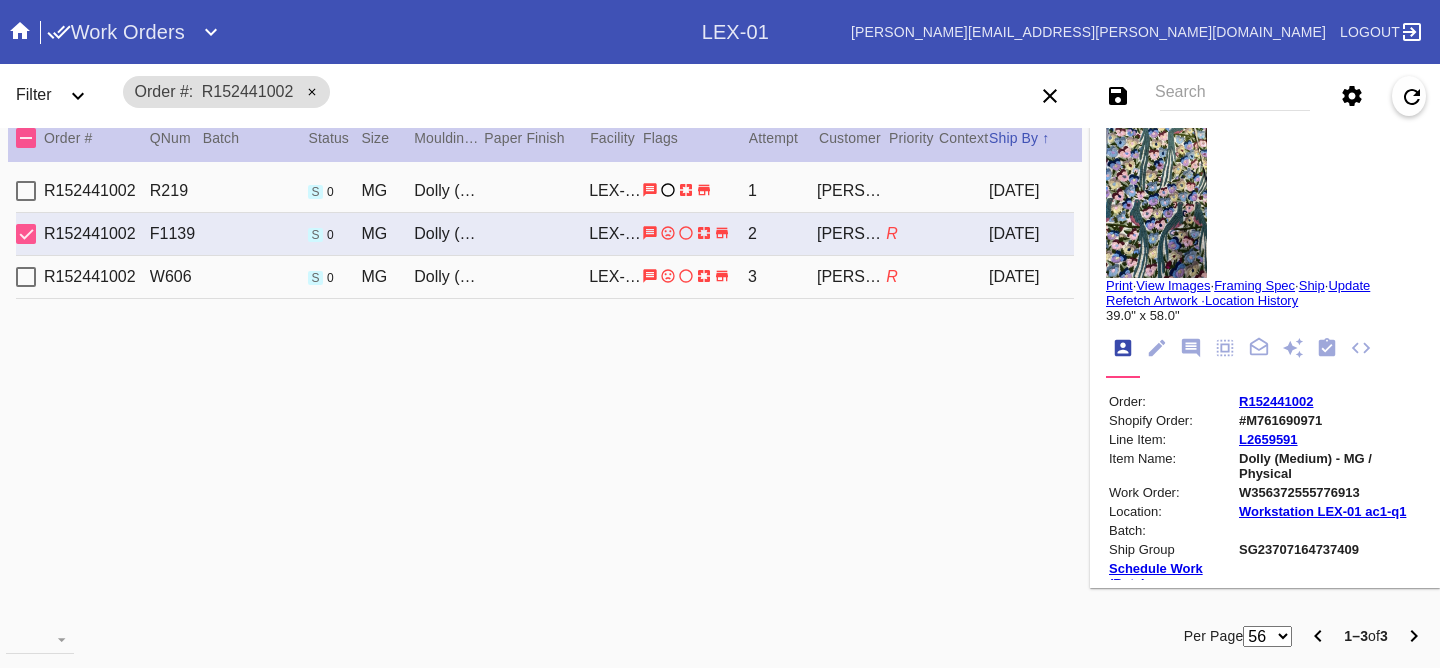 click on "[DATE]" at bounding box center (1031, 277) 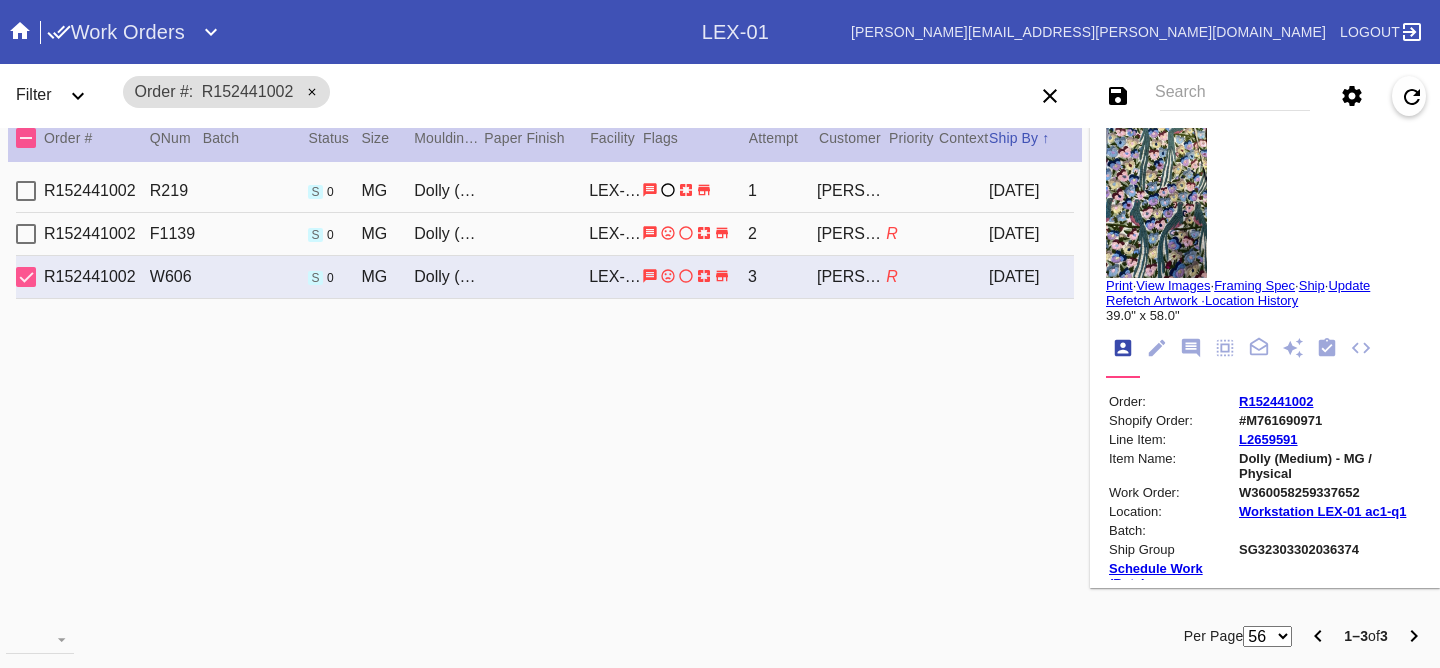 click on "2025-06-13" at bounding box center [1031, 234] 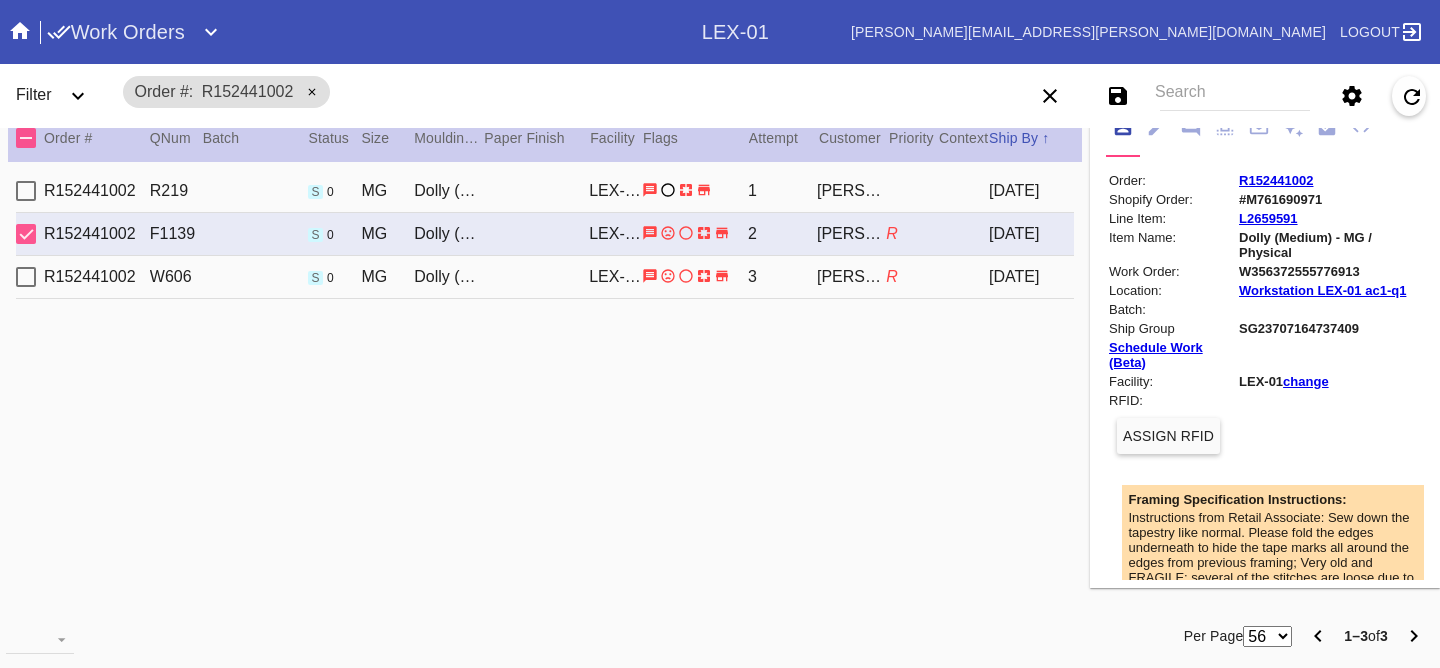 scroll, scrollTop: 0, scrollLeft: 0, axis: both 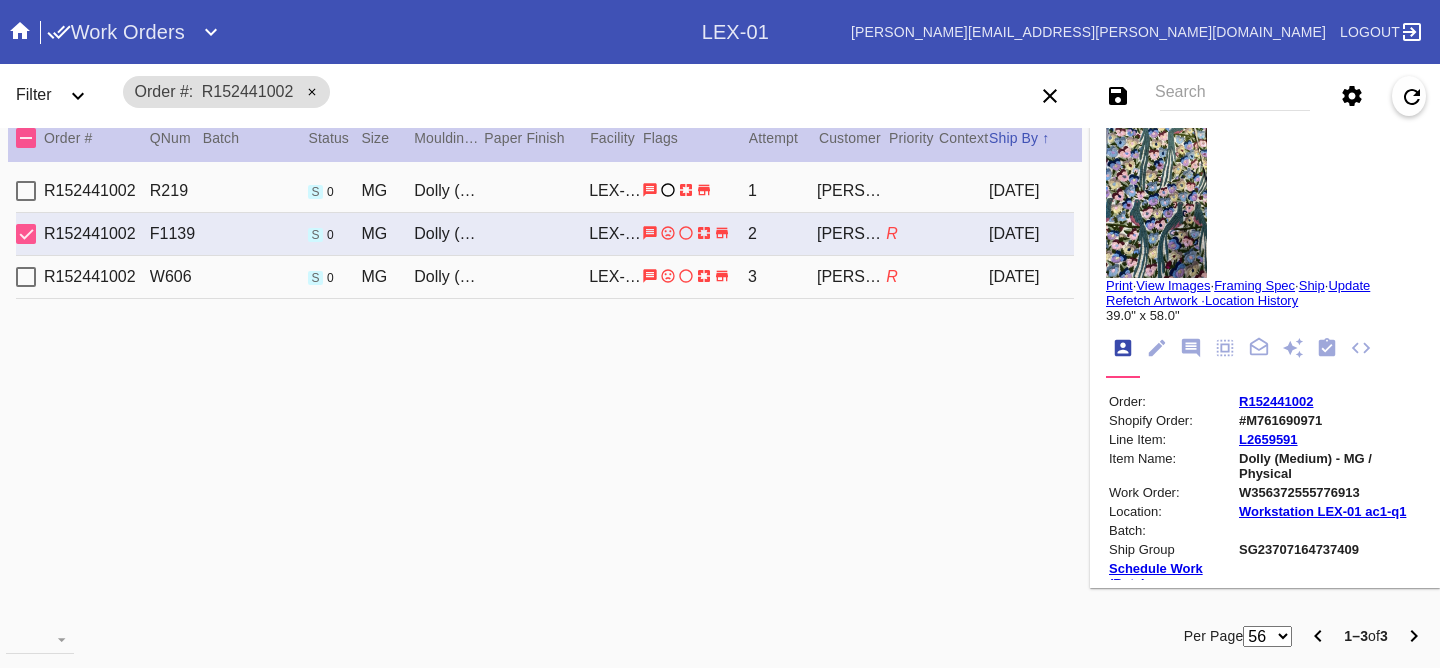 click on "R152441002 W606 s   0 MG Dolly (Medium) / White LEX-01 3 Brenda Fine
R
2025-06-28" at bounding box center (545, 277) 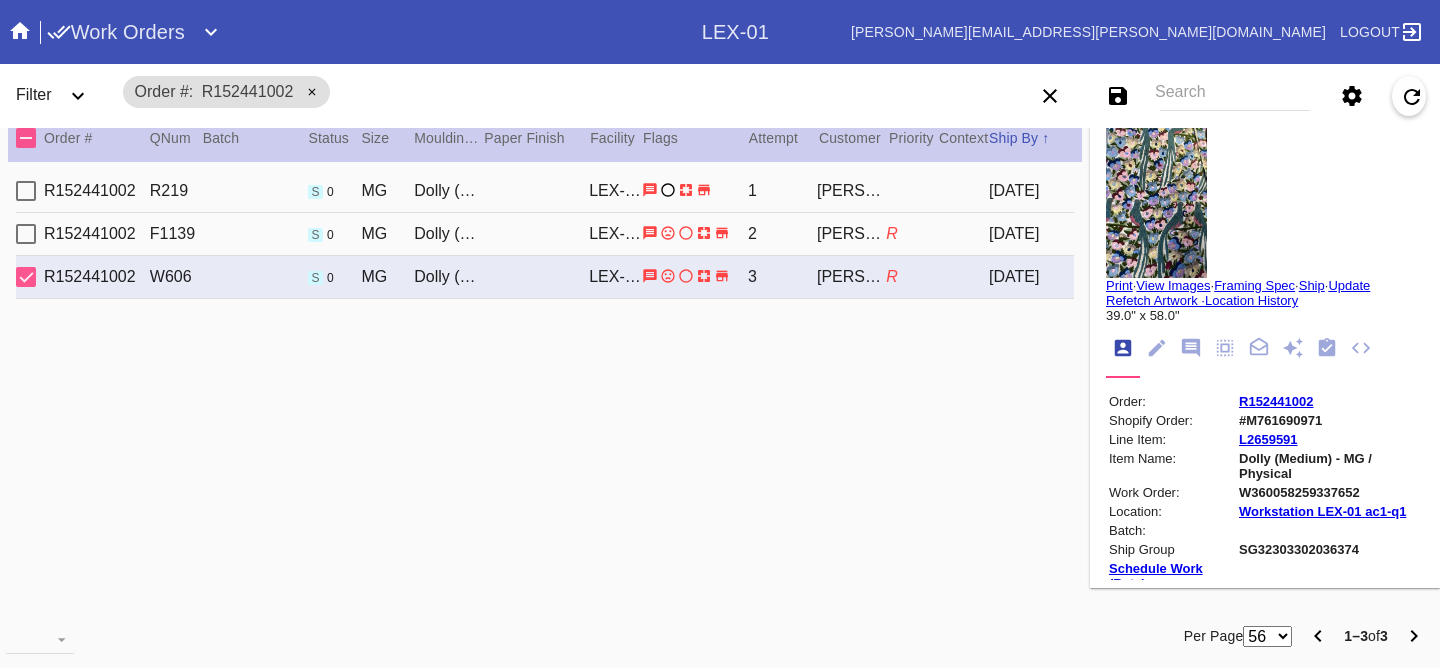 click 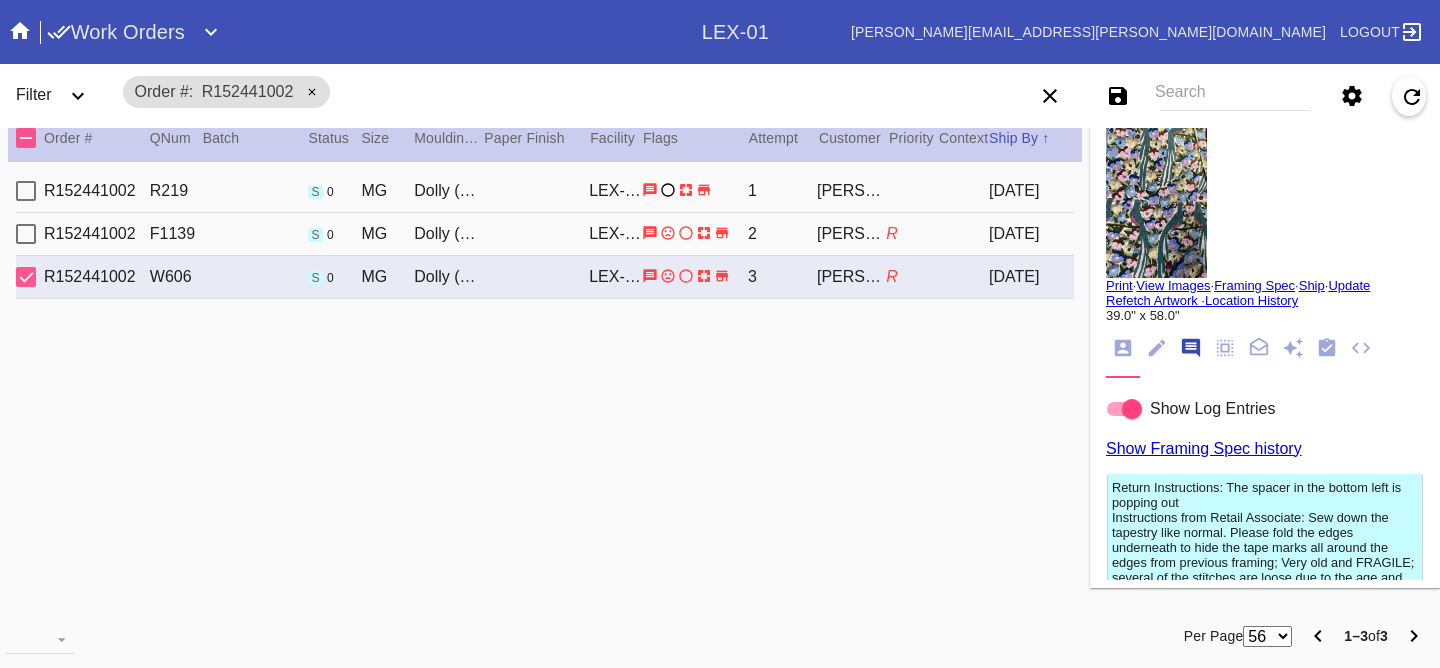 scroll, scrollTop: 123, scrollLeft: 0, axis: vertical 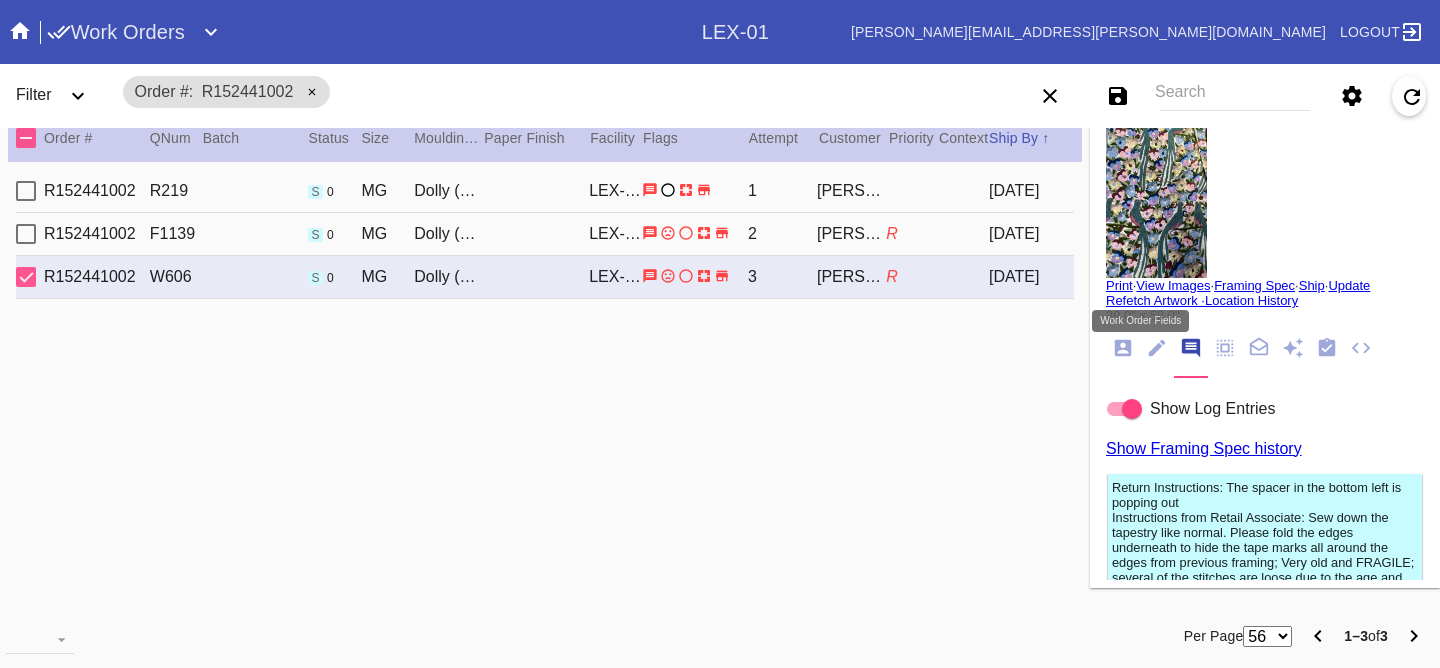click 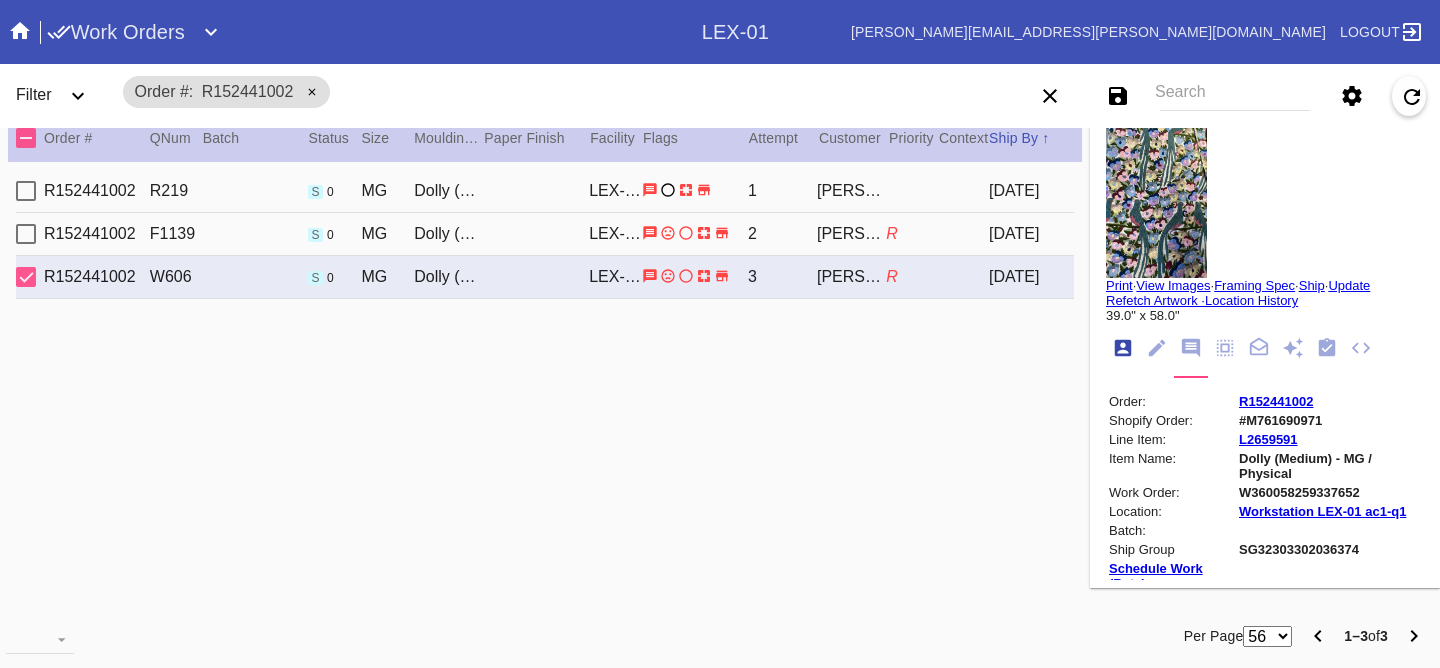 scroll, scrollTop: 24, scrollLeft: 0, axis: vertical 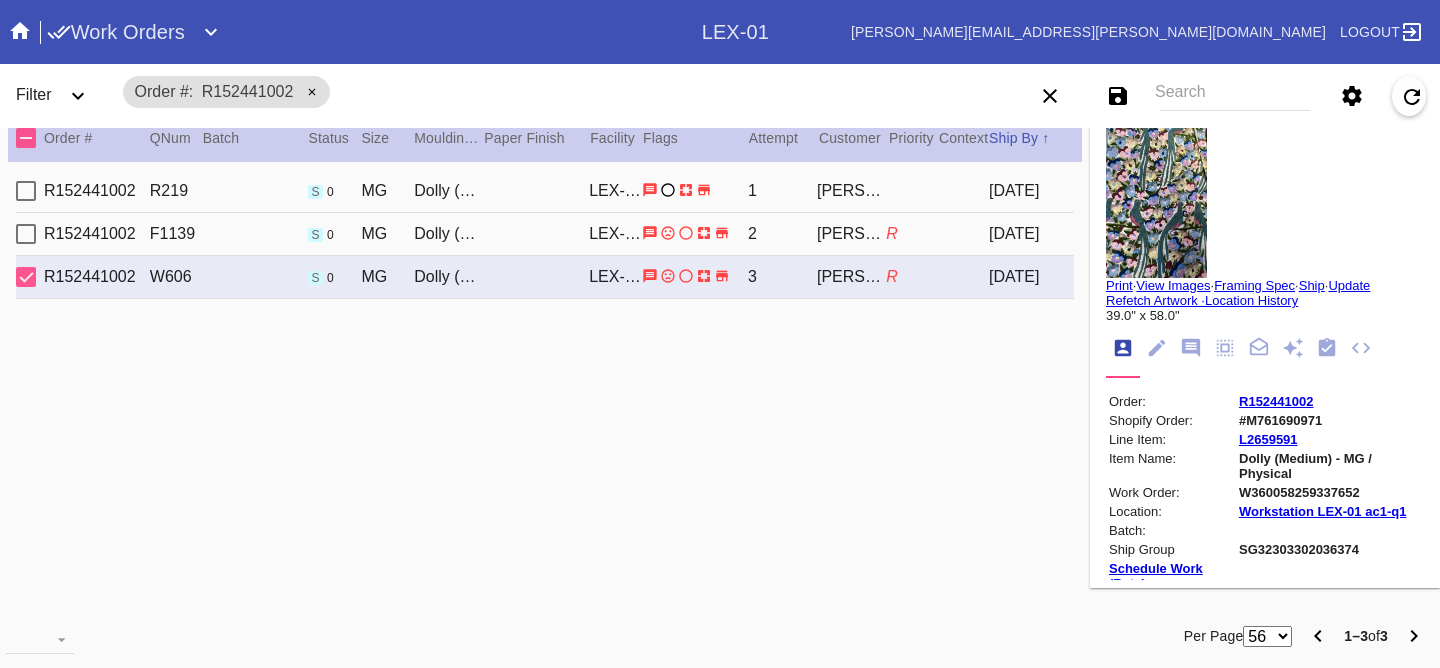 click on "W360058259337652" at bounding box center (1330, 492) 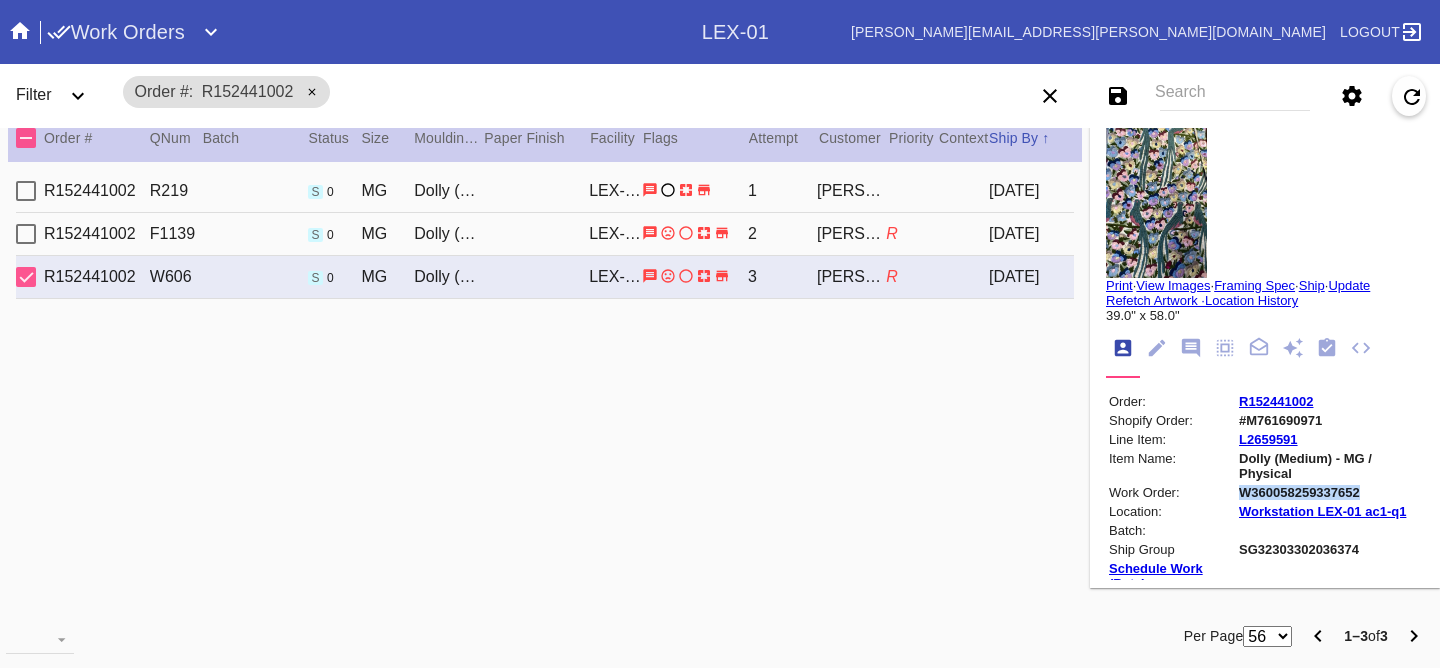 click on "W360058259337652" at bounding box center (1330, 492) 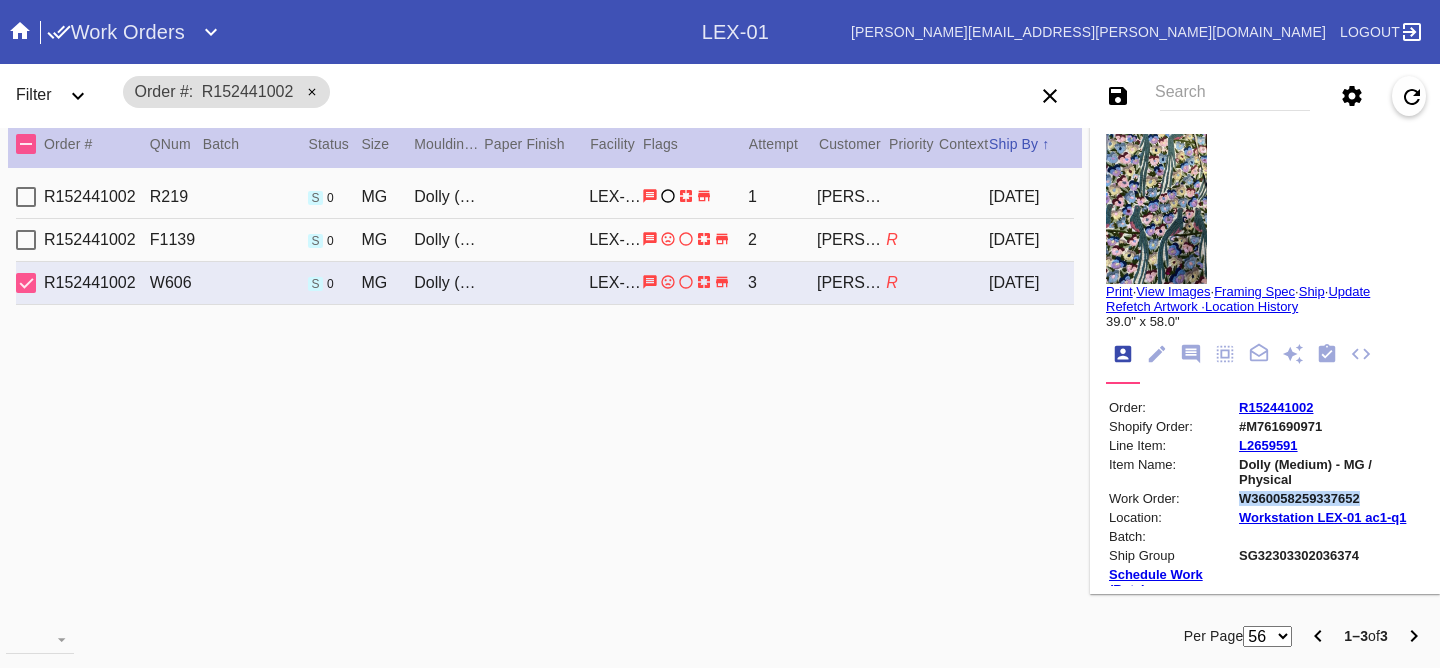scroll, scrollTop: 0, scrollLeft: 0, axis: both 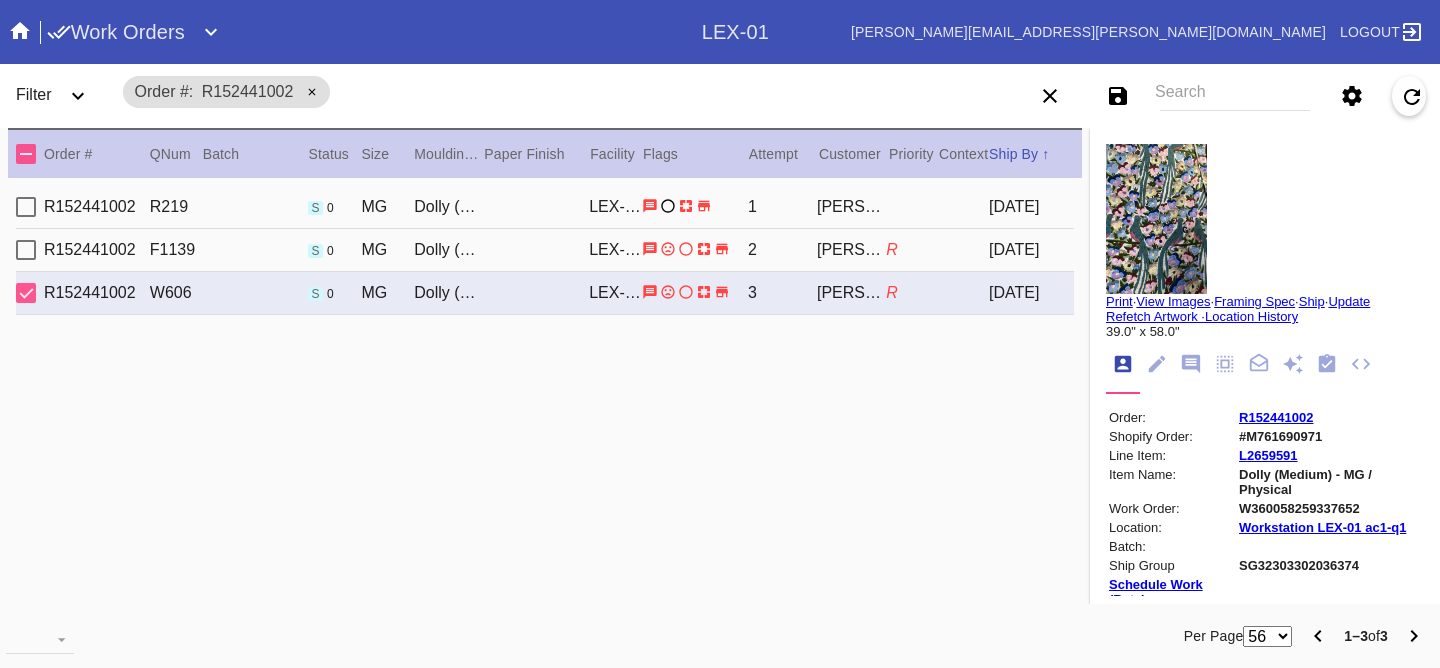 click 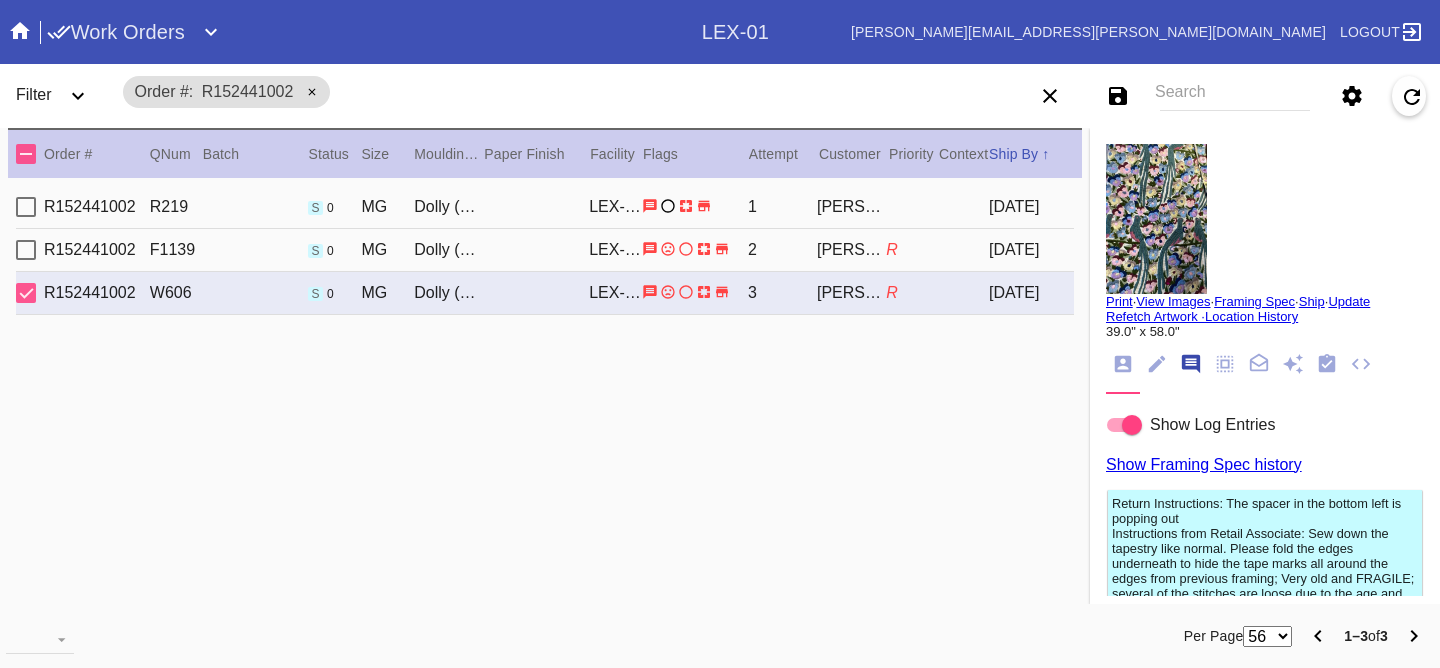 scroll, scrollTop: 123, scrollLeft: 0, axis: vertical 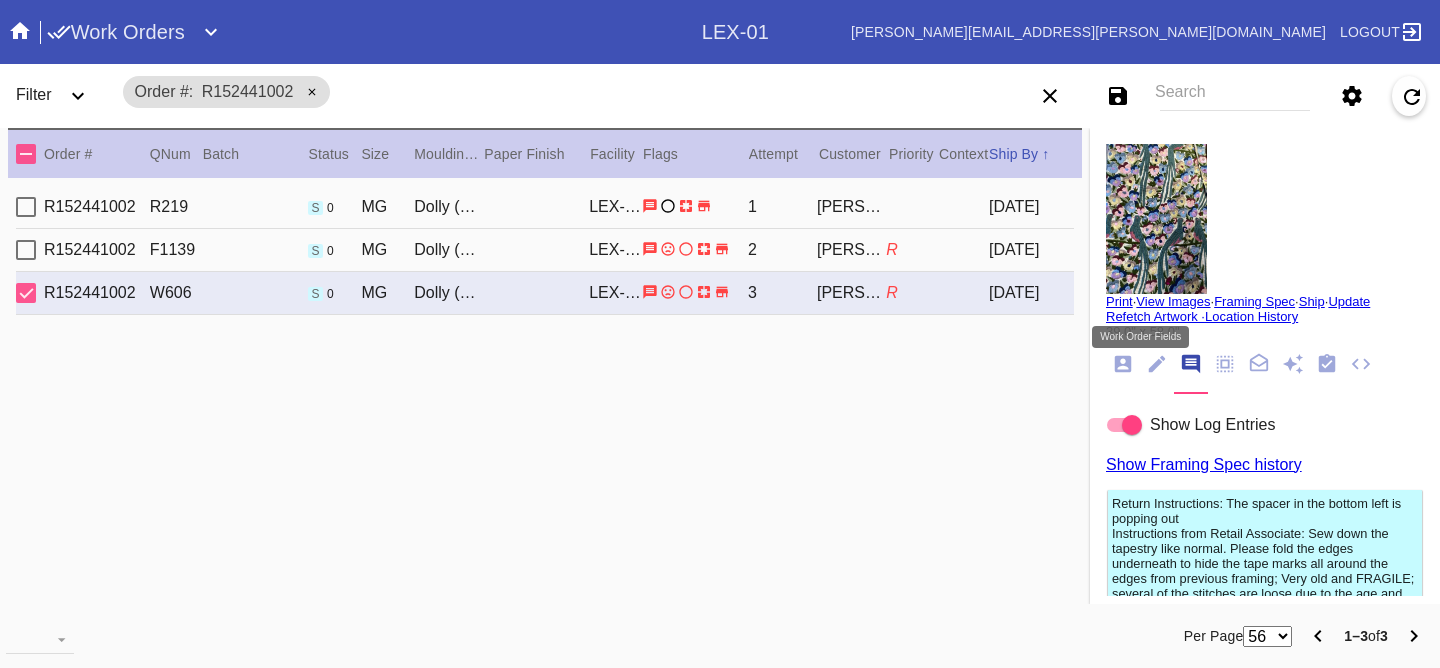 click 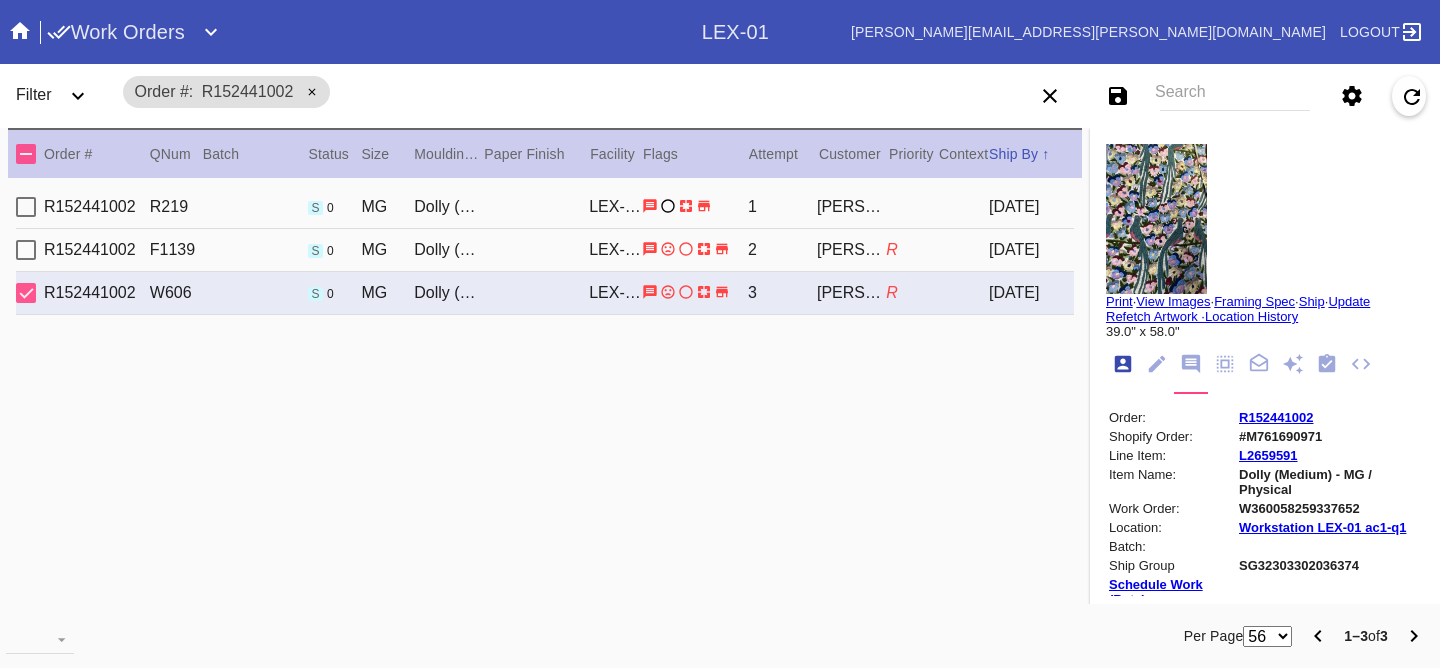 scroll, scrollTop: 24, scrollLeft: 0, axis: vertical 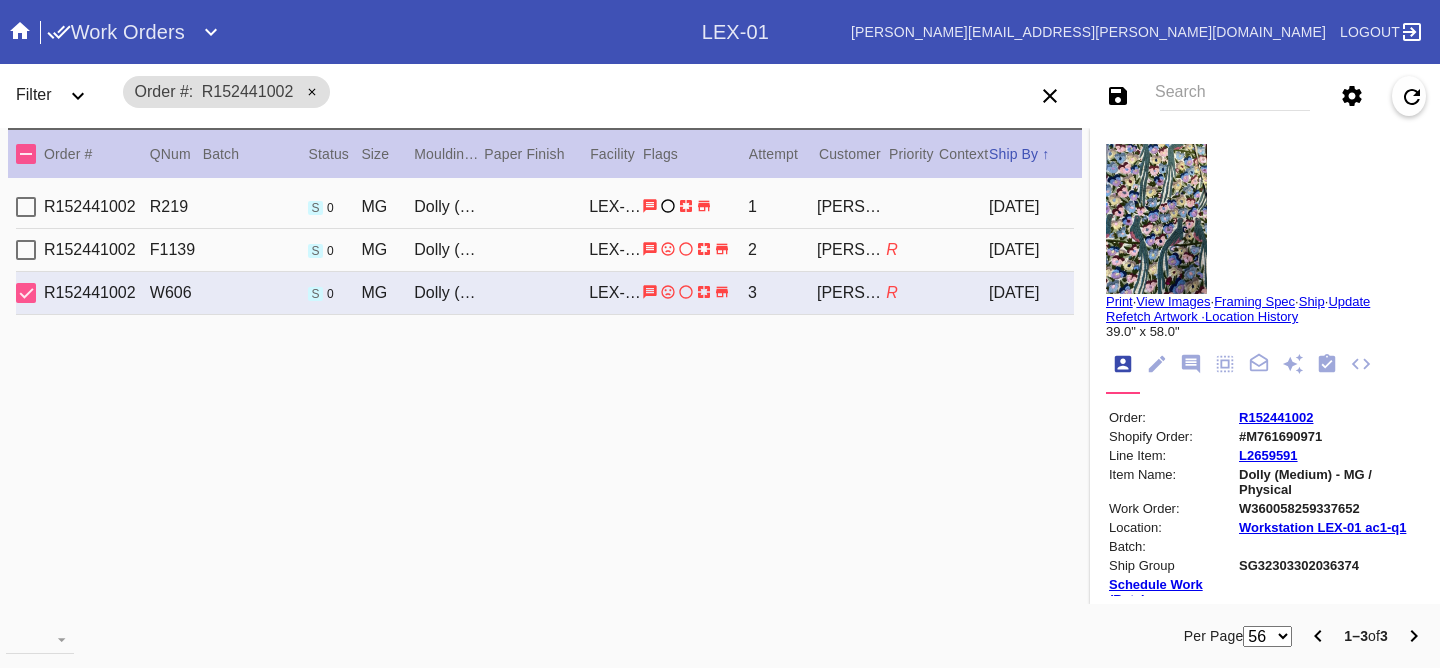 click on "Dolly (Medium) - MG / Physical" at bounding box center [1330, 482] 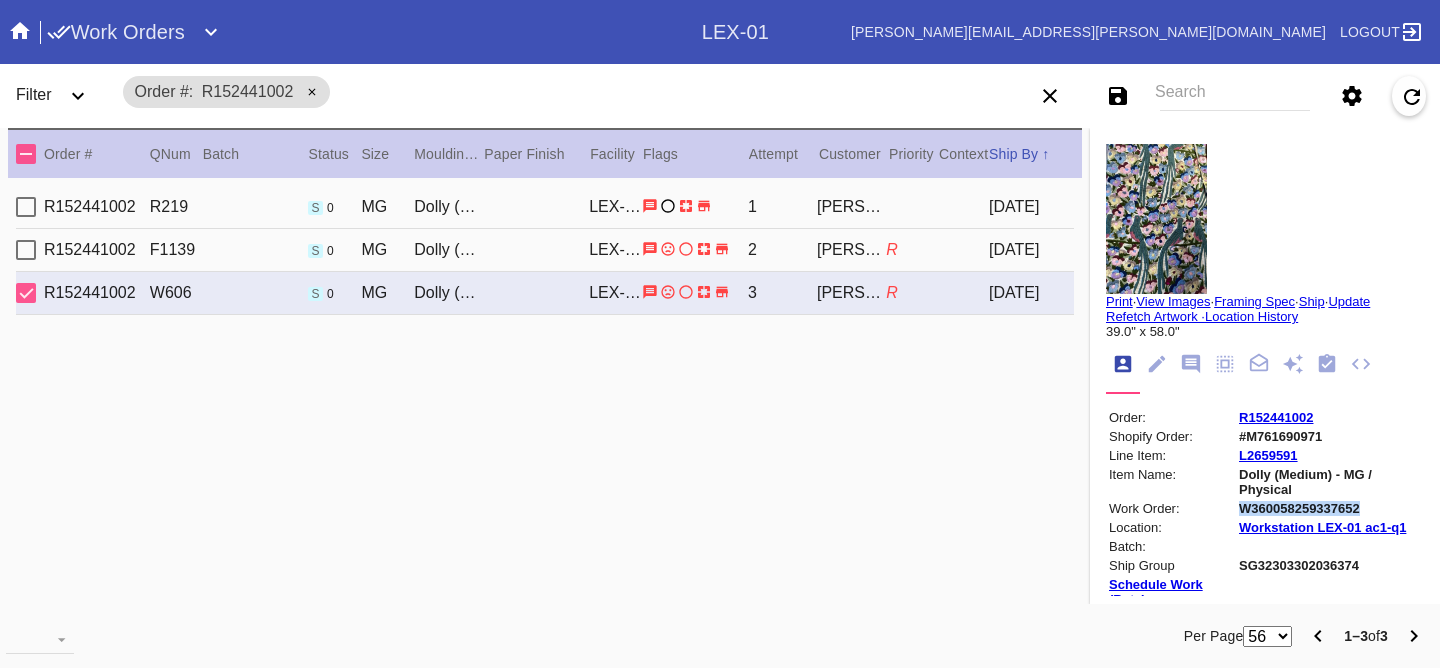 click on "W360058259337652" at bounding box center (1330, 508) 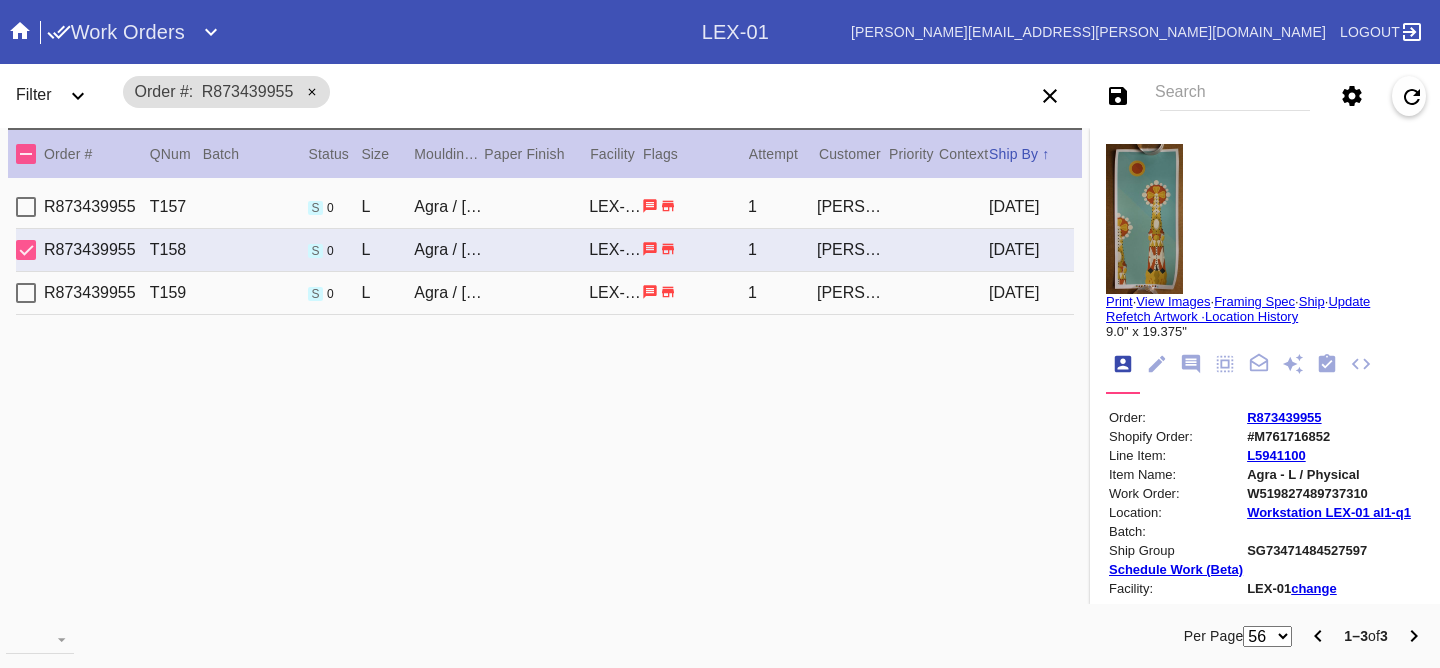 scroll, scrollTop: 0, scrollLeft: 0, axis: both 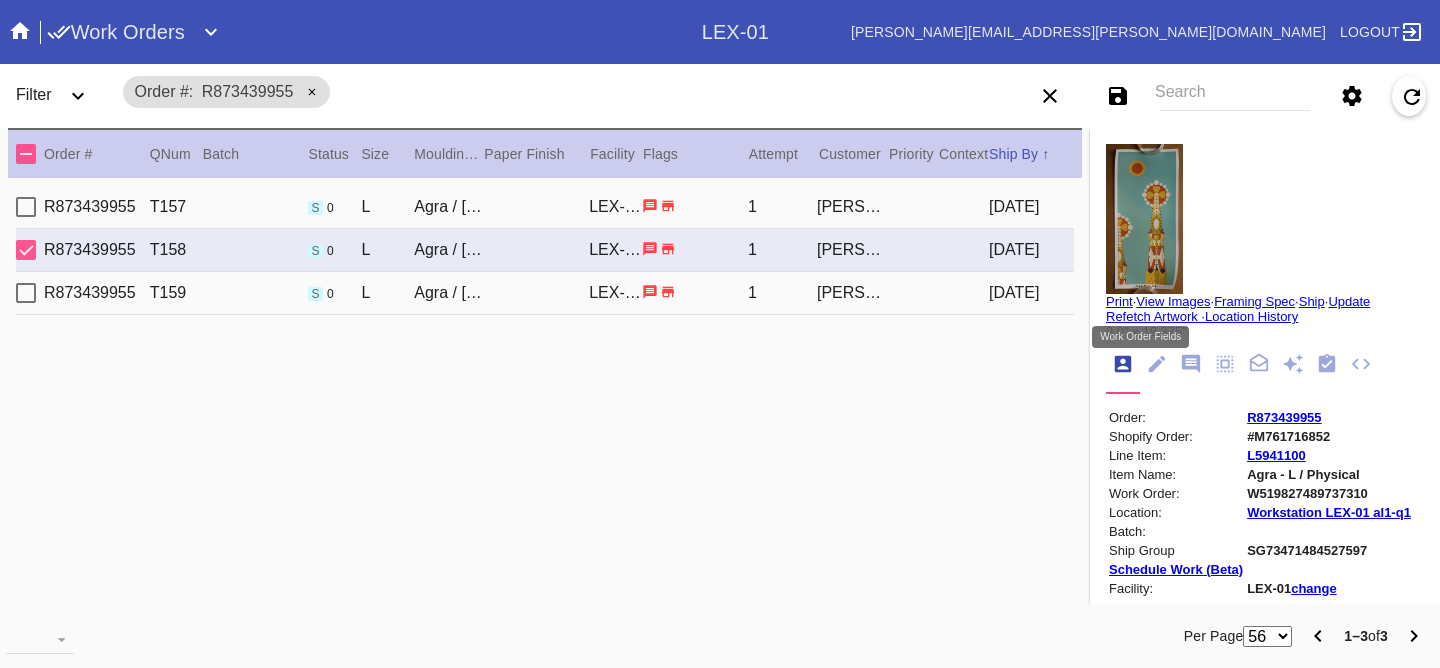 click 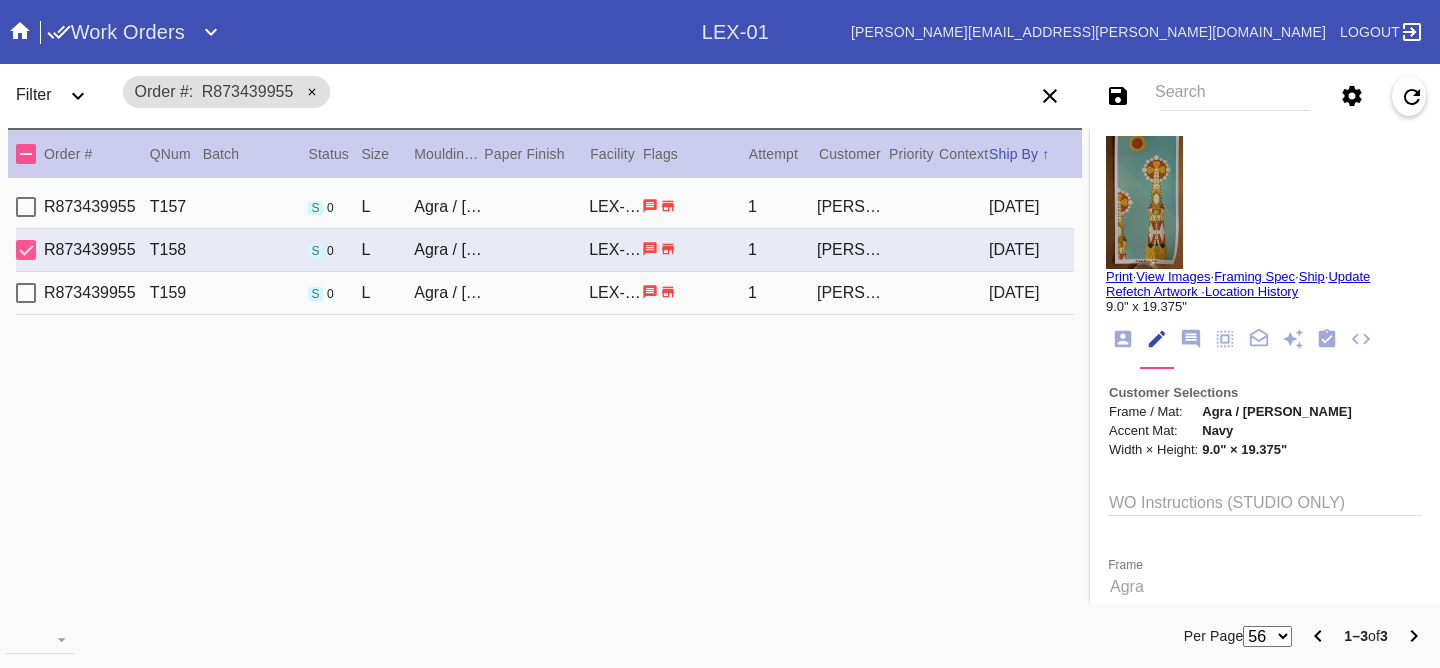 scroll, scrollTop: 0, scrollLeft: 0, axis: both 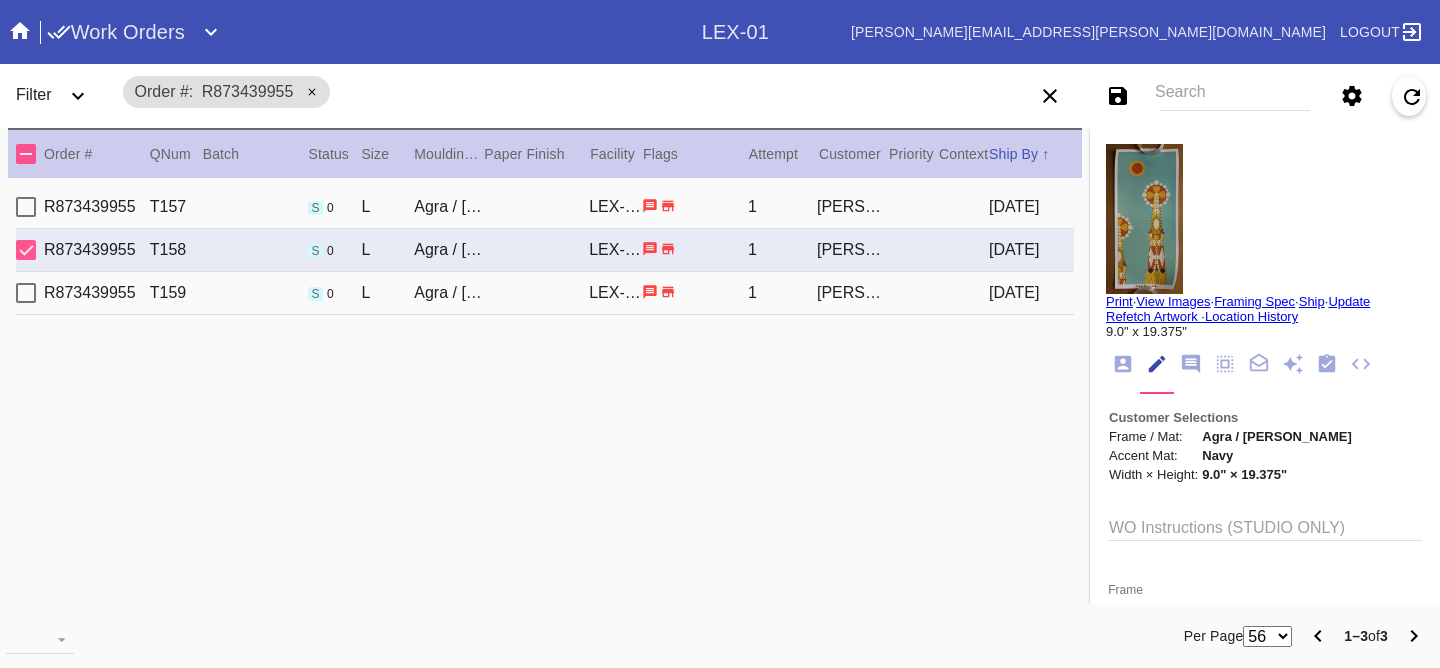 click on "R873439955 T159 s   0 L Agra / [PERSON_NAME] [PERSON_NAME]-01 1 [PERSON_NAME]
[DATE]" at bounding box center [545, 293] 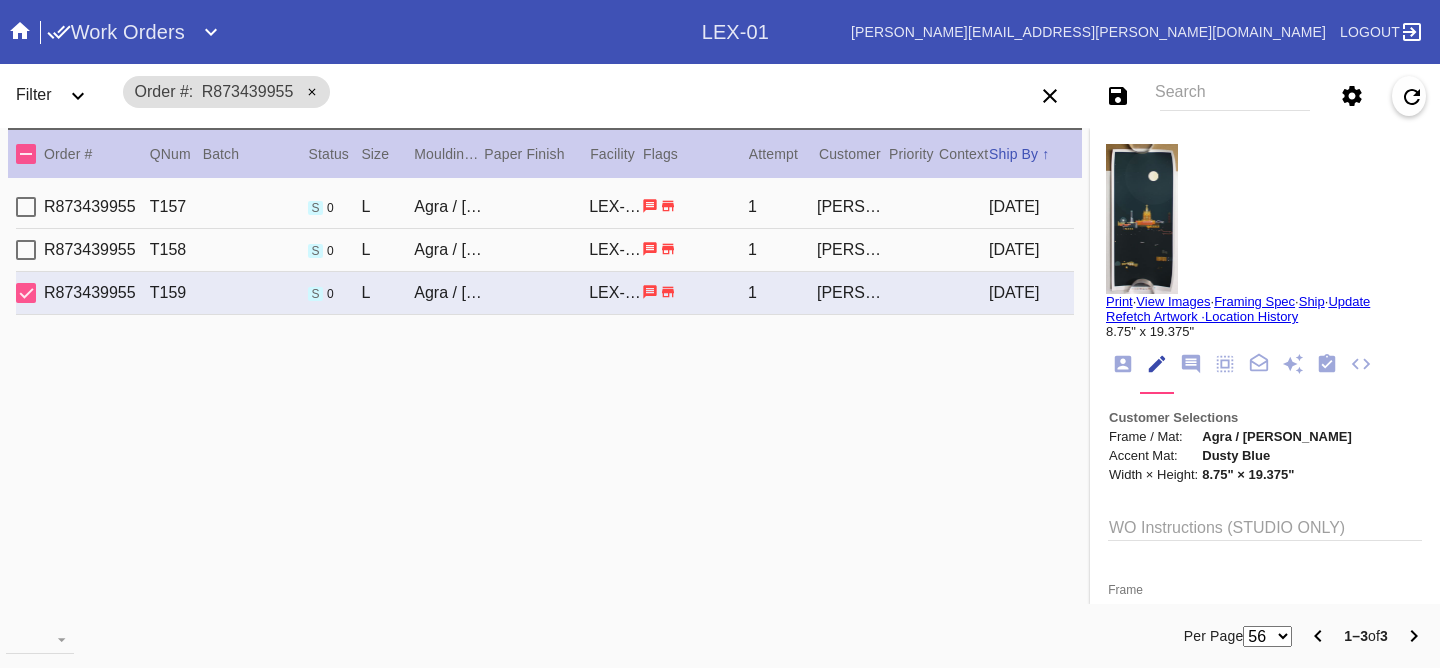 click on "R873439955 T158 s   0 L Agra / [PERSON_NAME] [PERSON_NAME]-01 1 [PERSON_NAME]
[DATE]" at bounding box center [545, 250] 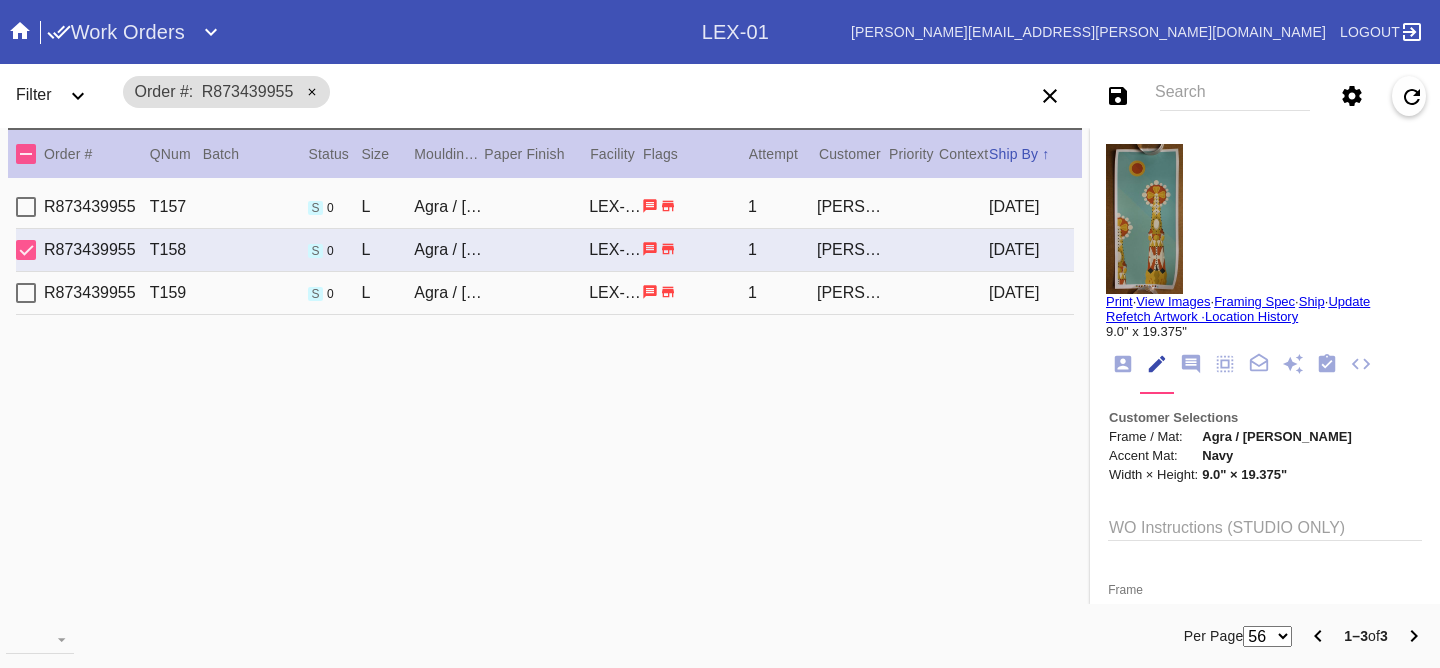 click on "R873439955 T157 s   0 L Agra / [PERSON_NAME] [PERSON_NAME]-01 1 [PERSON_NAME]
[DATE]" at bounding box center (545, 207) 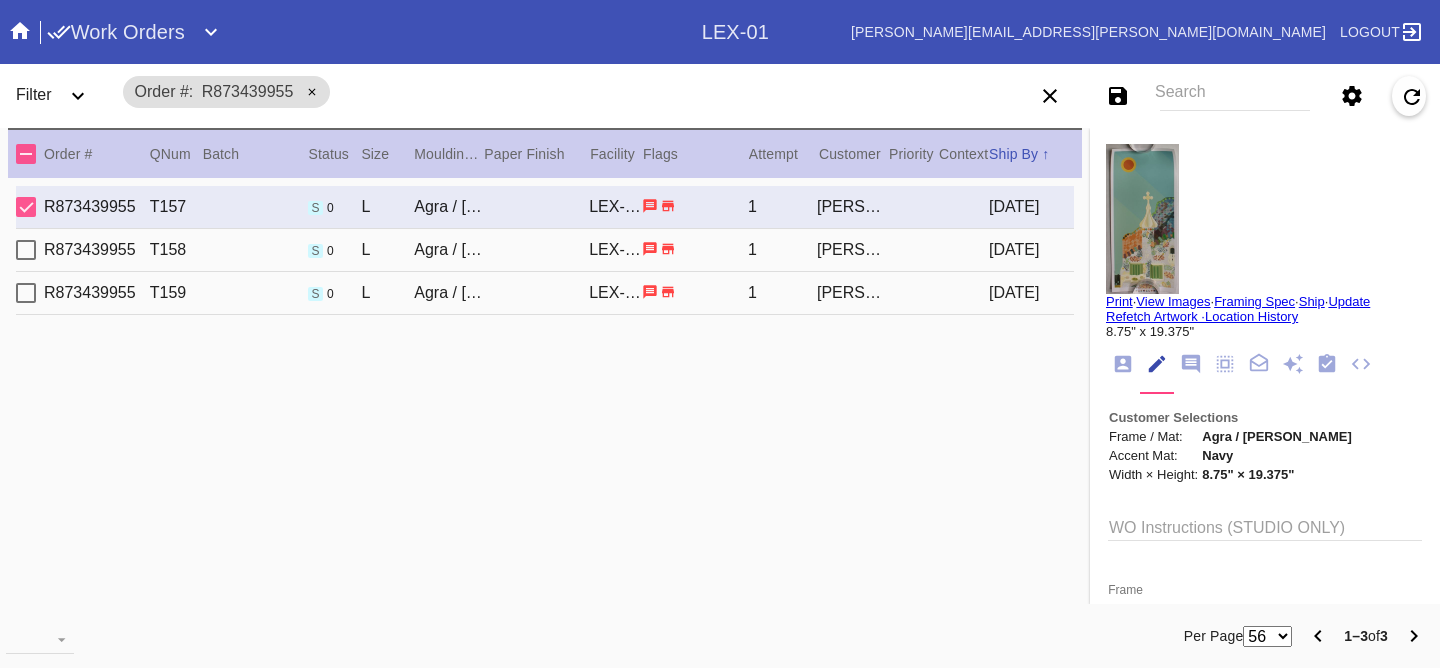 click on "R873439955 T158 s   0 L Agra / [PERSON_NAME] [PERSON_NAME]-01 1 [PERSON_NAME]
[DATE]" at bounding box center [545, 250] 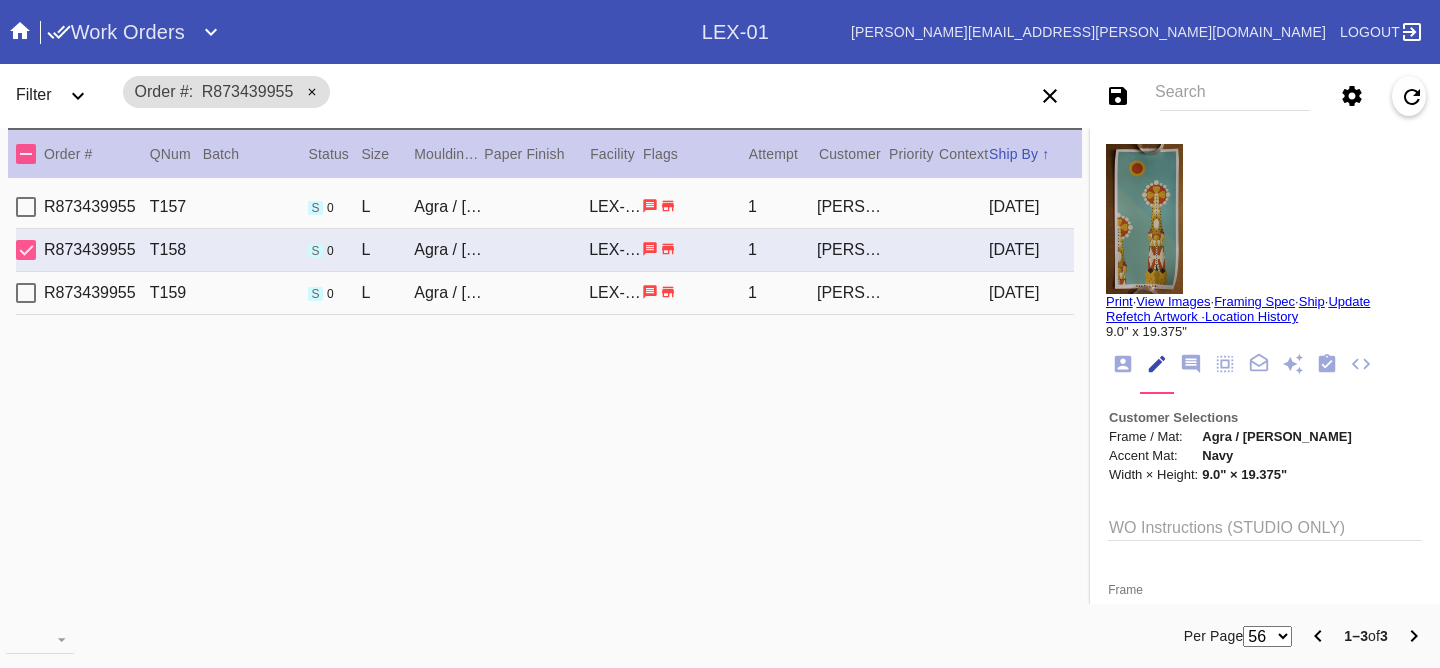click on "[DATE]" at bounding box center [1031, 293] 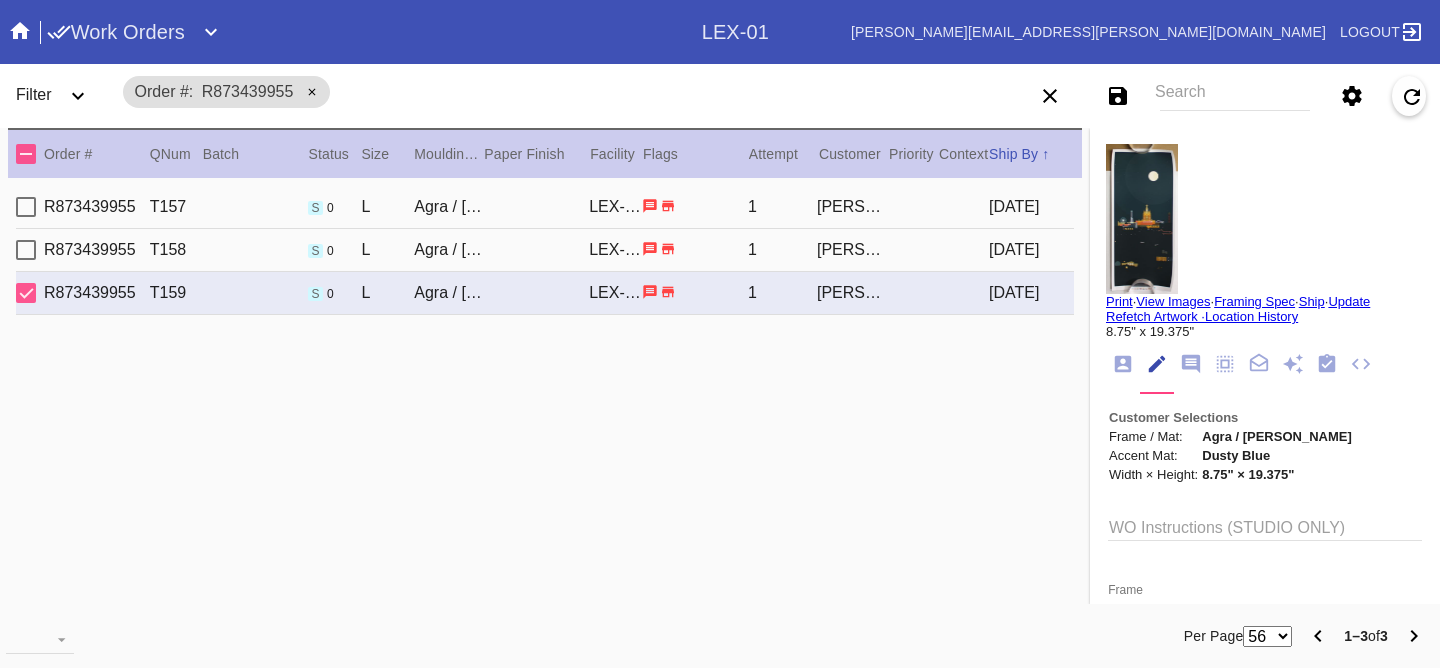 click on "[DATE]" at bounding box center [1031, 250] 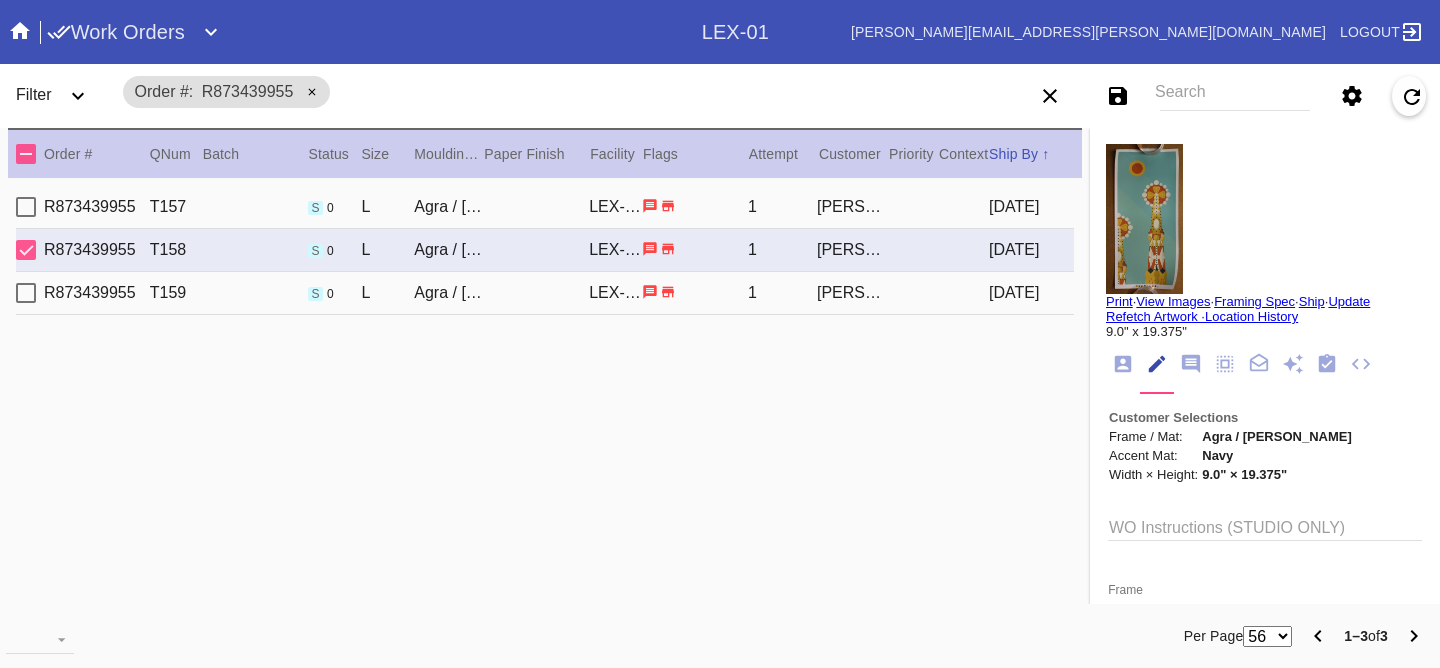 click on "[DATE]" at bounding box center [1031, 207] 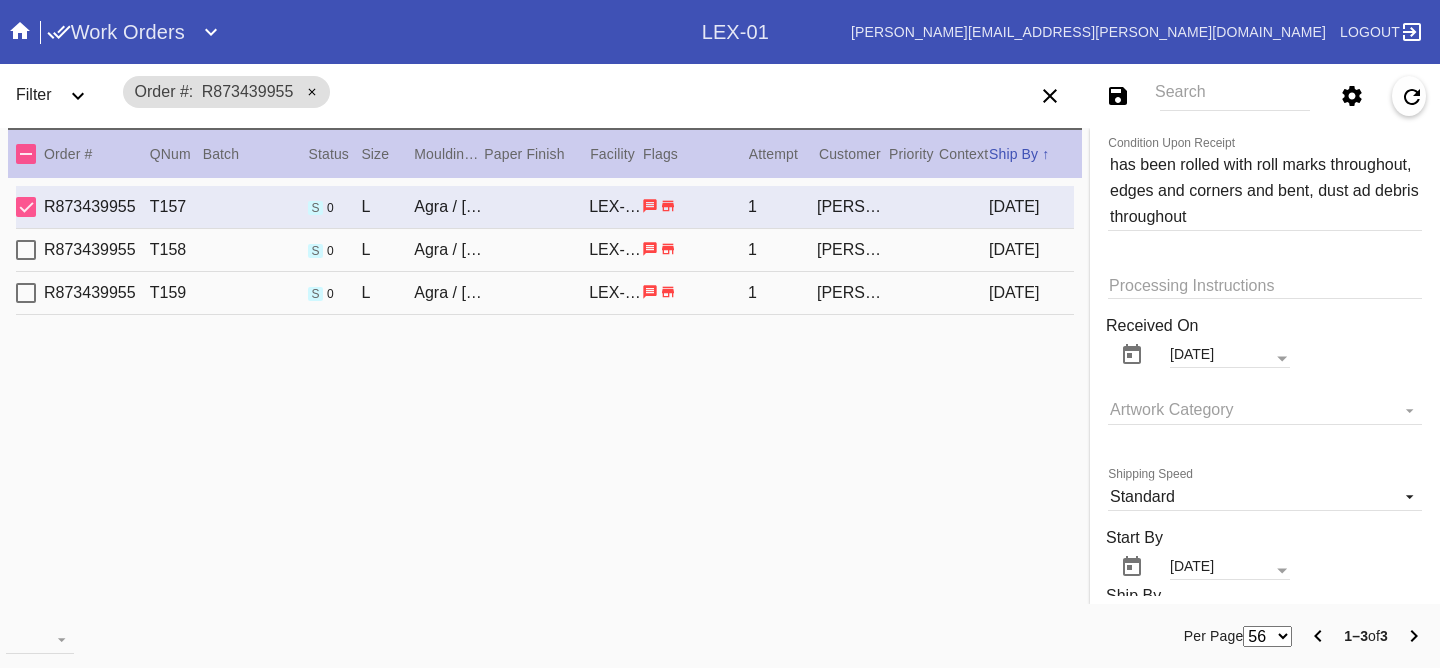 scroll, scrollTop: 1534, scrollLeft: 0, axis: vertical 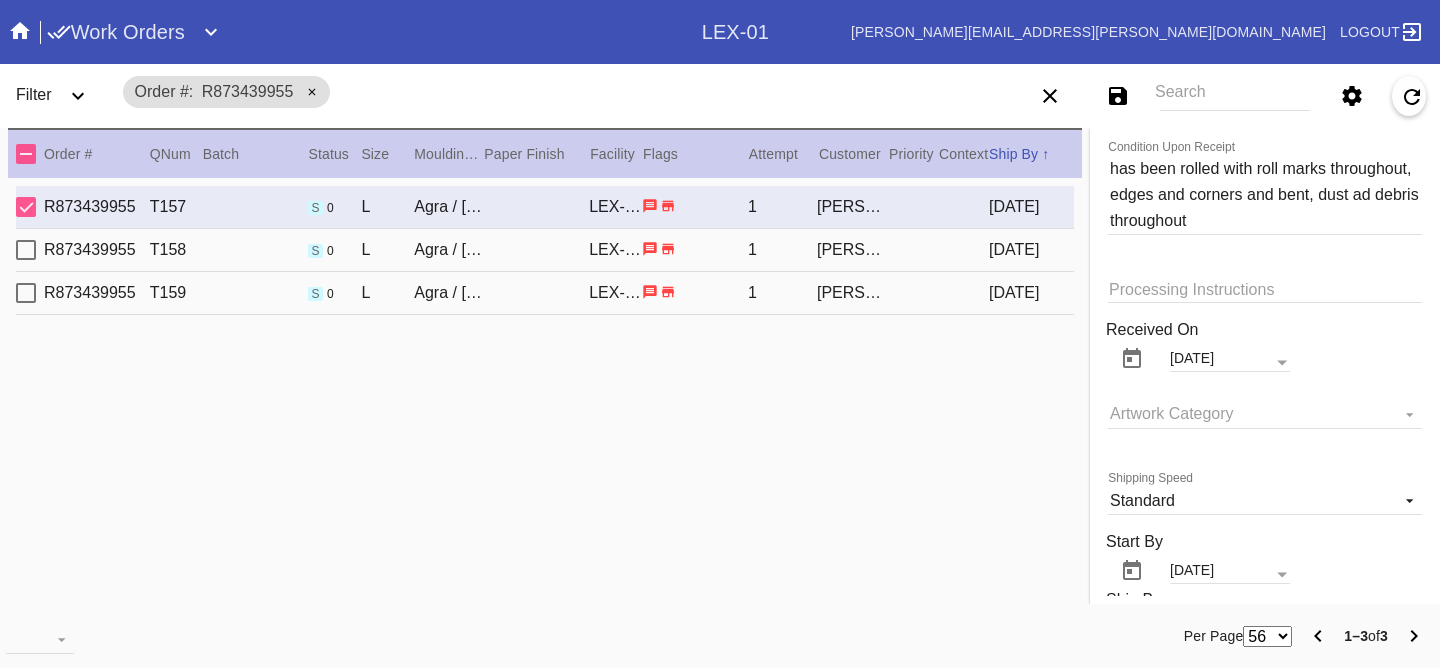 click on "[DATE]" at bounding box center (1031, 250) 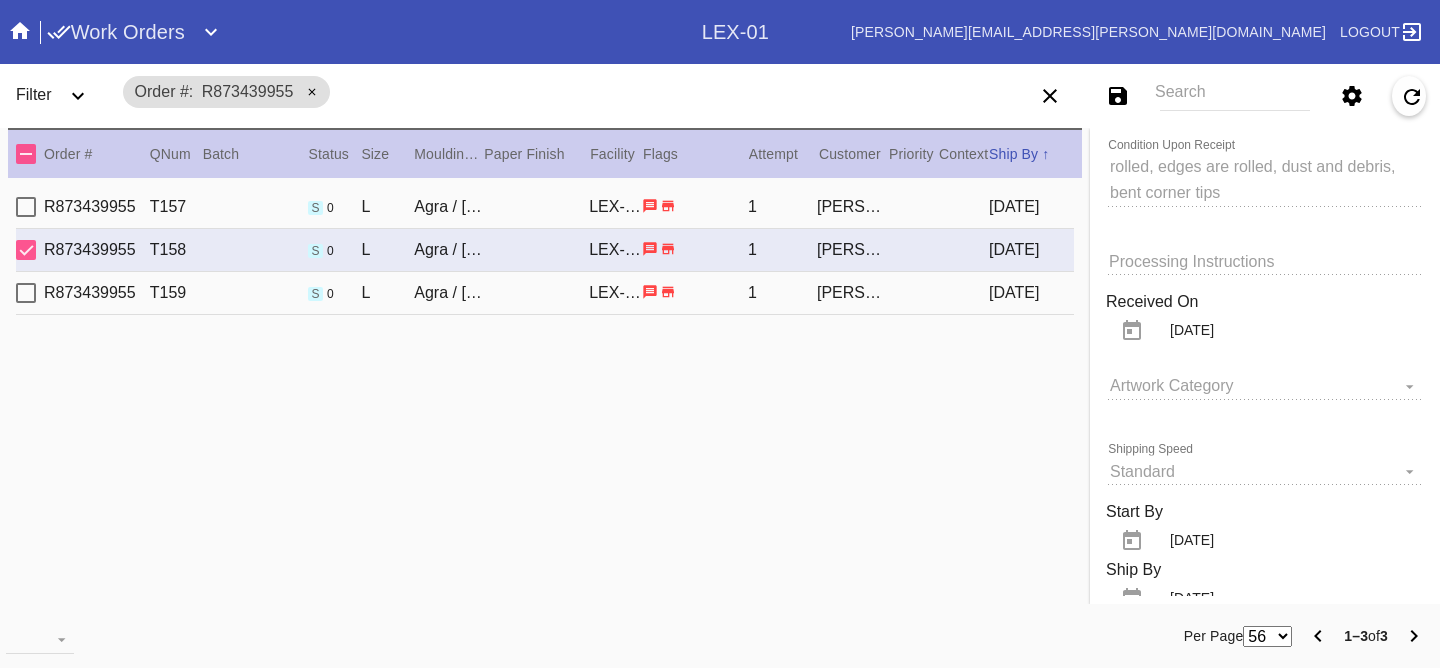 scroll, scrollTop: 1532, scrollLeft: 0, axis: vertical 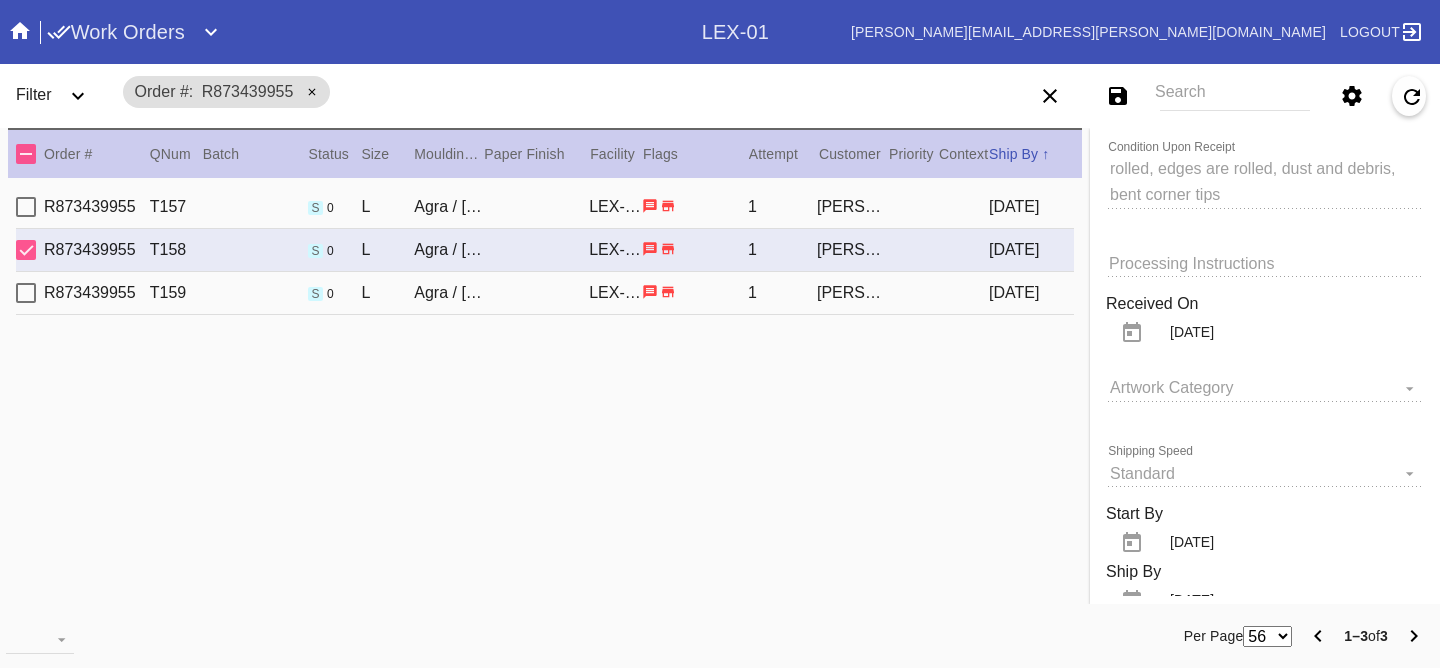 click on "[DATE]" at bounding box center (1031, 207) 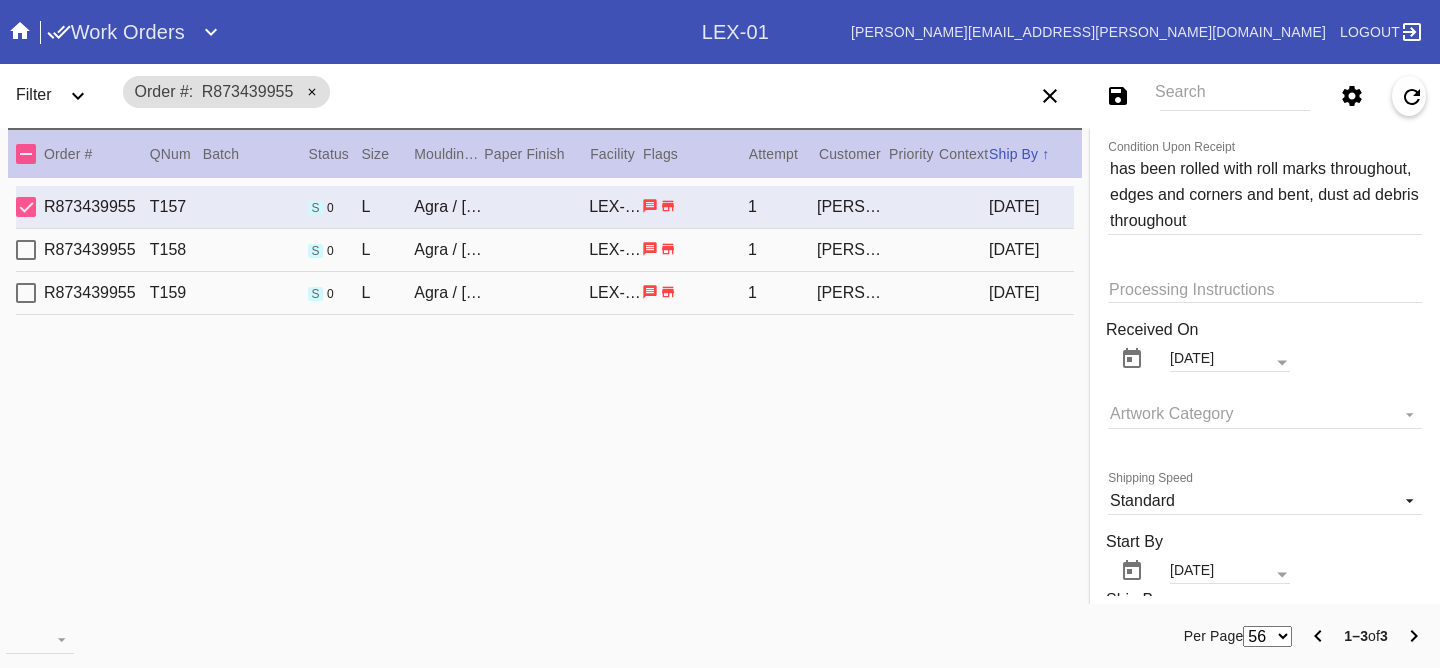 click on "R873439955 T158 s   0 L Agra / Dove White LEX-01 1 Shannon Fitzgerald
2025-06-27" at bounding box center (545, 250) 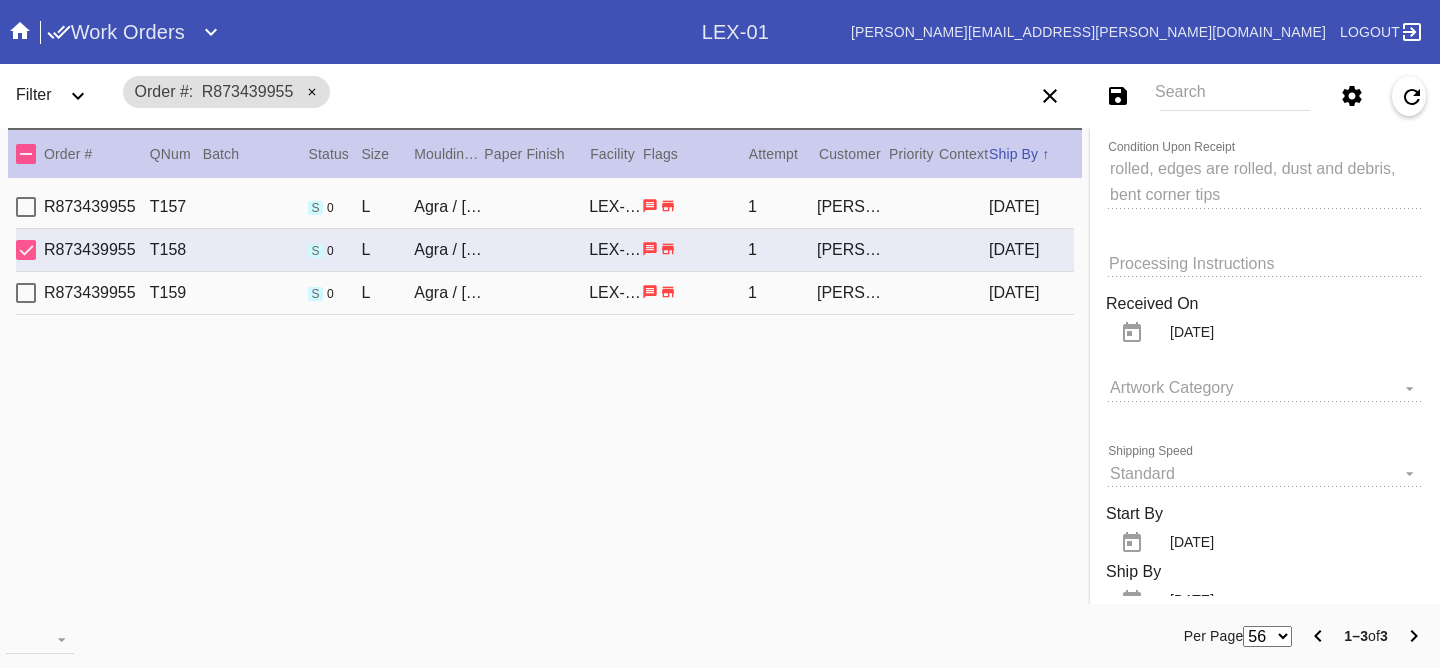 scroll, scrollTop: 1534, scrollLeft: 0, axis: vertical 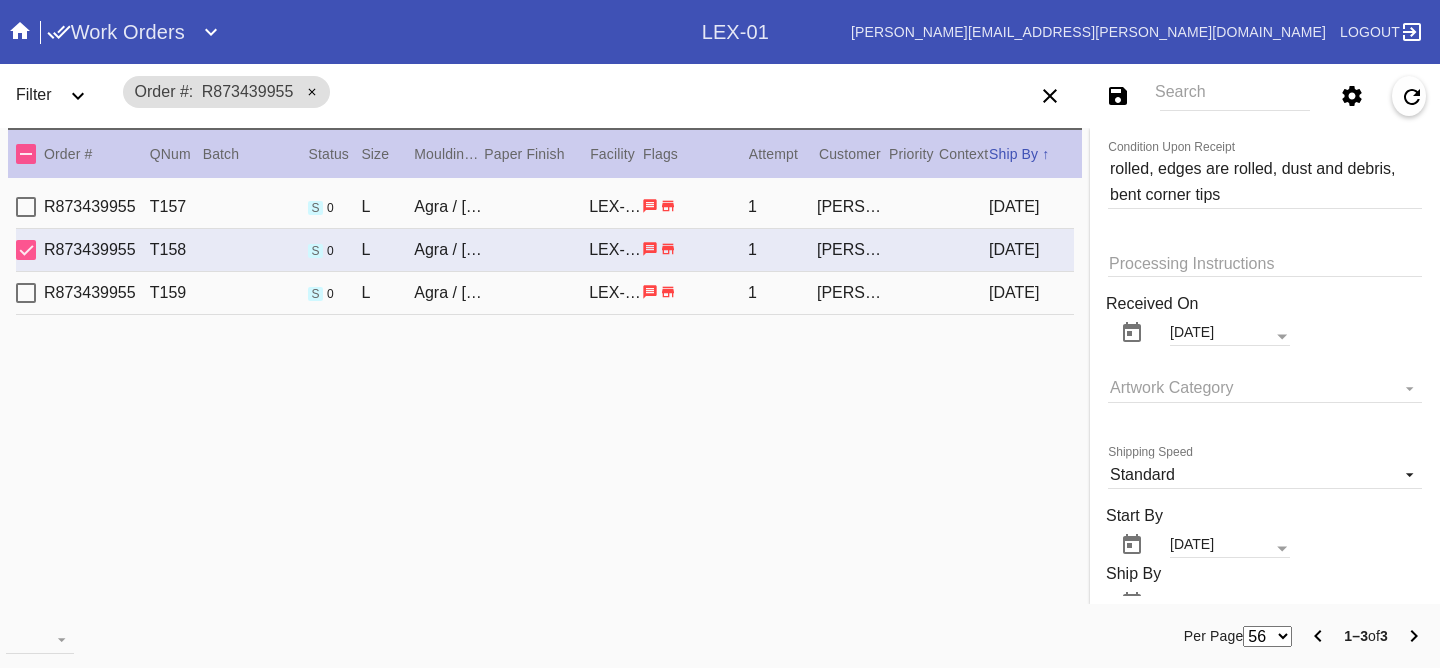 click on "R873439955 T158 s   0 L Agra / Dove White LEX-01 1 Shannon Fitzgerald
2025-06-27" at bounding box center (545, 250) 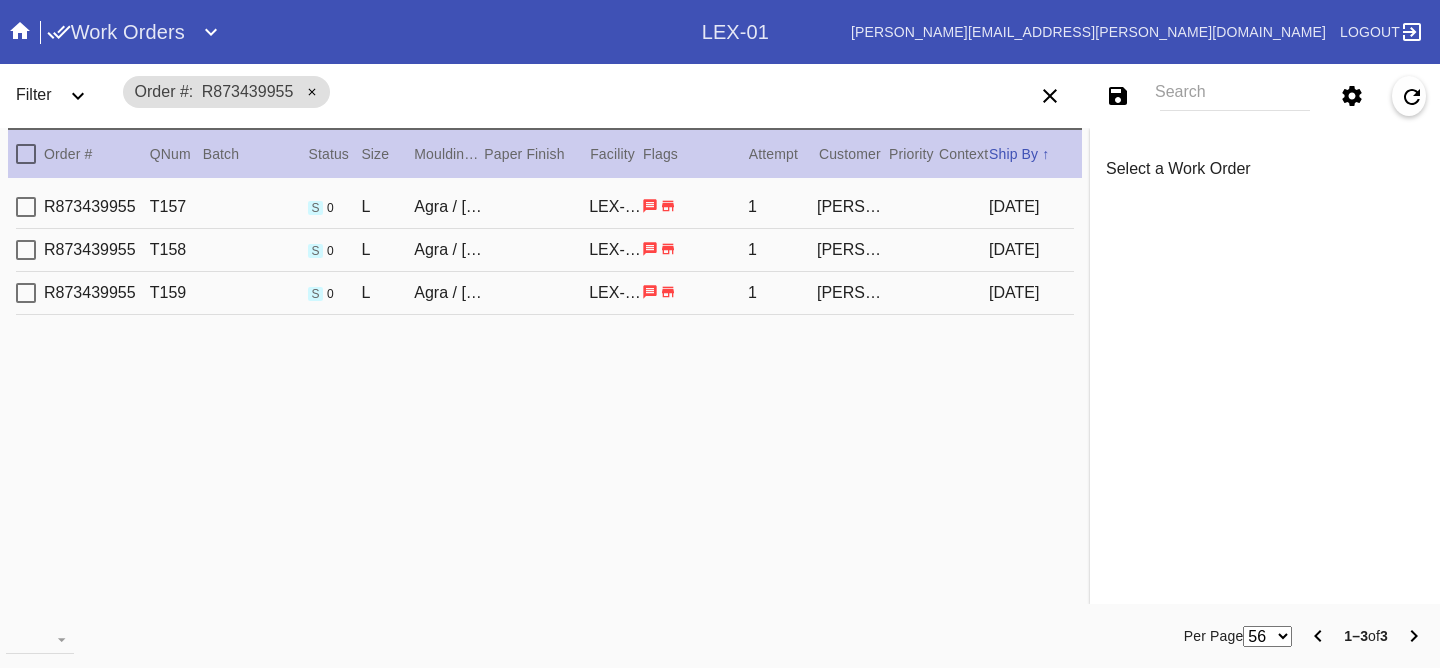 scroll, scrollTop: 0, scrollLeft: 0, axis: both 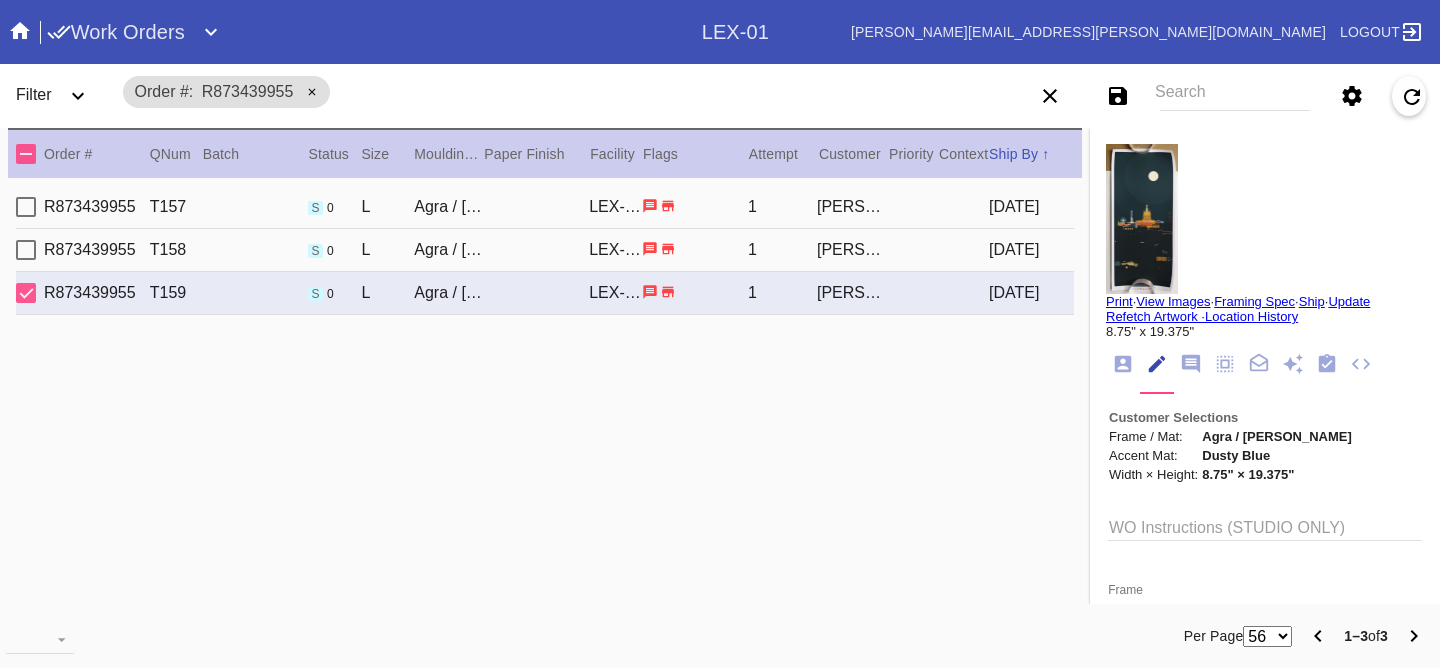 click on "R873439955 T158 s   0 L Agra / Dove White LEX-01 1 Shannon Fitzgerald
2025-06-27" at bounding box center [545, 250] 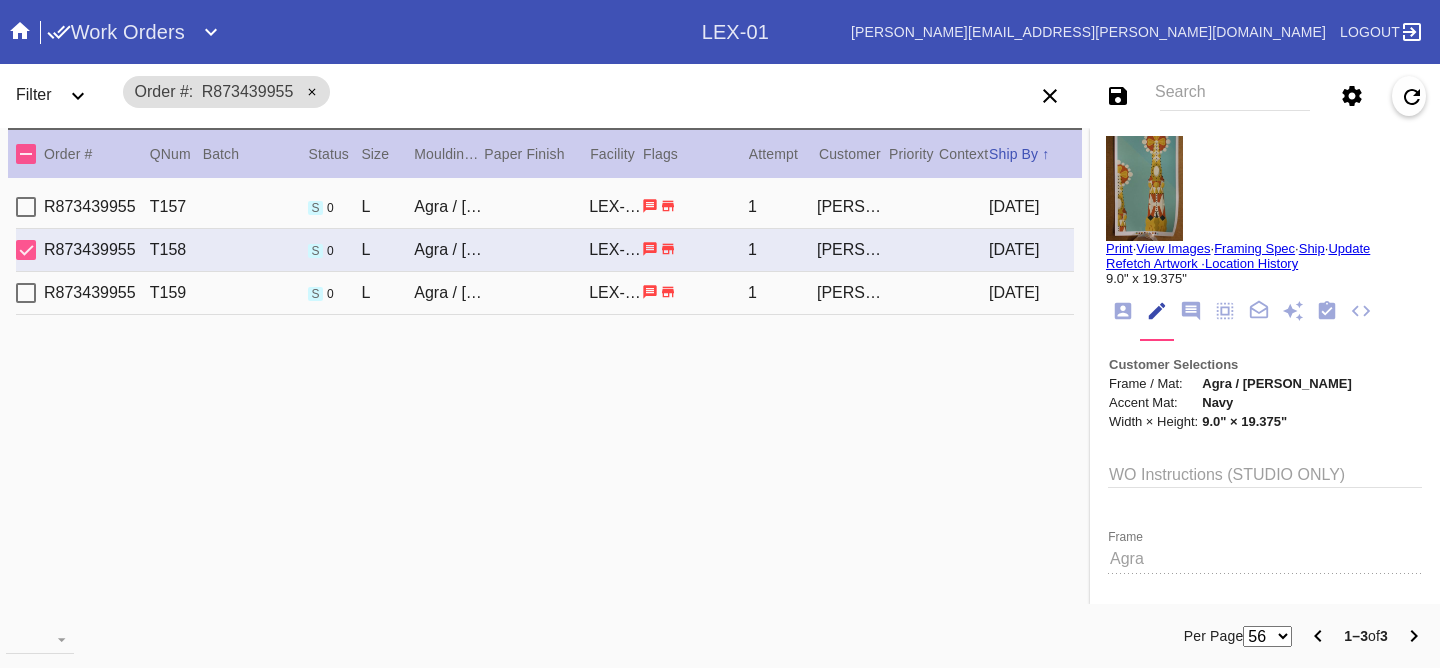scroll, scrollTop: 0, scrollLeft: 0, axis: both 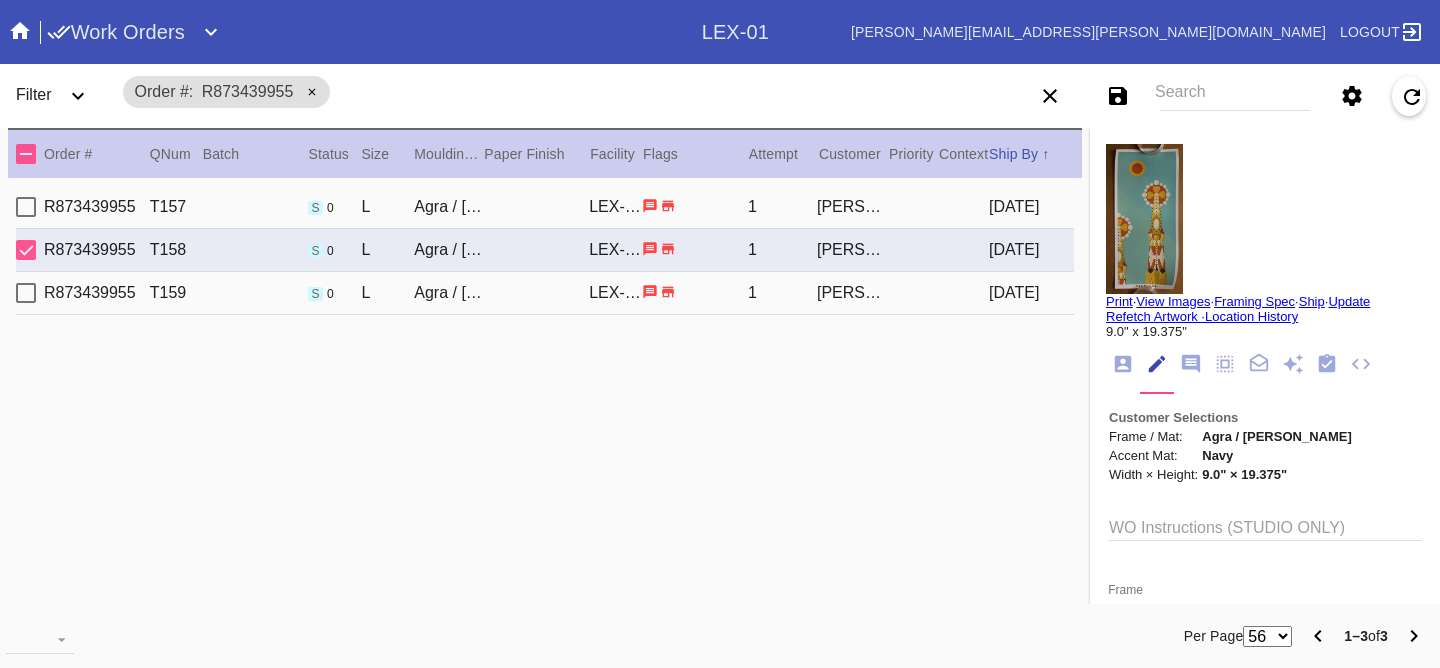 click on "R873439955 T157 s   0 L Agra / Dove White LEX-01 1 Shannon Fitzgerald
2025-06-27" at bounding box center (545, 207) 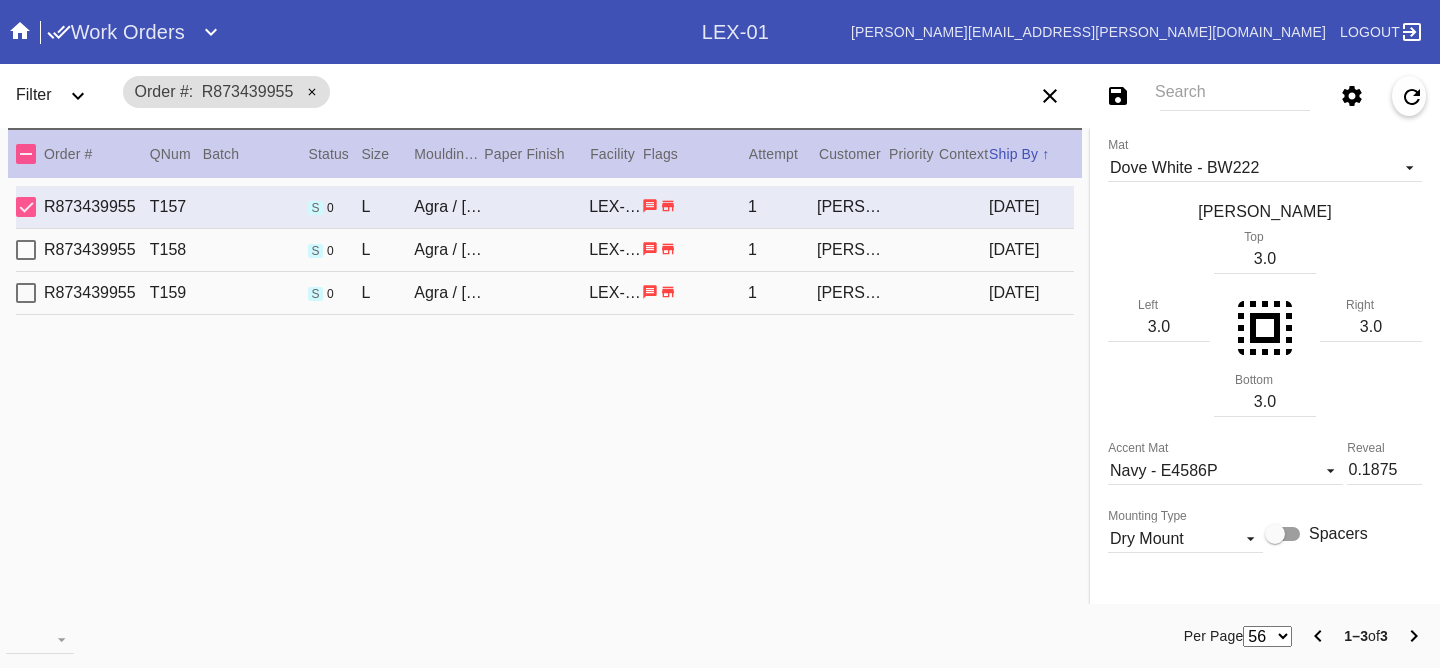 scroll, scrollTop: 0, scrollLeft: 0, axis: both 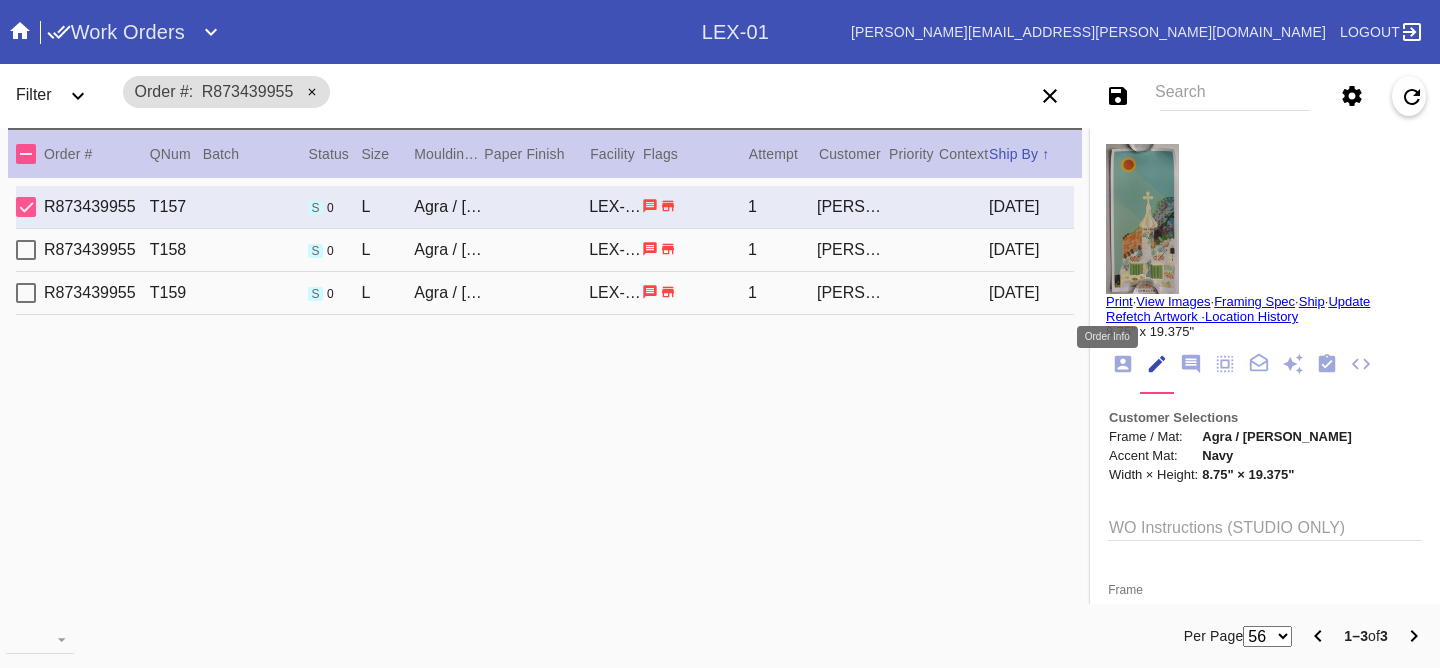 click 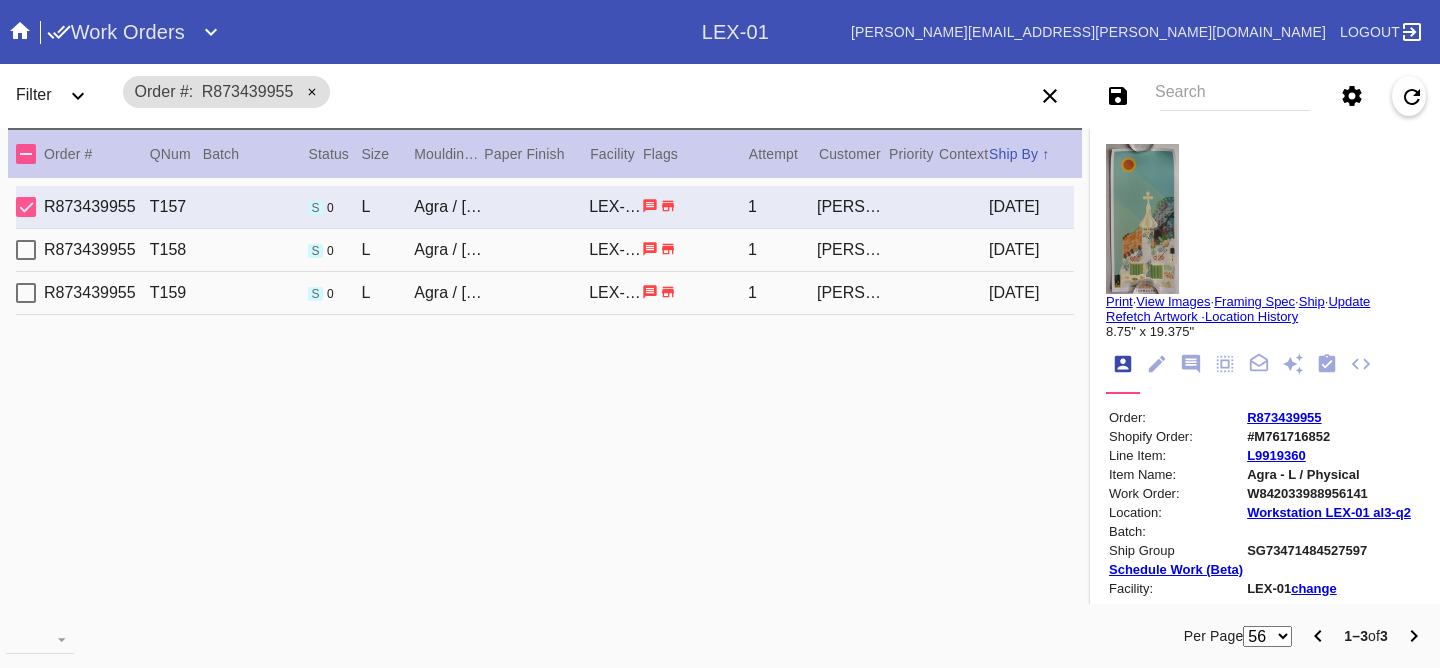 click on "W842033988956141" at bounding box center (1329, 493) 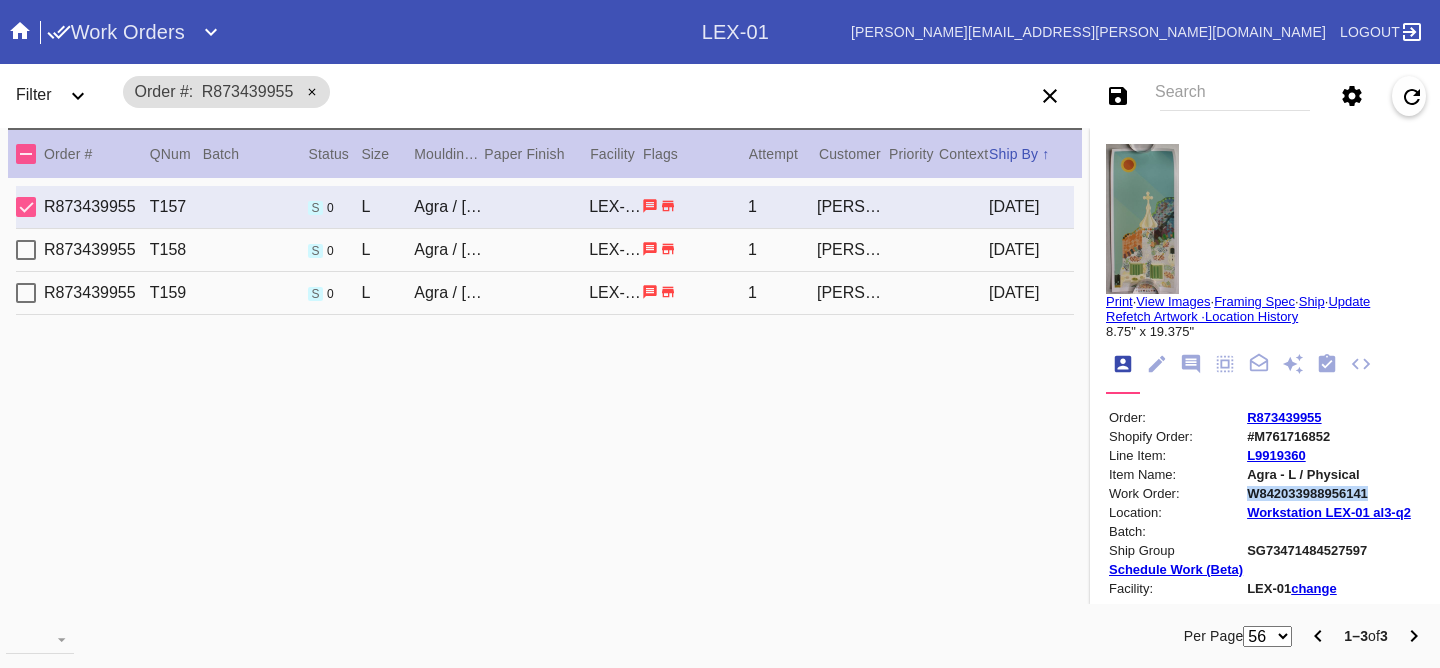 click on "W842033988956141" at bounding box center (1329, 493) 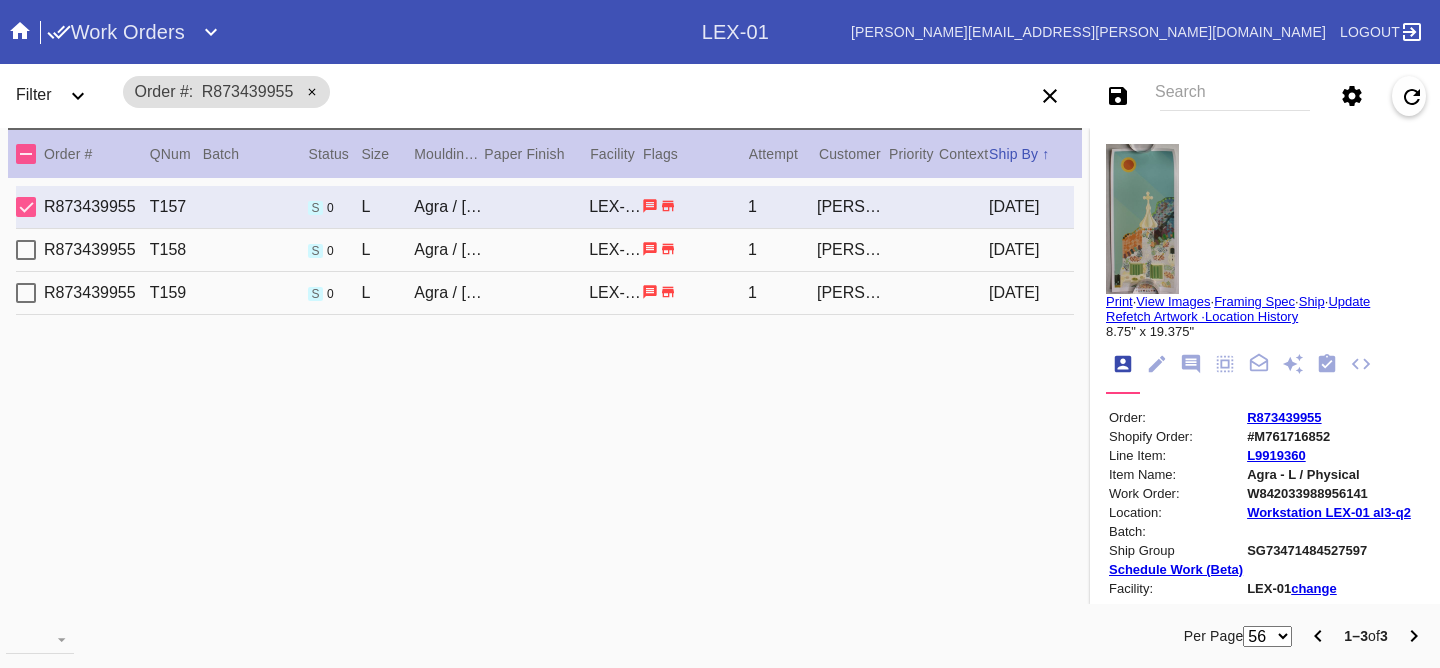 click on "R873439955 T159 s   0 L Agra / Dove White LEX-01 1 Shannon Fitzgerald
2025-06-27" at bounding box center [545, 293] 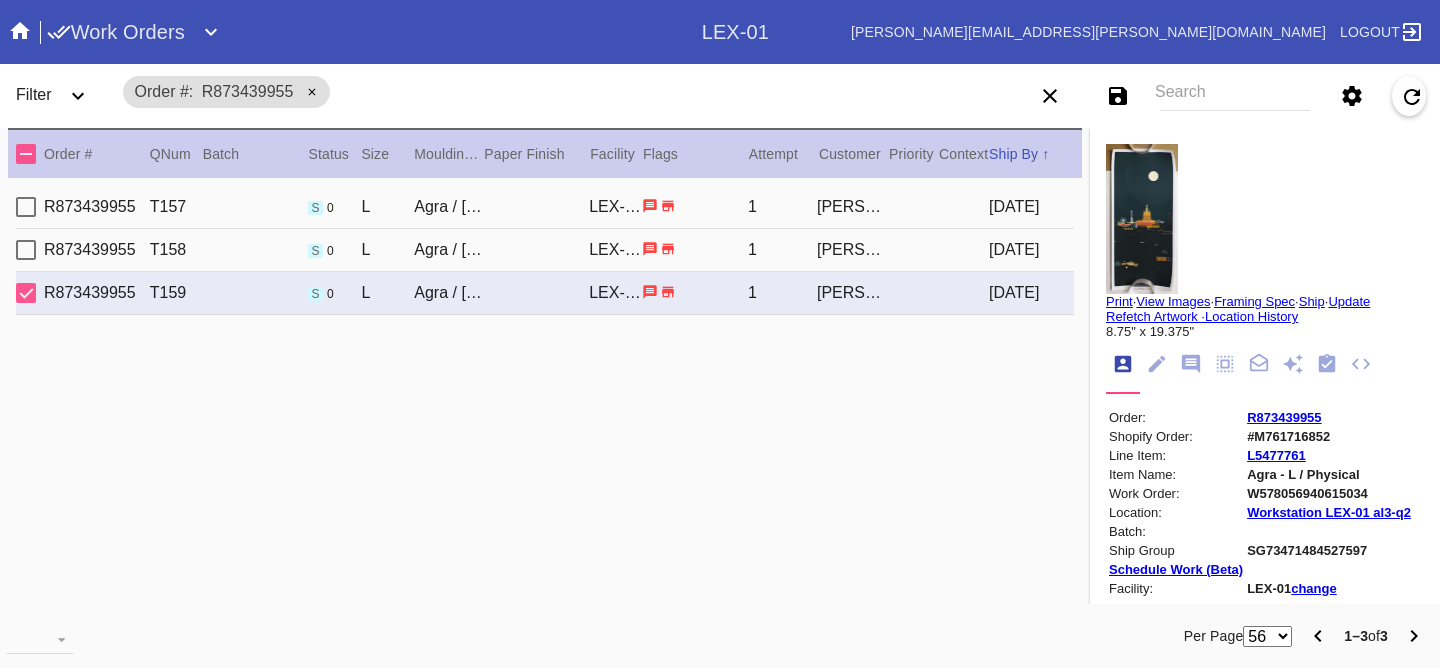 click on "R873439955 T158 s   0 L Agra / Dove White LEX-01 1 Shannon Fitzgerald
2025-06-27" at bounding box center (545, 250) 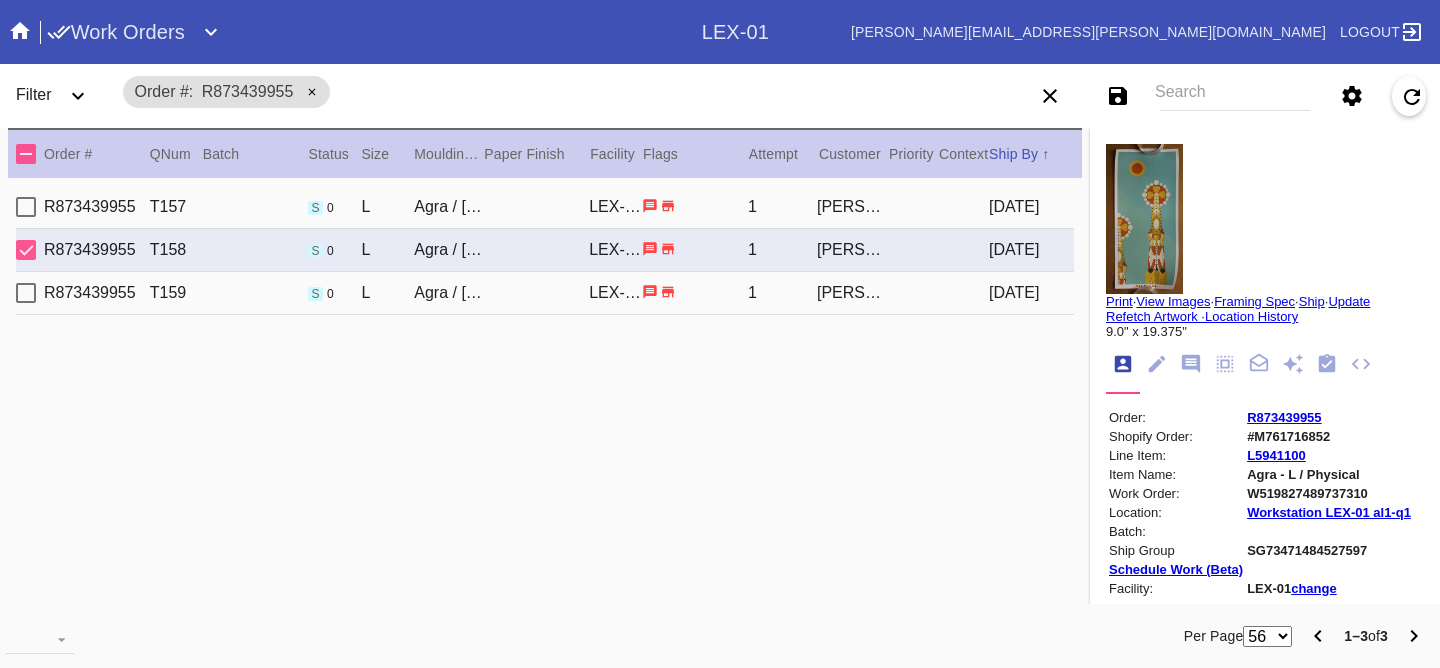 click on "Order: R873439955 Shopify Order: #M761716852 Line Item: L5941100 Item Name: Agra - L / Physical Work Order: W519827489737310 Location: Workstation LEX-01 al1-q1 Batch: Ship Group SG73471484527597 Schedule Work (Beta) Facility: LEX-01  change RFID:
Assign RFID" at bounding box center (1260, 538) 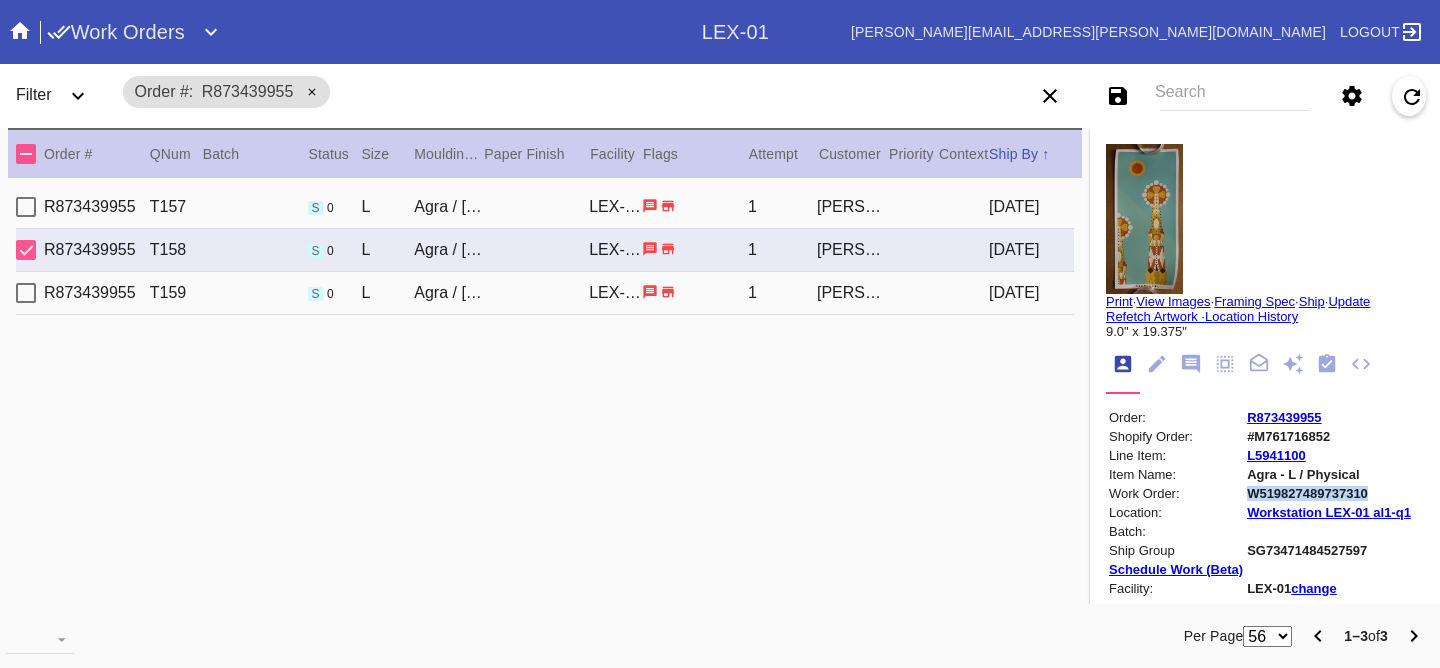 click on "W519827489737310" at bounding box center (1329, 493) 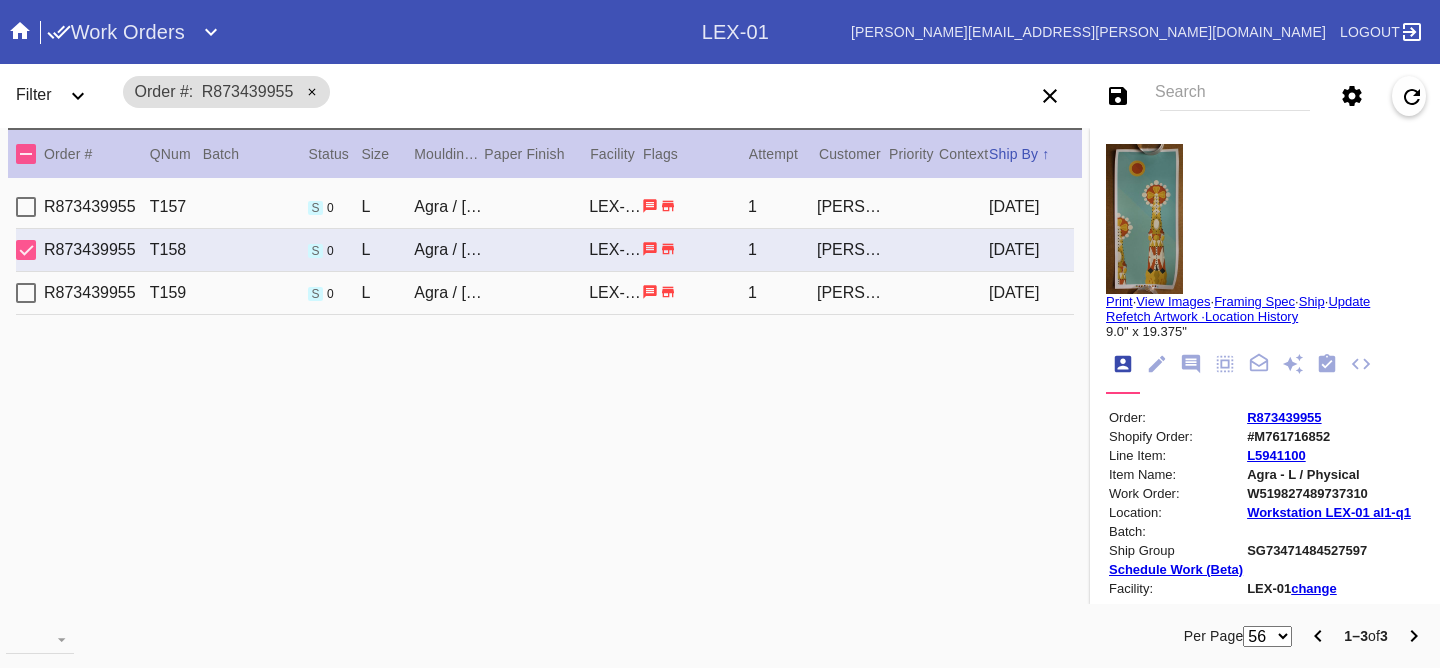 click on "R873439955 T159 s   0 L Agra / Dove White LEX-01 1 Shannon Fitzgerald
2025-06-27" at bounding box center [545, 293] 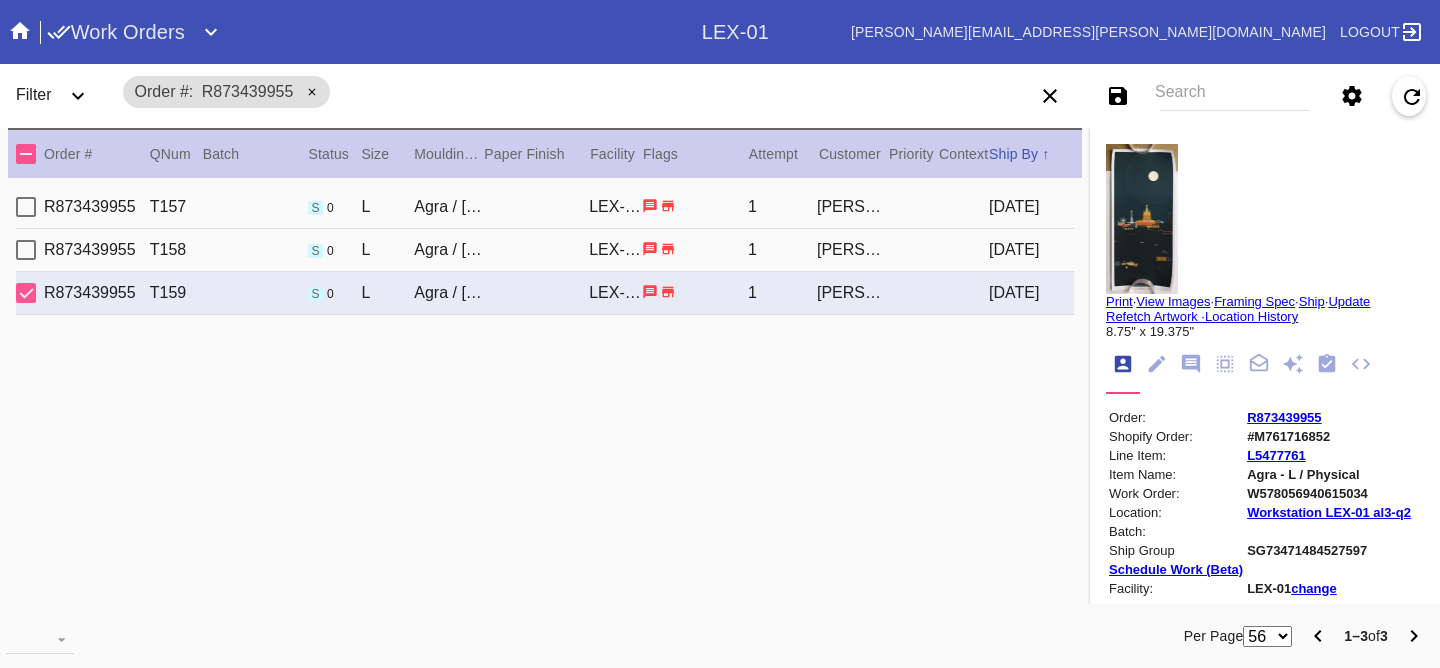 click on "W578056940615034" at bounding box center [1329, 493] 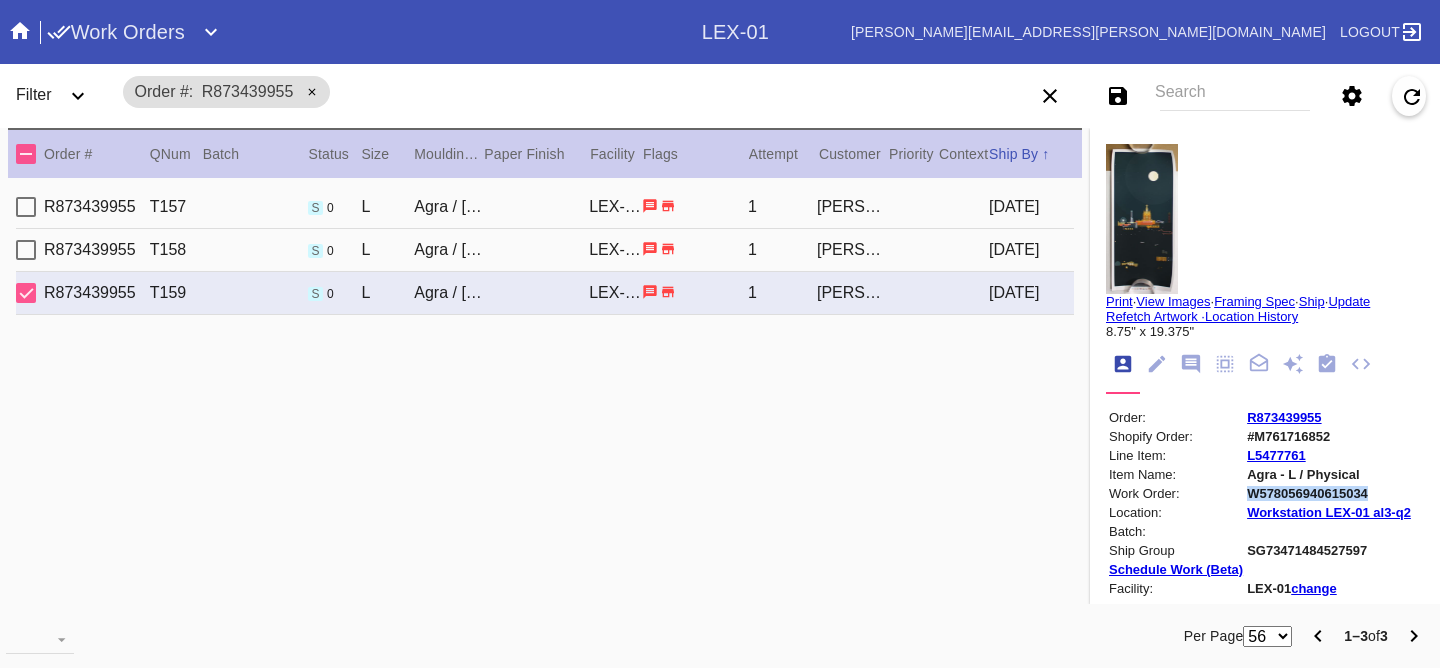 click on "W578056940615034" at bounding box center (1329, 493) 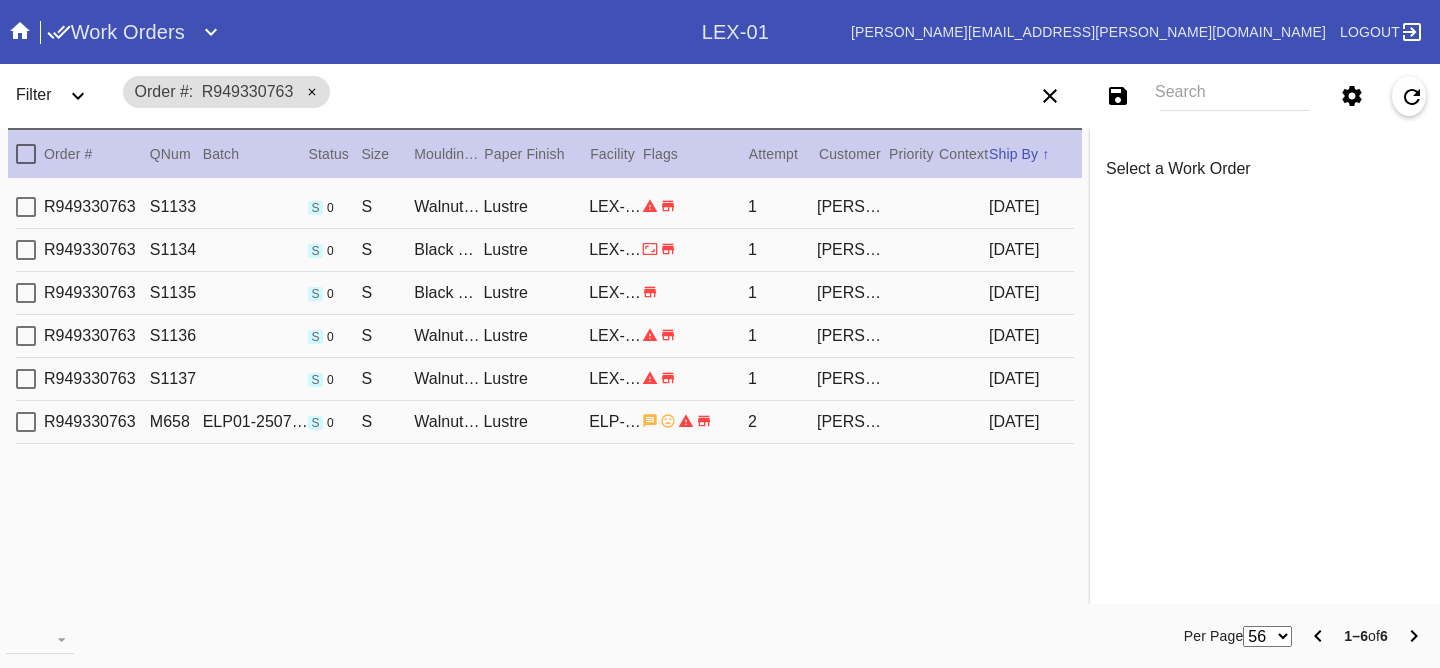 scroll, scrollTop: 0, scrollLeft: 0, axis: both 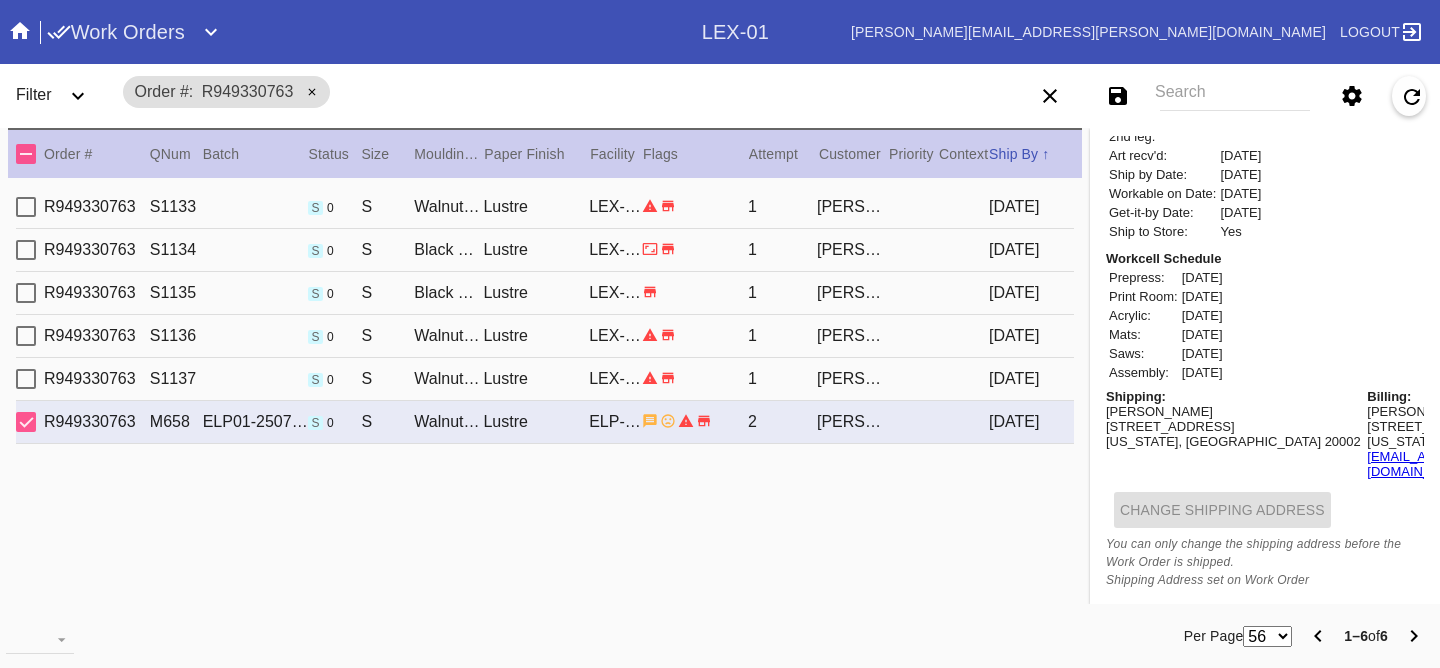 click on "R949330763 S1137 s   0 S Walnut (Gallery) / Dove White Lustre LEX-03 1 [PERSON_NAME]
[DATE]" at bounding box center (545, 379) 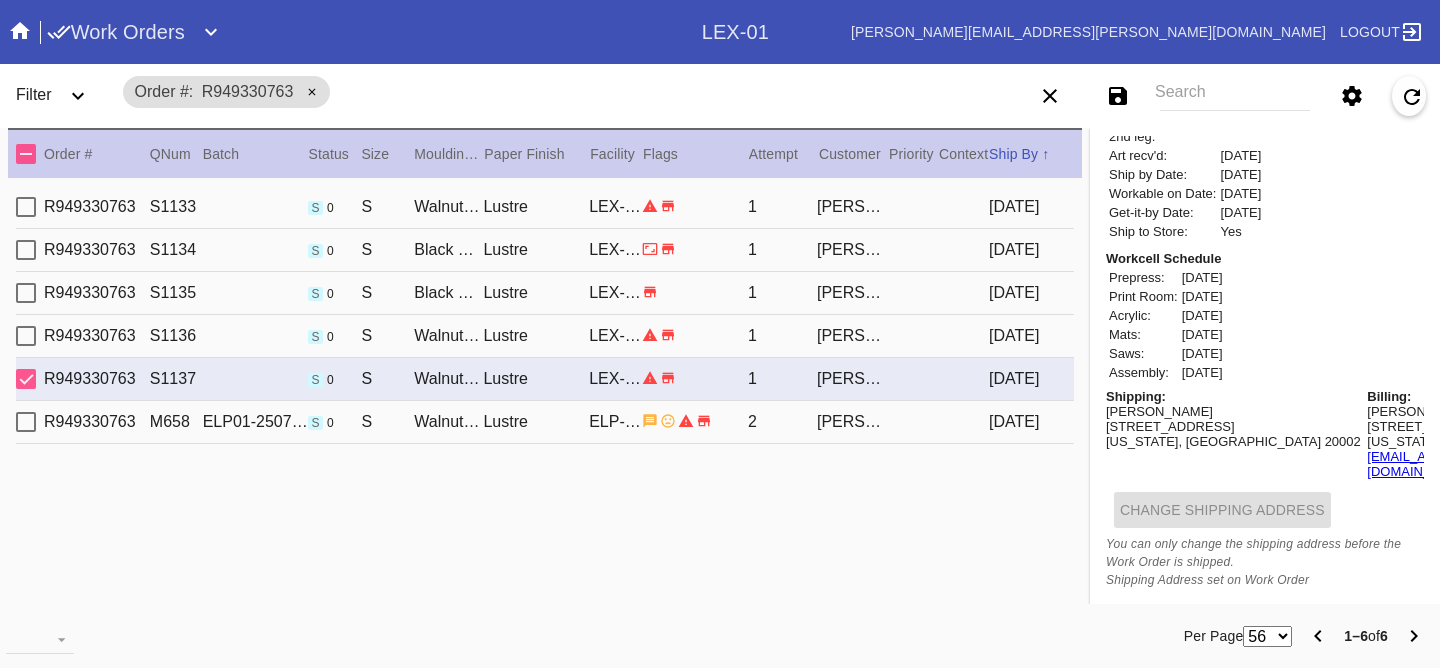 click on "R949330763 S1136 s   0 S Walnut (Gallery) / Dove White Lustre LEX-03 1 [PERSON_NAME]
[DATE]" at bounding box center (545, 336) 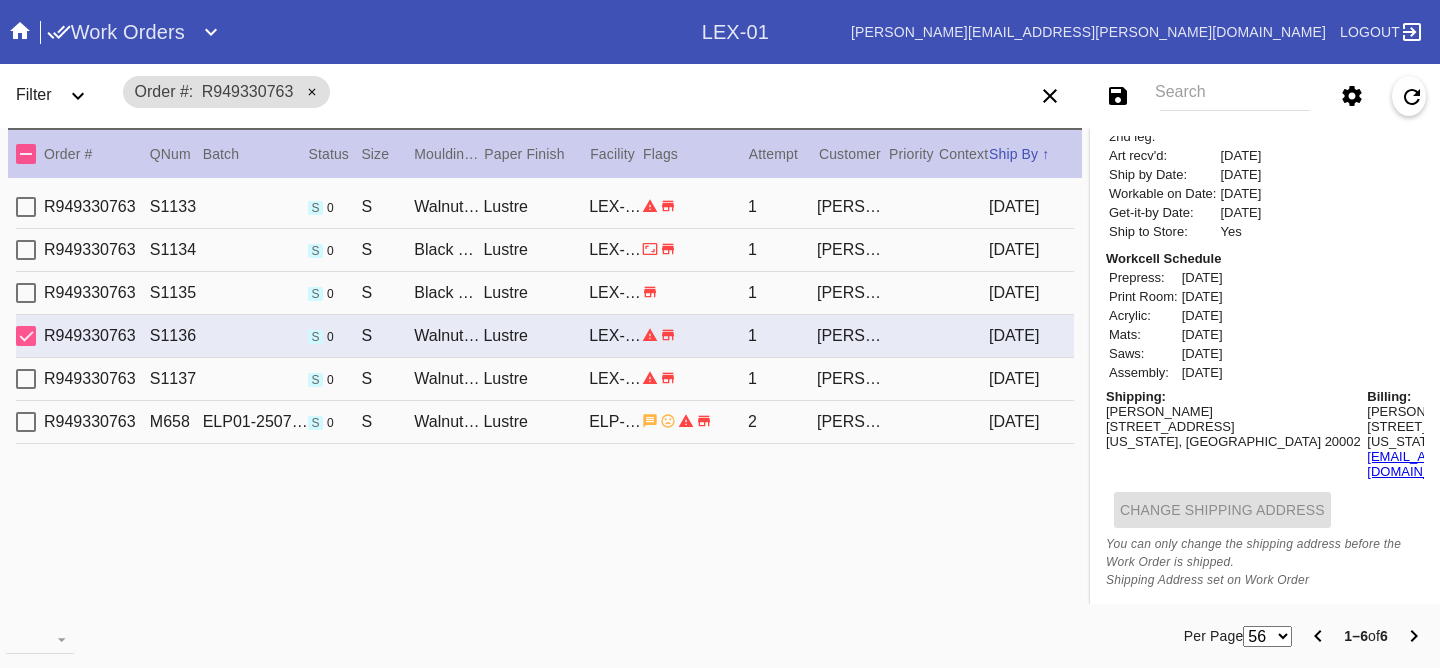 click on "R949330763 S1135 s   0 S Black Walnut (Wide) / Dove White Lustre LEX-03 1 [PERSON_NAME]
[DATE]" at bounding box center (545, 293) 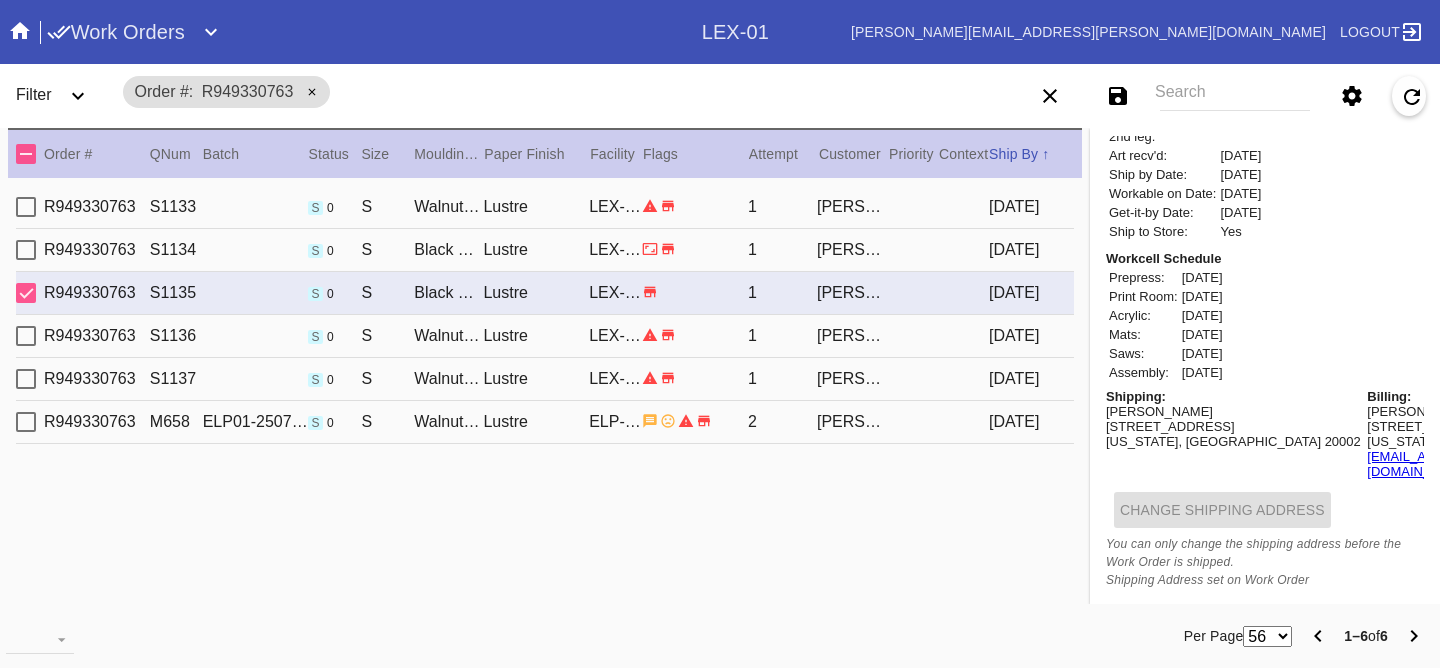 click on "R949330763 S1134 s   0 S Black Walnut (Gallery) / No Mat Lustre LEX-03 1 [PERSON_NAME]
[DATE]" at bounding box center (545, 250) 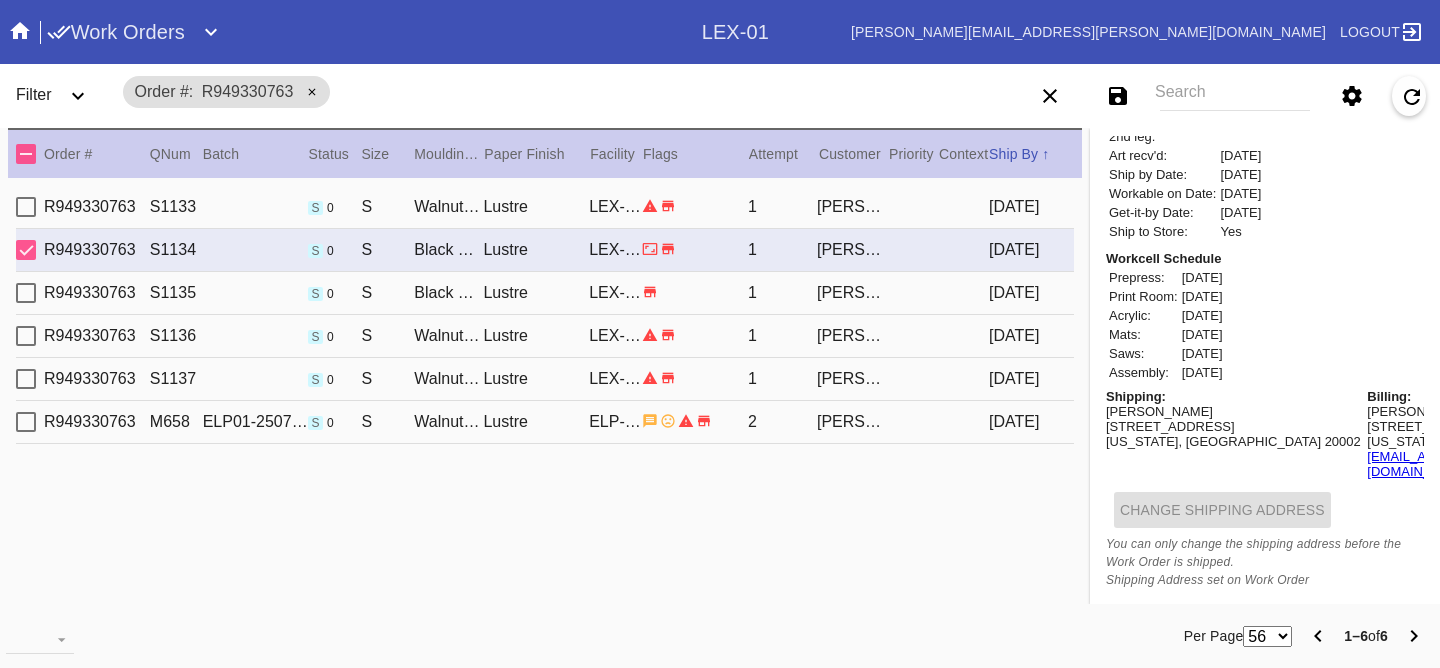 click on "R949330763 S1133 s   0 S Walnut (Gallery) / Dove White Lustre LEX-03 1 Rashmi Sutton
2025-06-30" at bounding box center (545, 207) 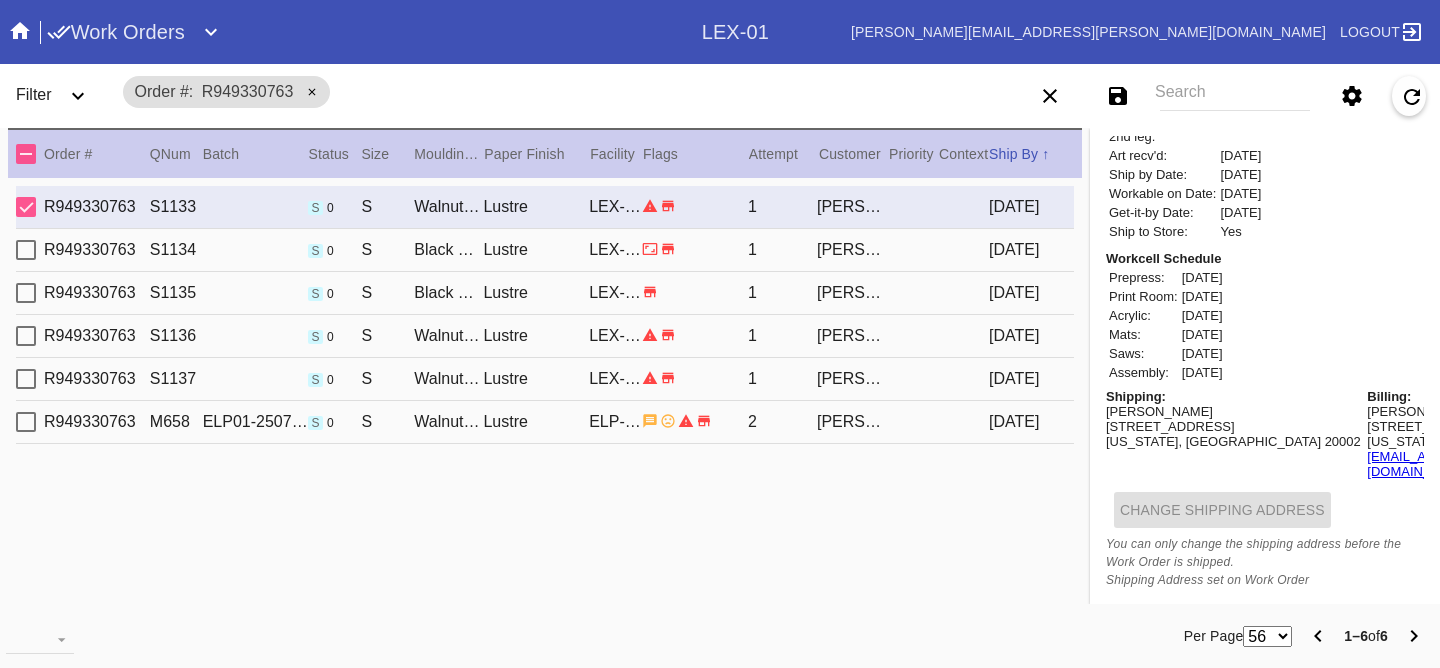 click on "R949330763 S1137 s   0 S Walnut (Gallery) / Dove White Lustre LEX-03 1 Rashmi Sutton
2025-06-30" at bounding box center (545, 379) 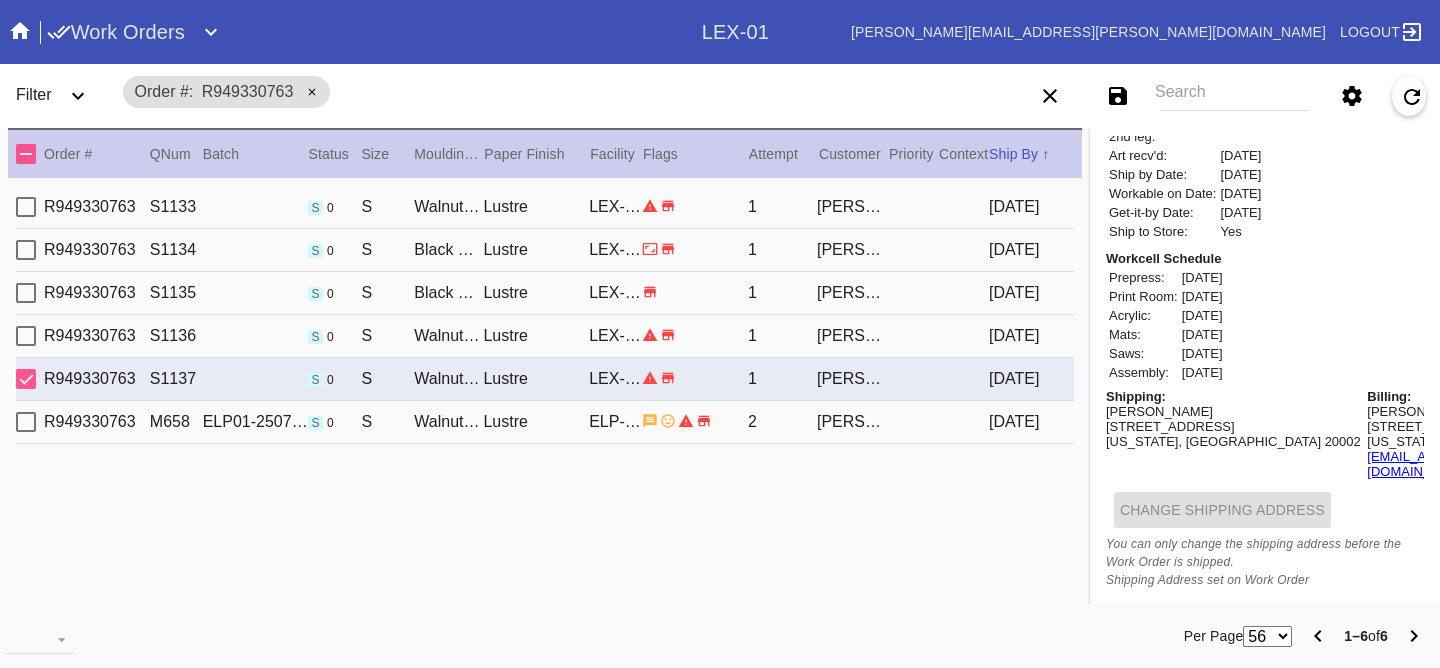 click on "2025-07-06" at bounding box center [1031, 422] 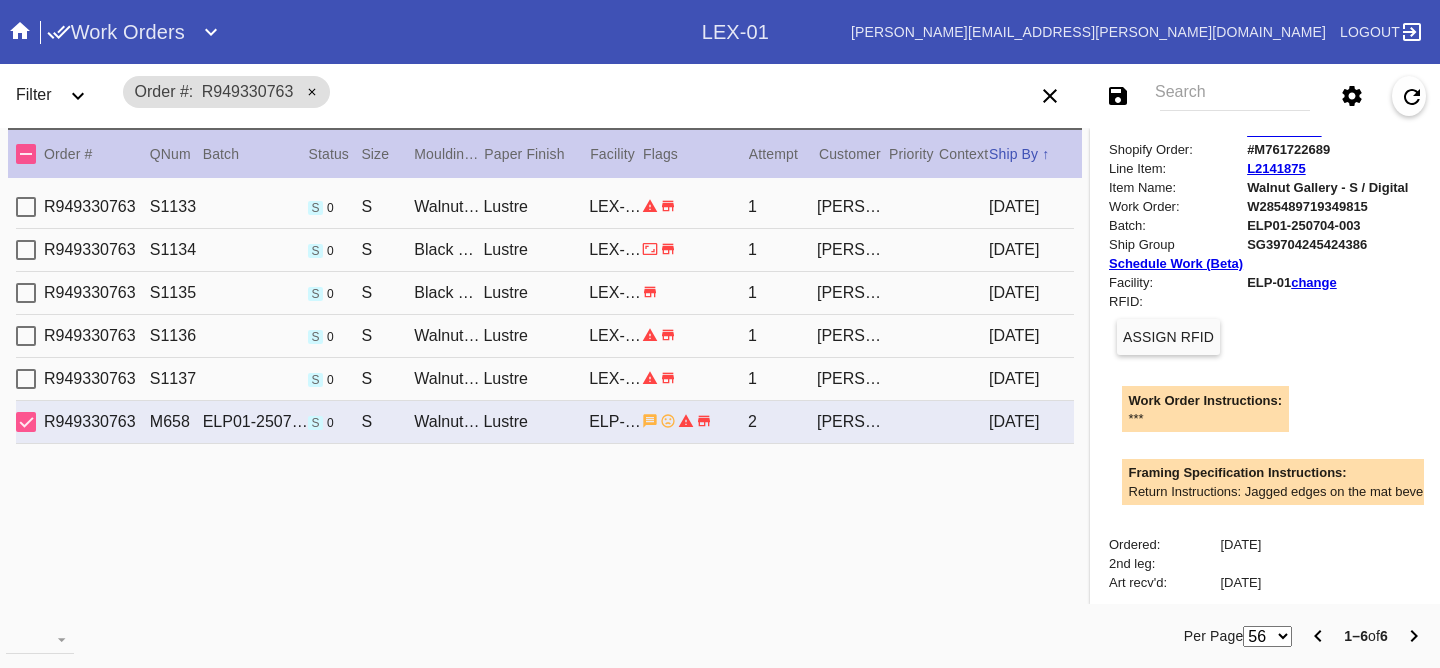 scroll, scrollTop: 0, scrollLeft: 0, axis: both 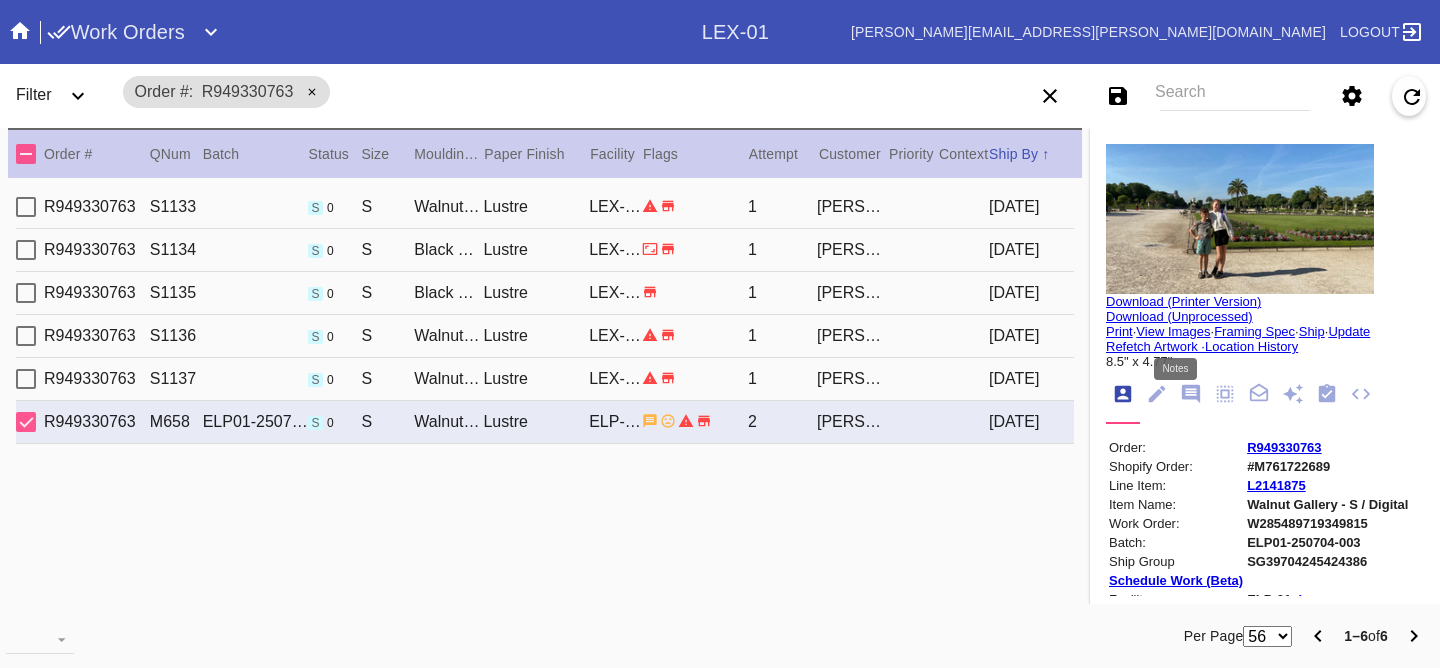 click 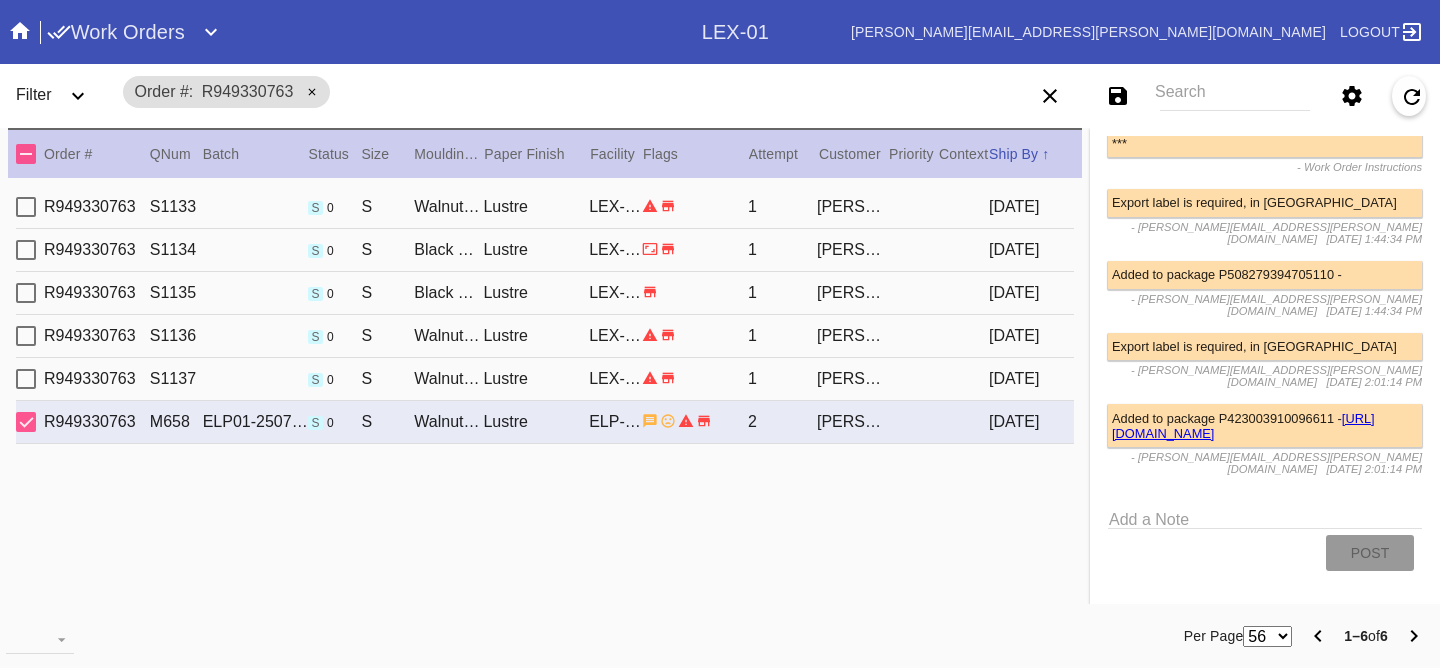 scroll, scrollTop: 454, scrollLeft: 0, axis: vertical 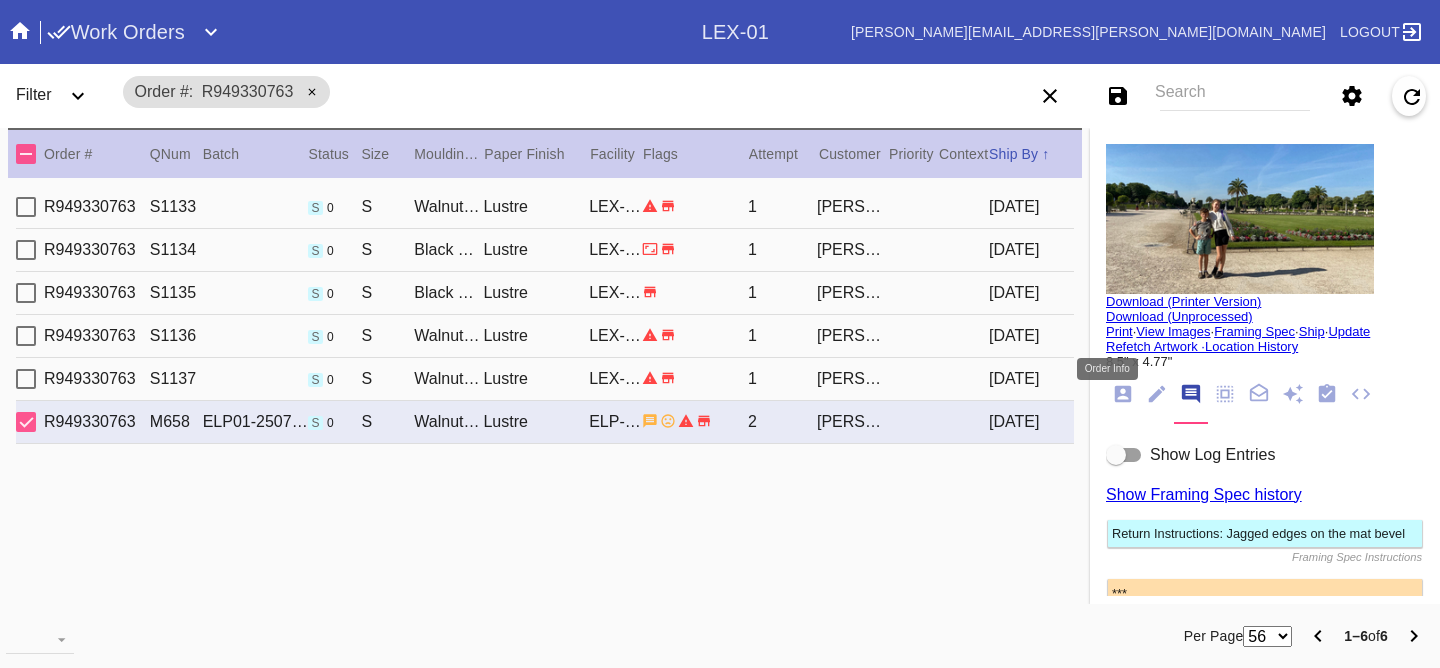 drag, startPoint x: 1099, startPoint y: 389, endPoint x: 1136, endPoint y: 420, distance: 48.270073 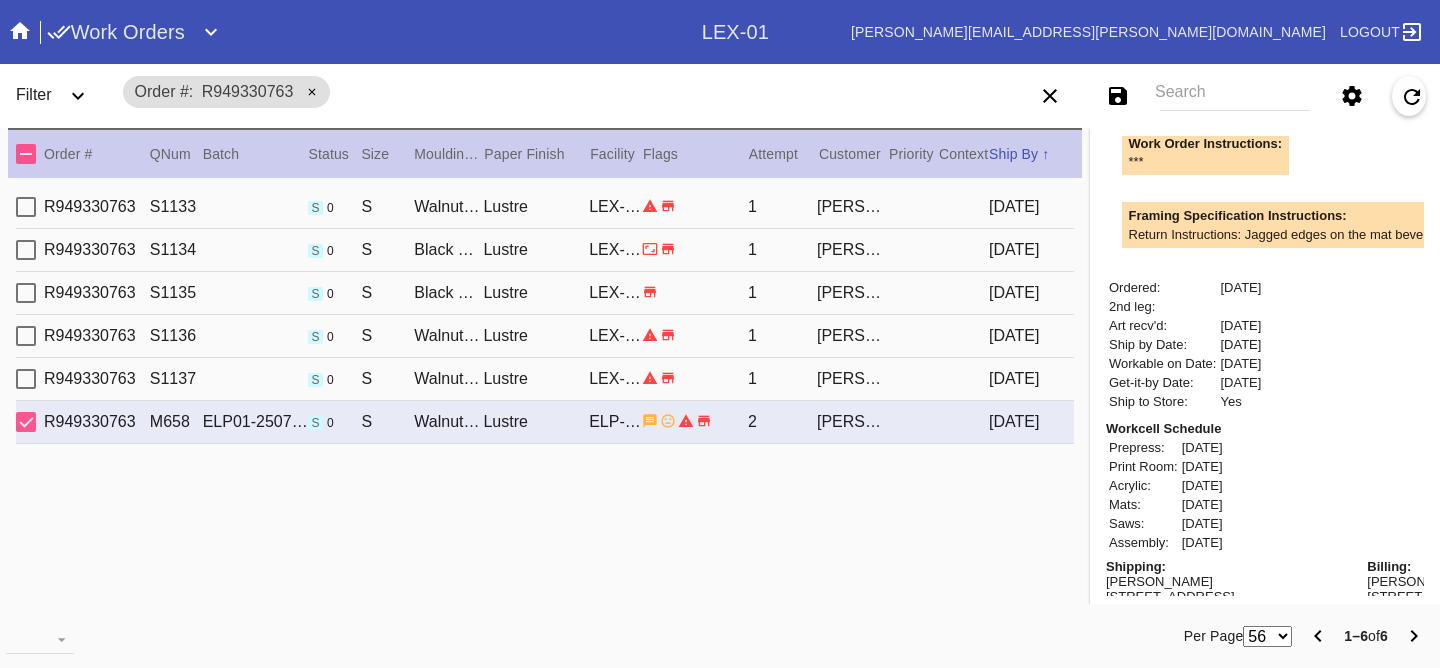 scroll, scrollTop: 777, scrollLeft: 0, axis: vertical 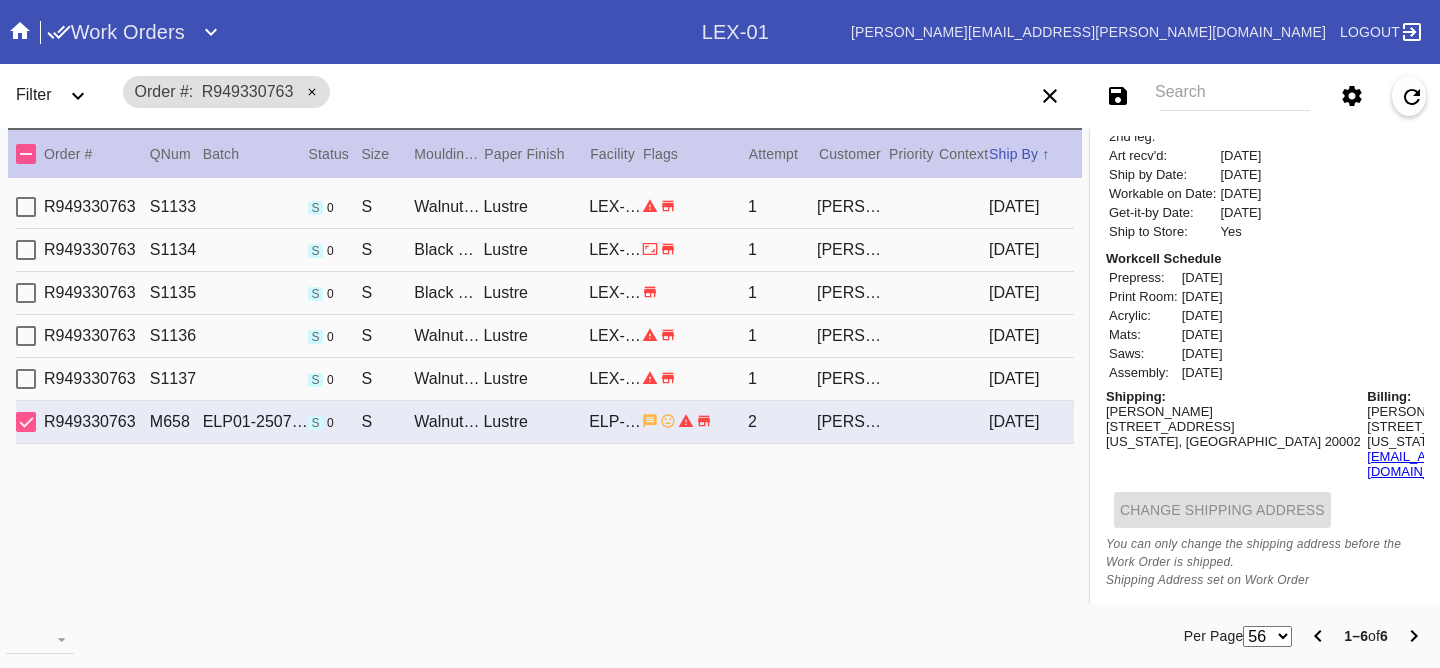 click on "2025-06-30" at bounding box center [1031, 379] 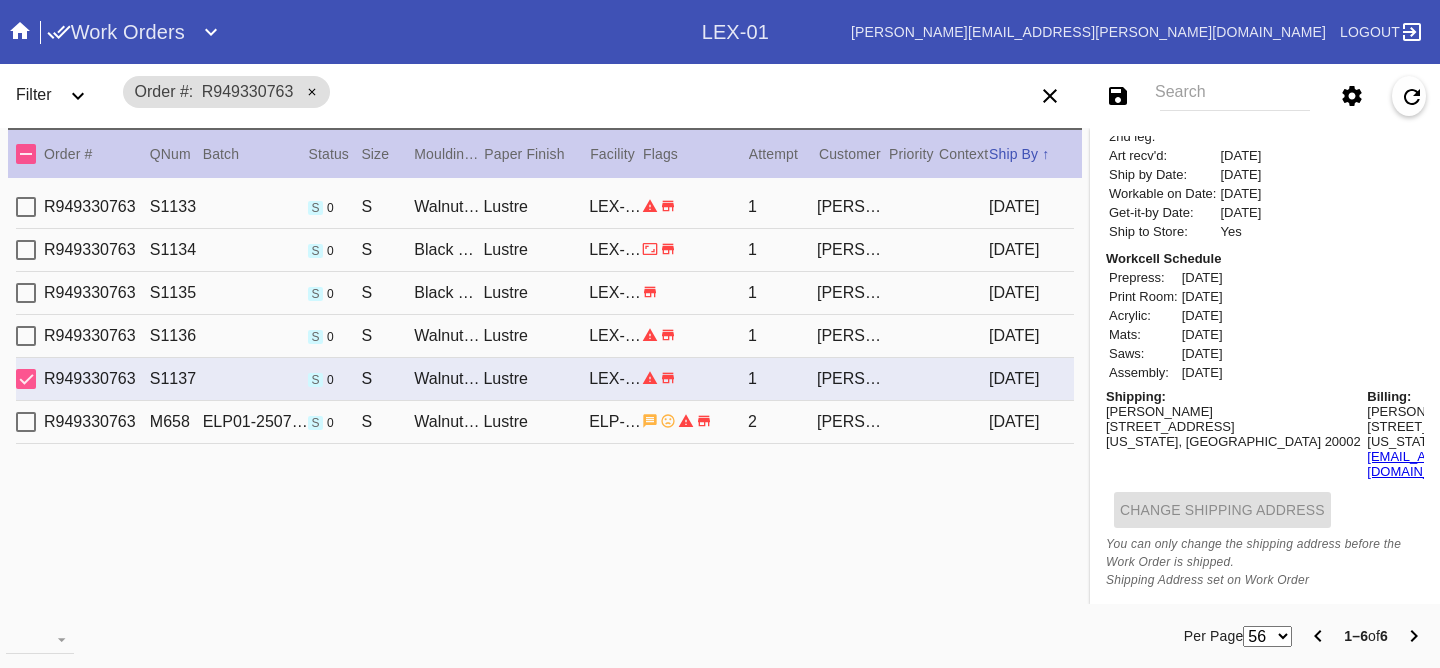 scroll, scrollTop: 671, scrollLeft: 0, axis: vertical 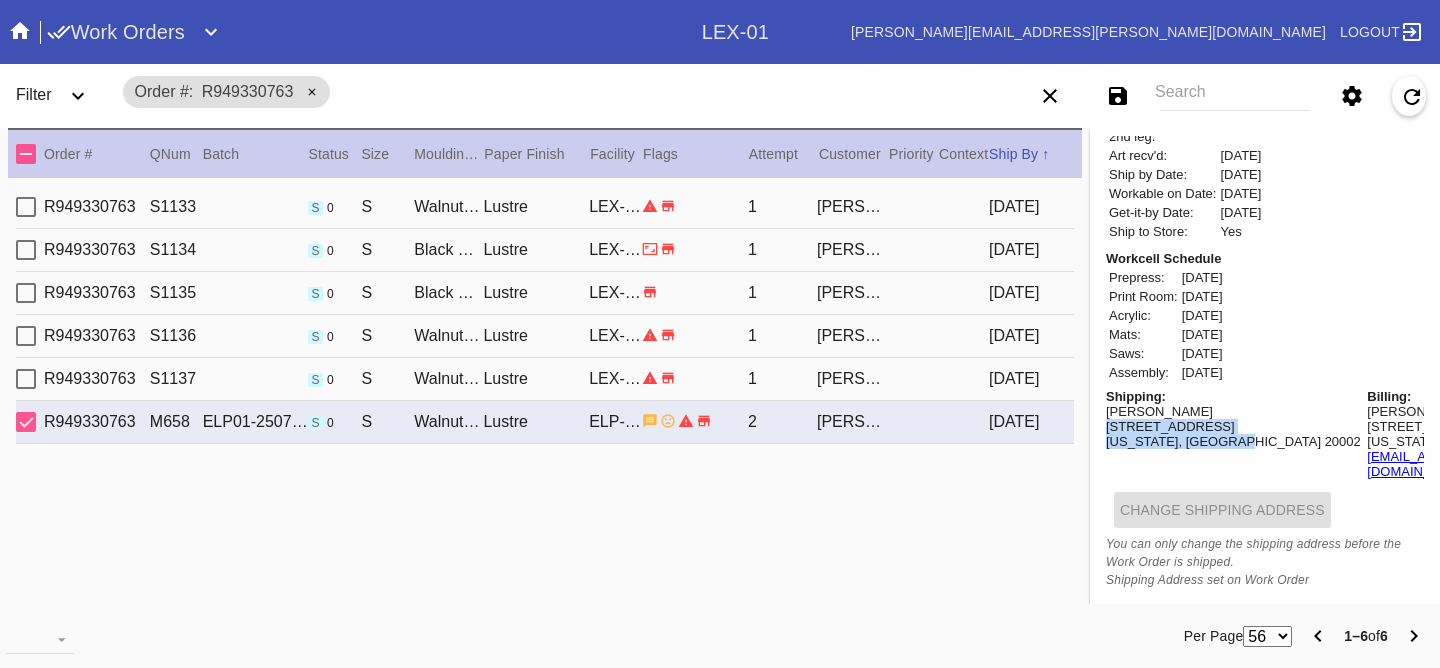 drag, startPoint x: 1091, startPoint y: 476, endPoint x: 1242, endPoint y: 490, distance: 151.64761 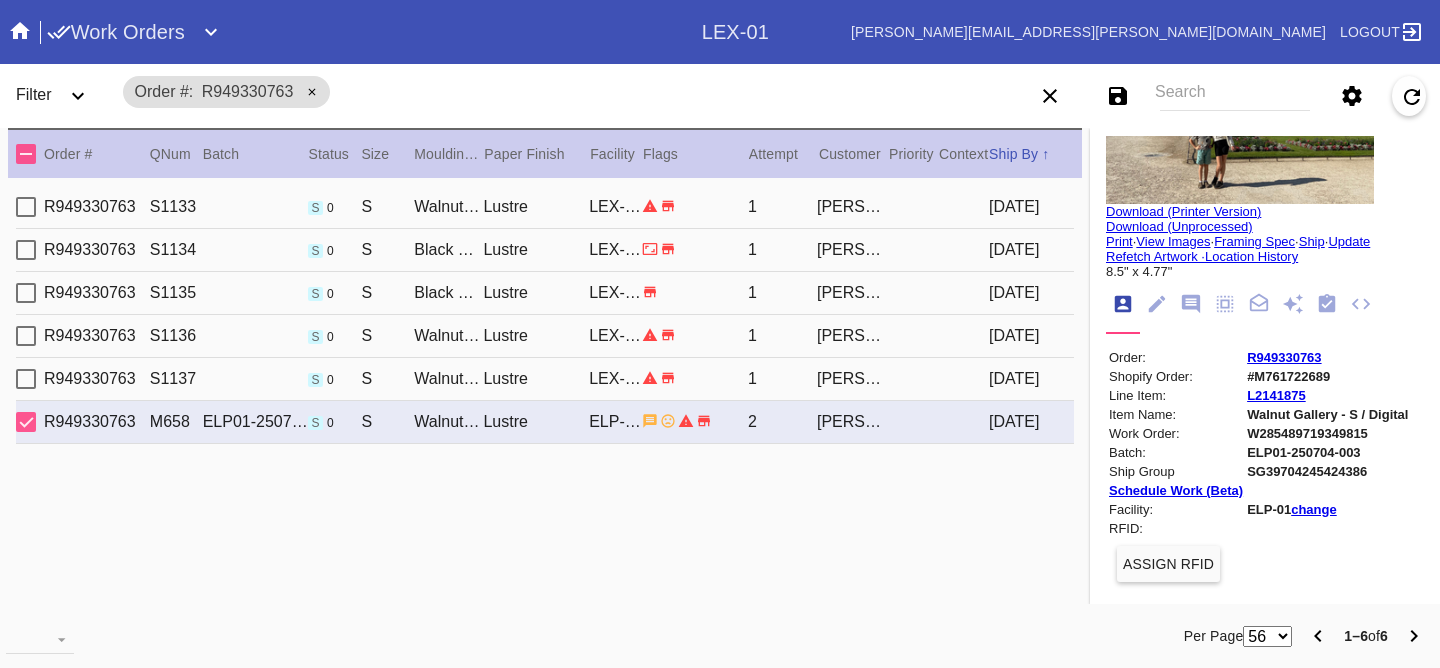 scroll, scrollTop: 0, scrollLeft: 0, axis: both 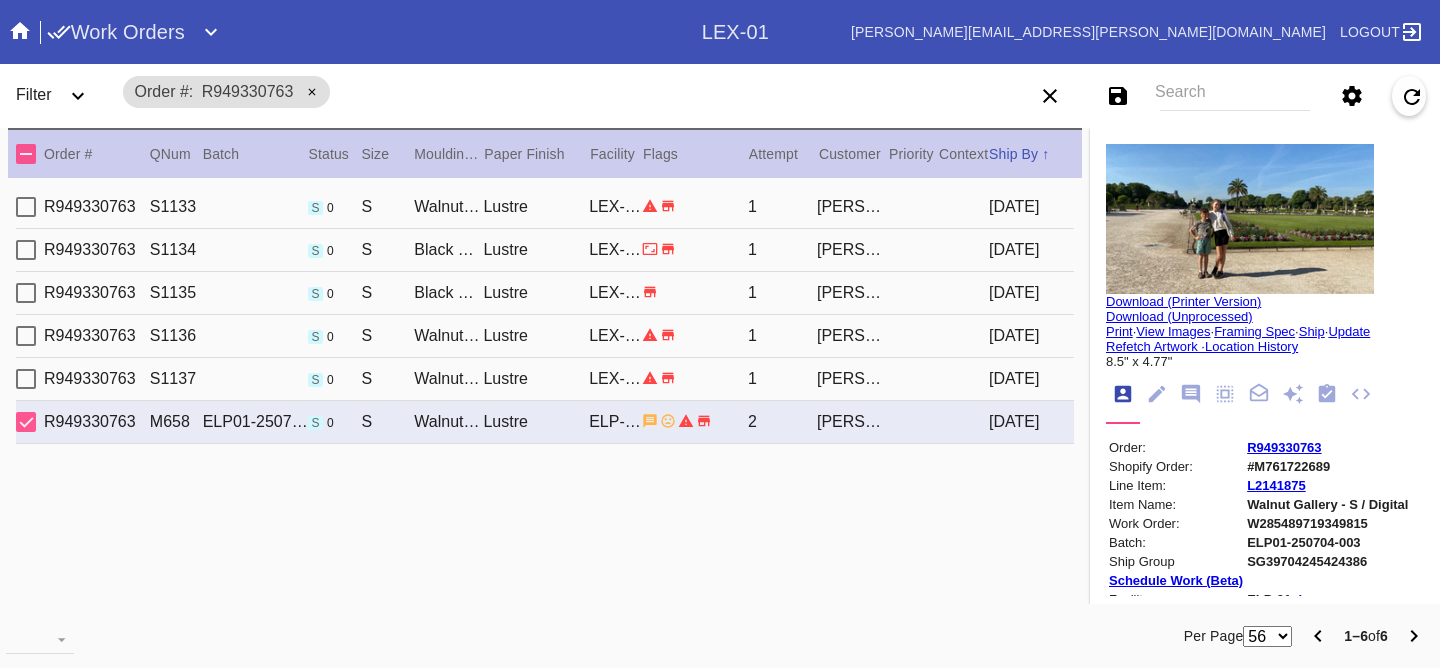 click 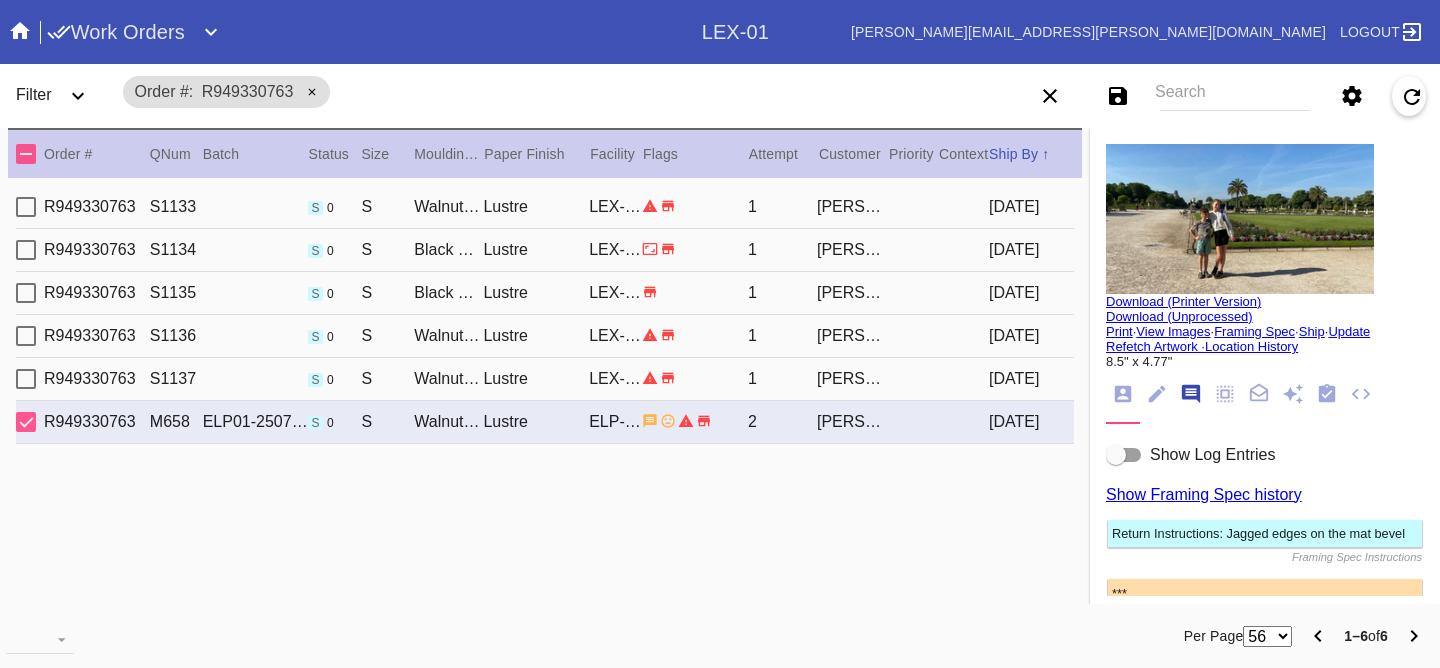scroll, scrollTop: 123, scrollLeft: 0, axis: vertical 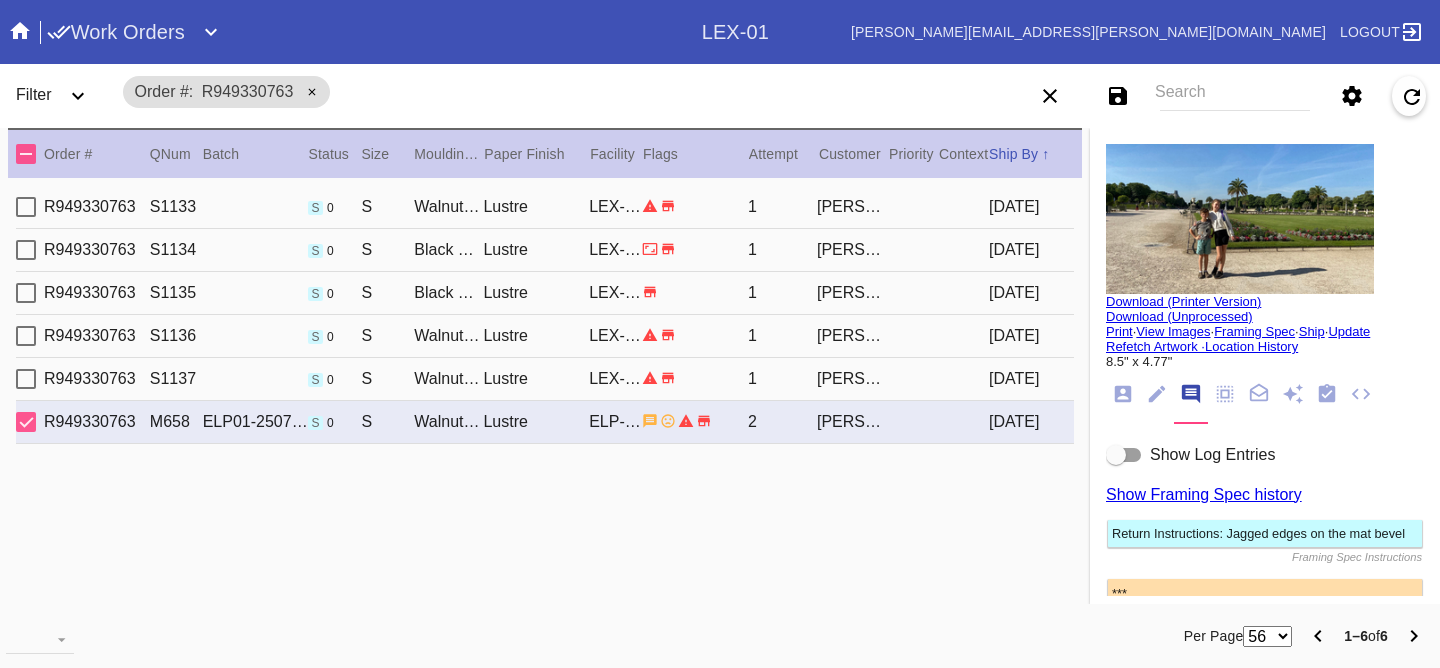 drag, startPoint x: 1215, startPoint y: 454, endPoint x: 1338, endPoint y: 350, distance: 161.07452 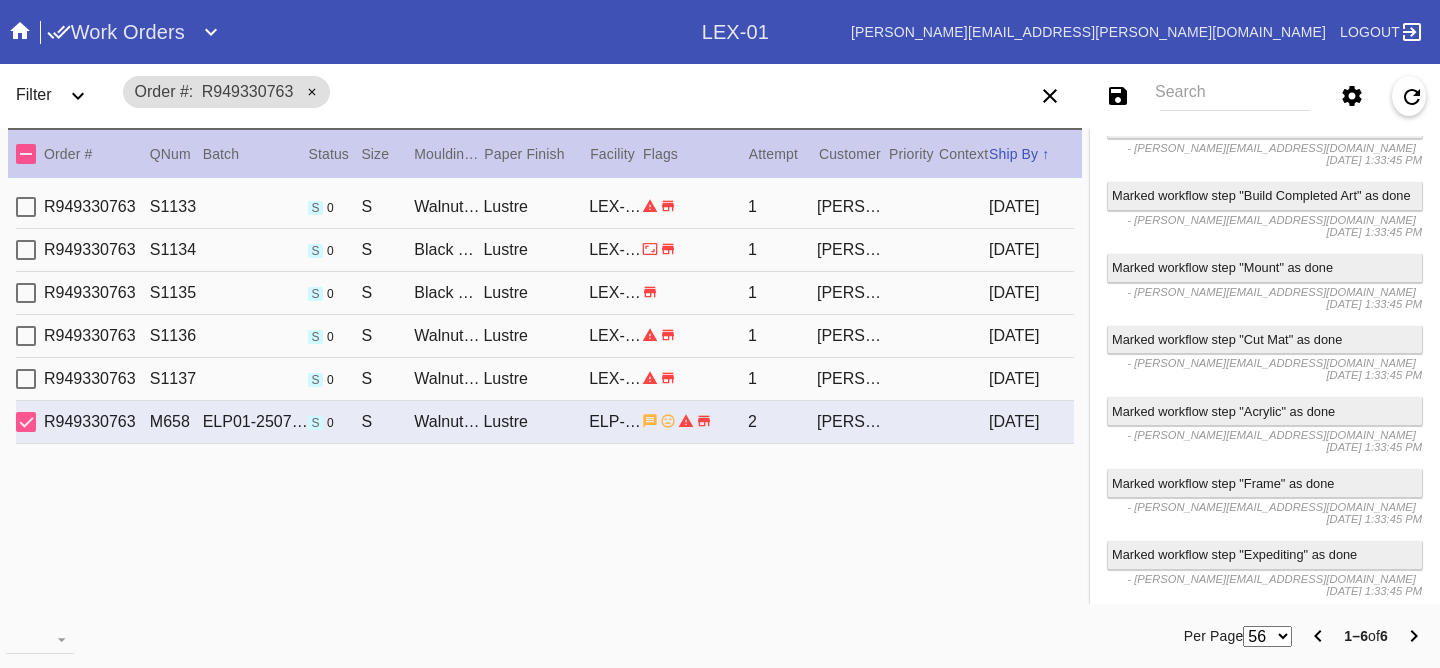 scroll, scrollTop: 4023, scrollLeft: 0, axis: vertical 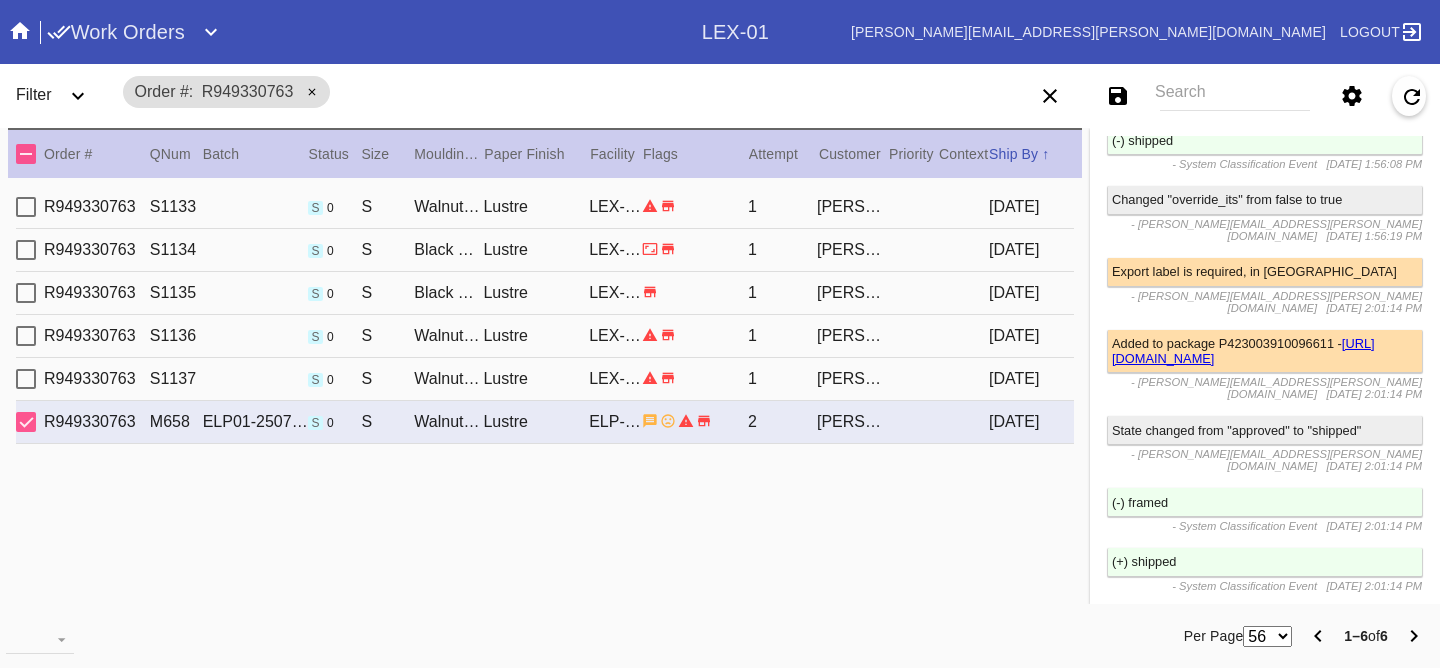 click on "R949330763 S1137 s   0 S Walnut (Gallery) / Dove White Lustre LEX-03 1 Rashmi Sutton
2025-06-30" at bounding box center (545, 379) 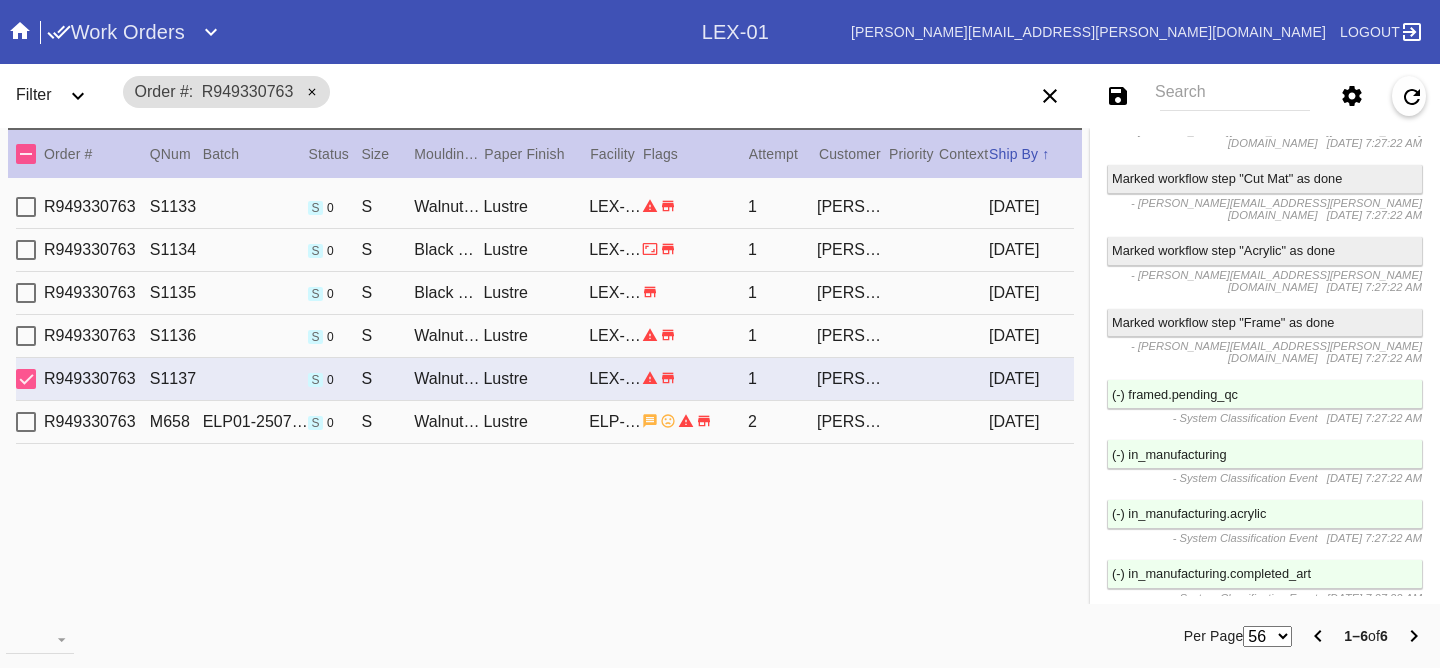 scroll, scrollTop: 3164, scrollLeft: 0, axis: vertical 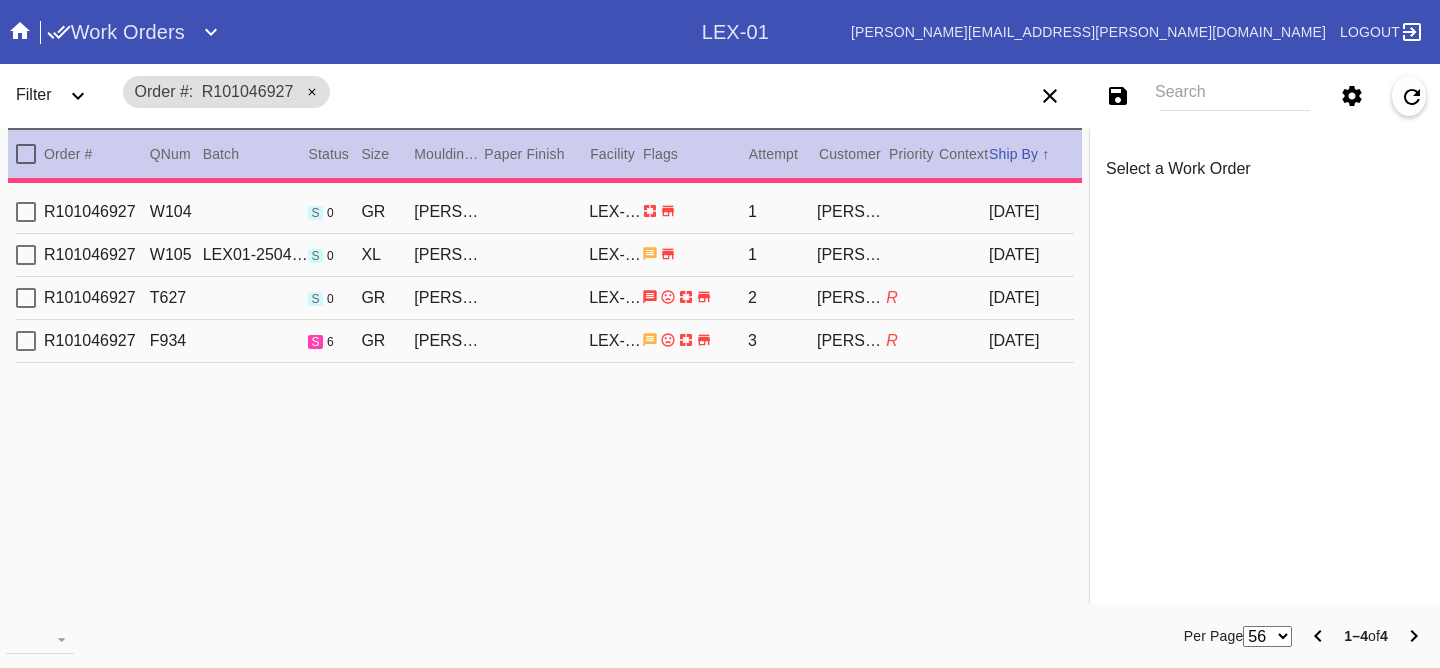 click on "R101046927 W104 s   0 [PERSON_NAME] Slim / No Mat LEX-01 1 [PERSON_NAME]
[DATE]" at bounding box center [545, 212] 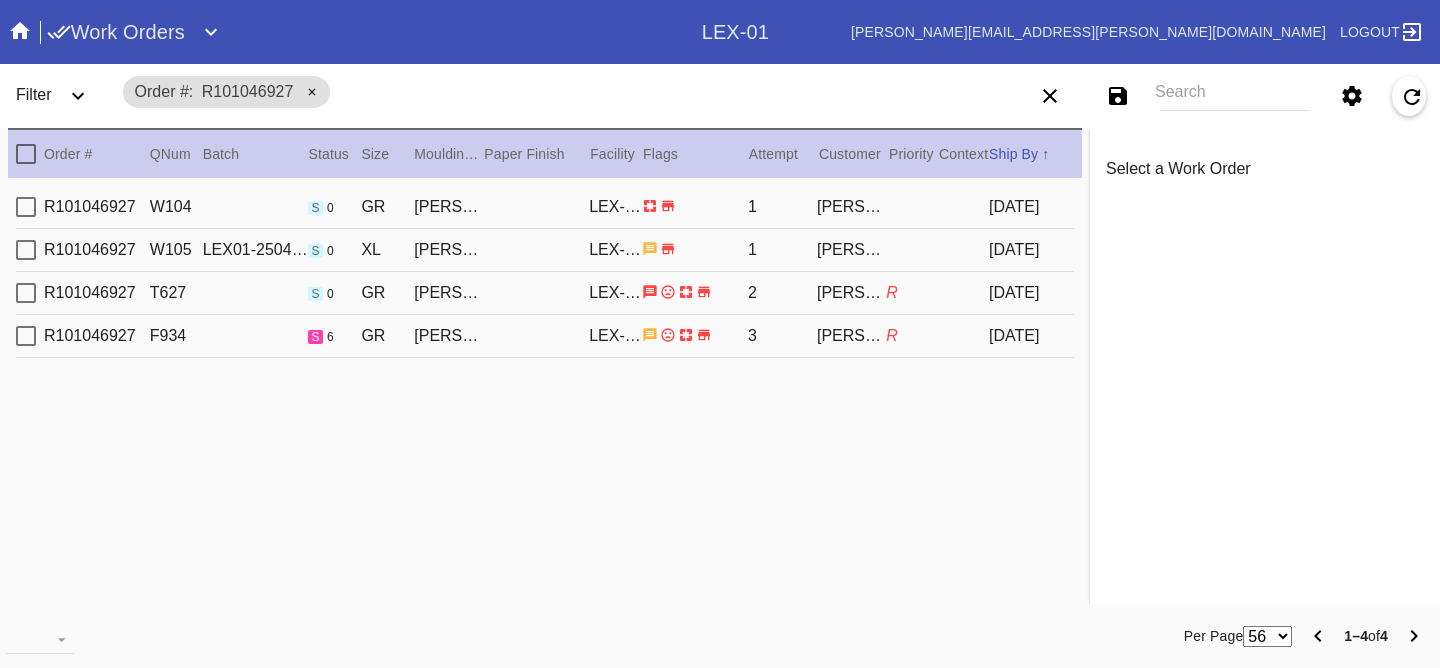 click on "R101046927 W104 s   0 [PERSON_NAME] Slim / No Mat LEX-01 1 [PERSON_NAME]
[DATE]" at bounding box center (545, 207) 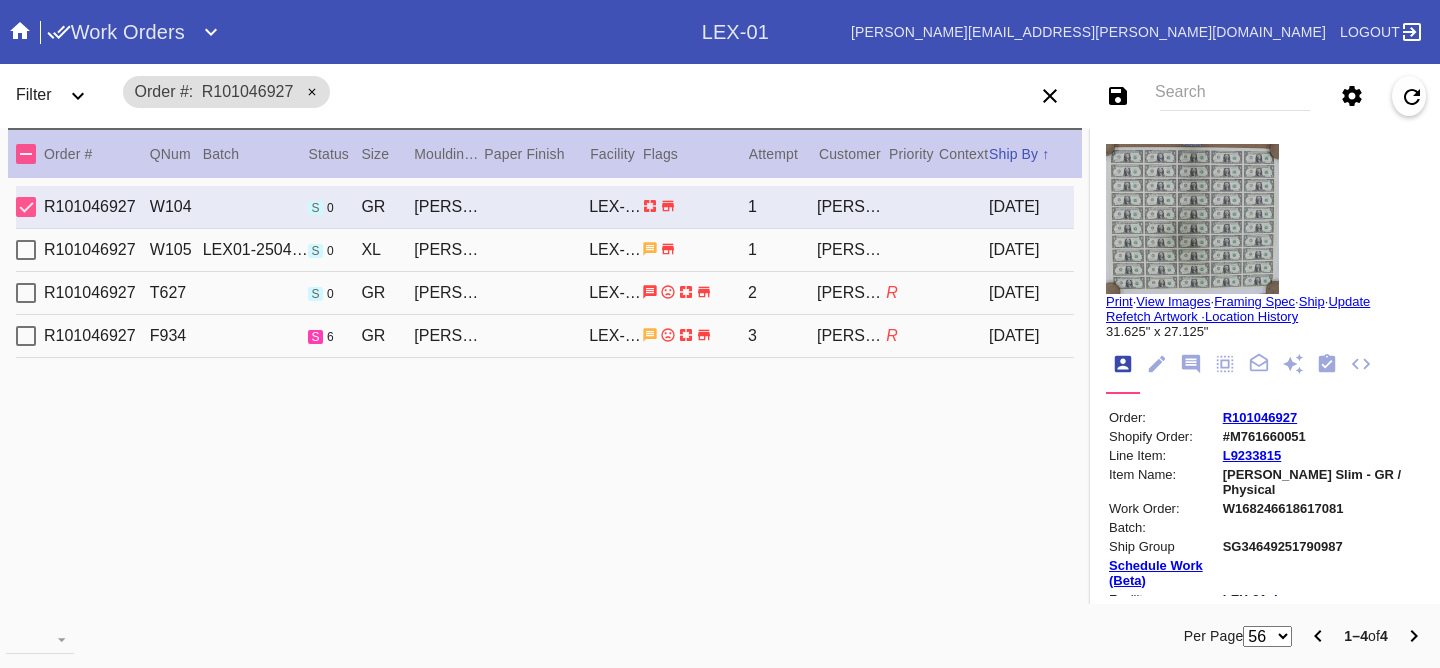 click on "R101046927 W105 LEX01-250429-022 s   0 XL [PERSON_NAME] Slim / [PERSON_NAME] [PERSON_NAME]-01 1 [PERSON_NAME]
[DATE]" at bounding box center (545, 250) 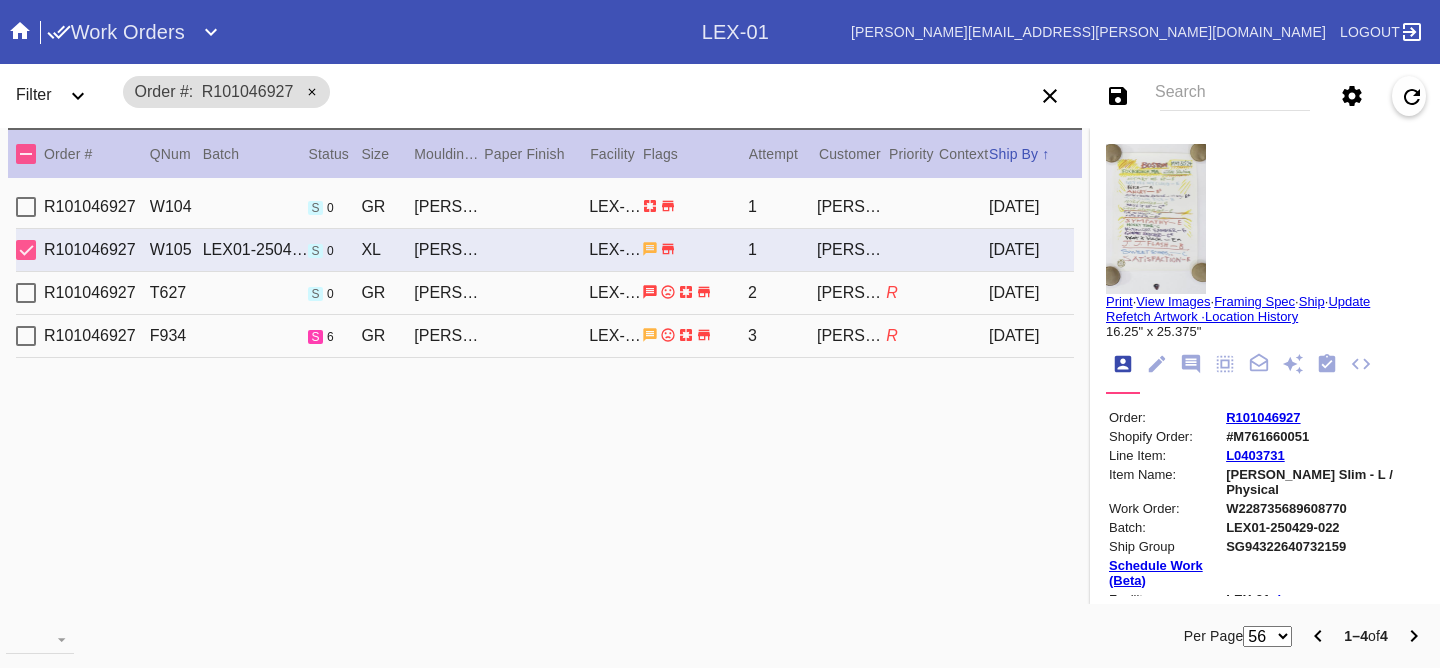 click on "R101046927 T627 s   0 [PERSON_NAME] Slim / No Mat LEX-01 2 [PERSON_NAME]
R
[DATE]" at bounding box center [545, 293] 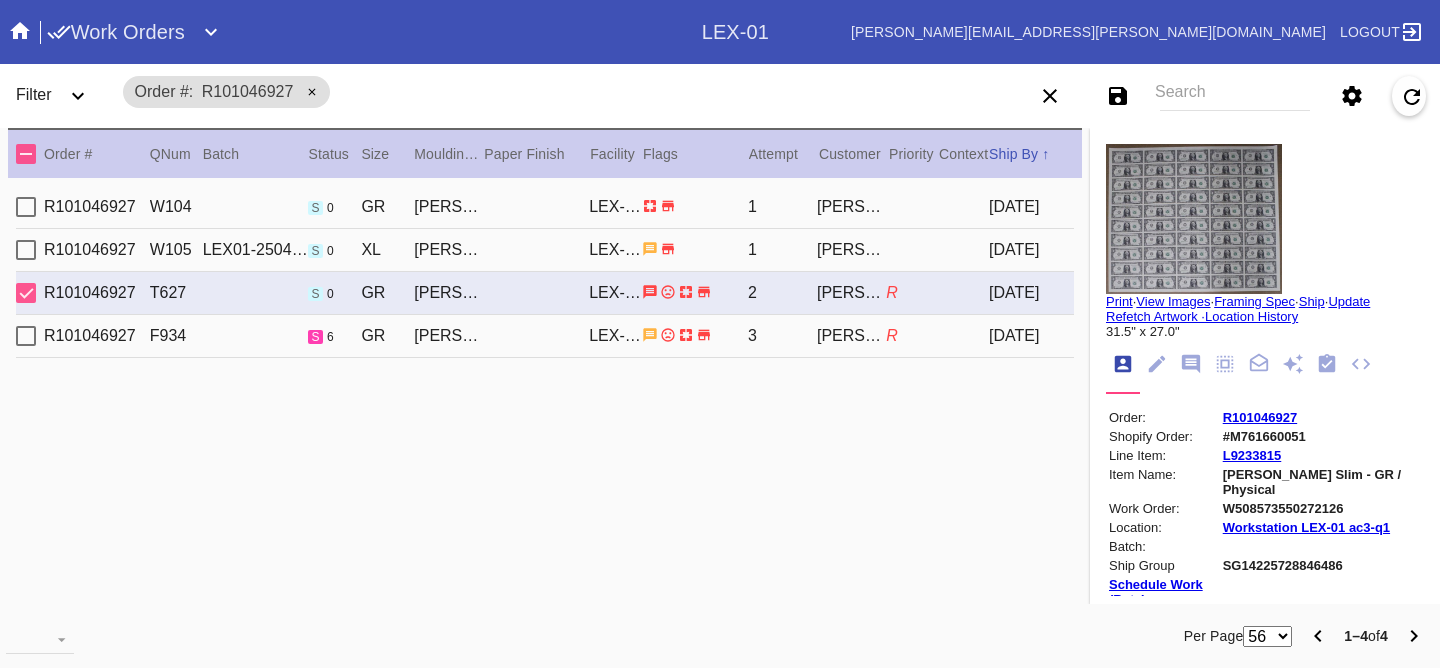 click on "R101046927 F934 s   6 GR Mercer Slim / No Mat LEX-01 3 Kenneth Shea
R
2025-07-11" at bounding box center (545, 336) 